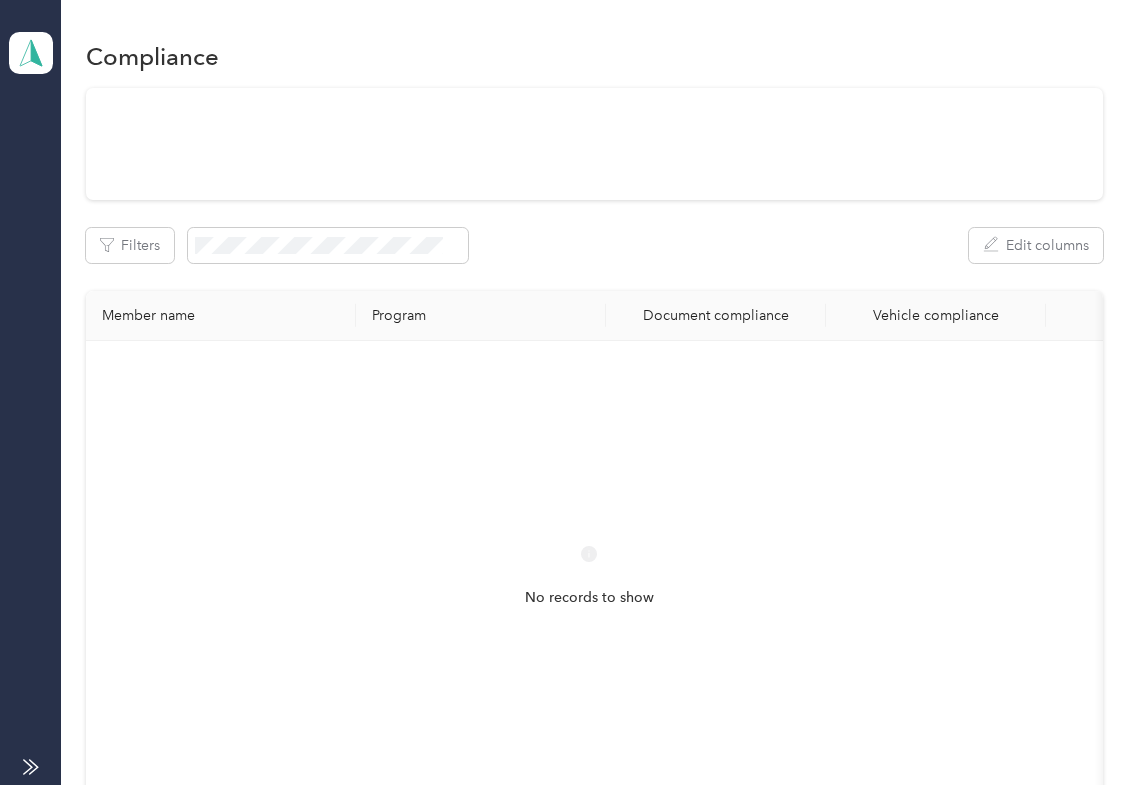 scroll, scrollTop: 0, scrollLeft: 0, axis: both 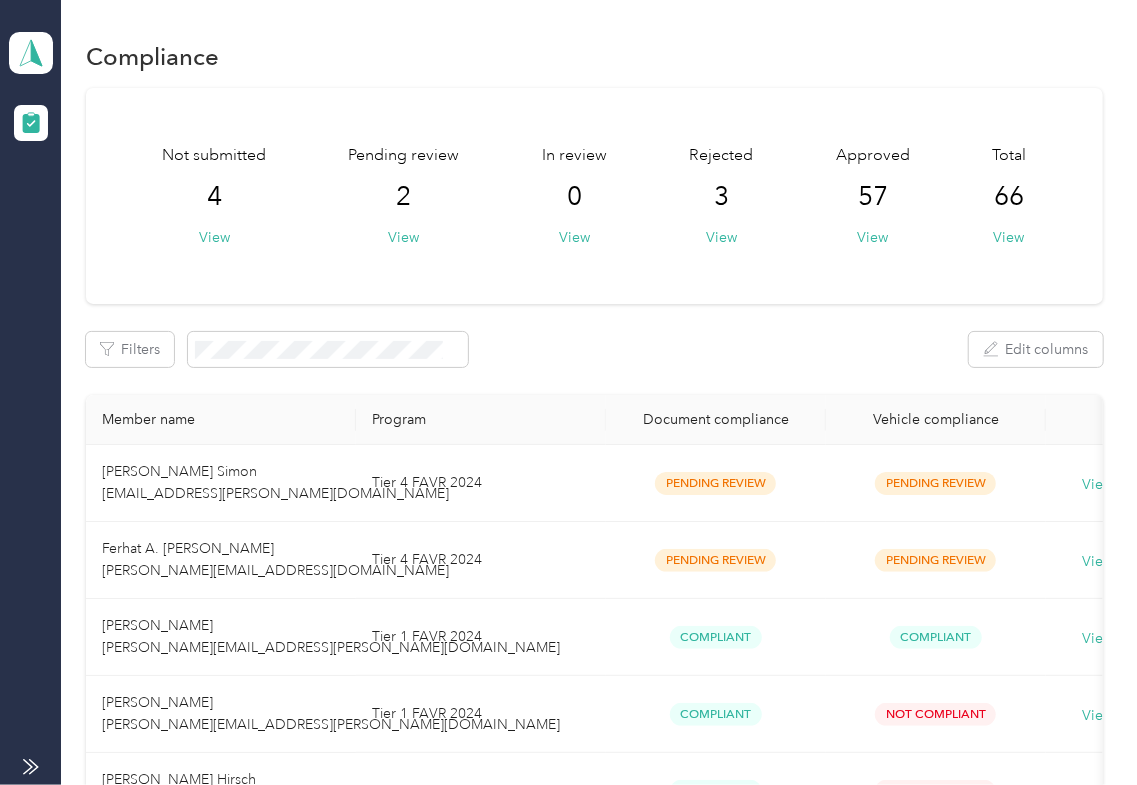 click on "Not submitted 4 View Pending review 2 View In review 0 View Rejected 3 View Approved 57 View Total 66 View" at bounding box center [594, 196] 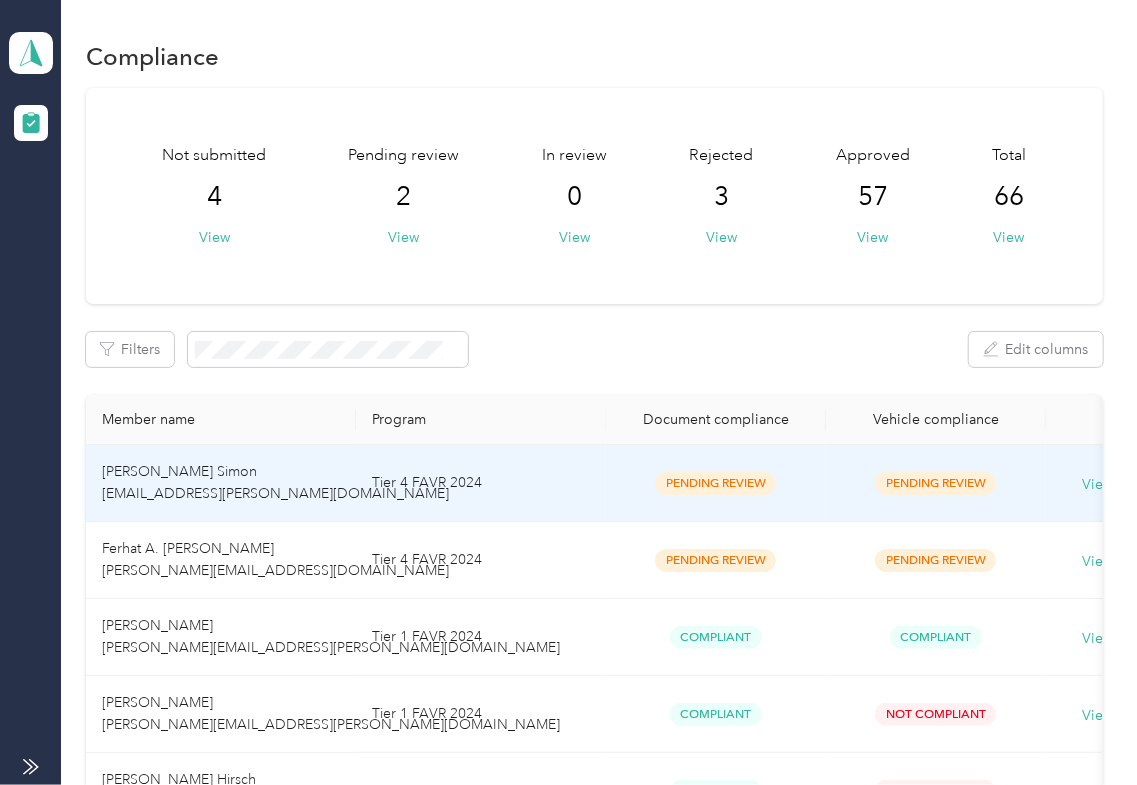 click on "[PERSON_NAME] Simon
[EMAIL_ADDRESS][PERSON_NAME][DOMAIN_NAME]" at bounding box center [221, 483] 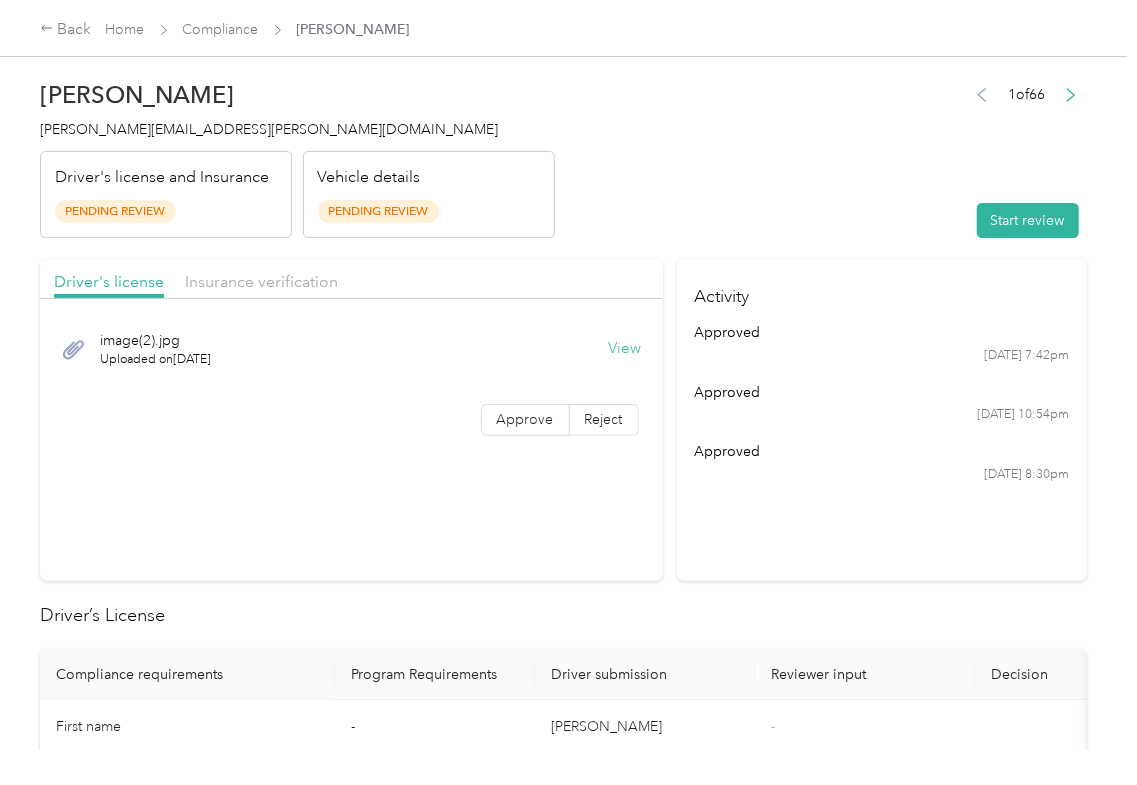 click on "Driver's license Insurance verification image(2).jpg Uploaded on  [DATE] View Approve Reject" at bounding box center [351, 420] 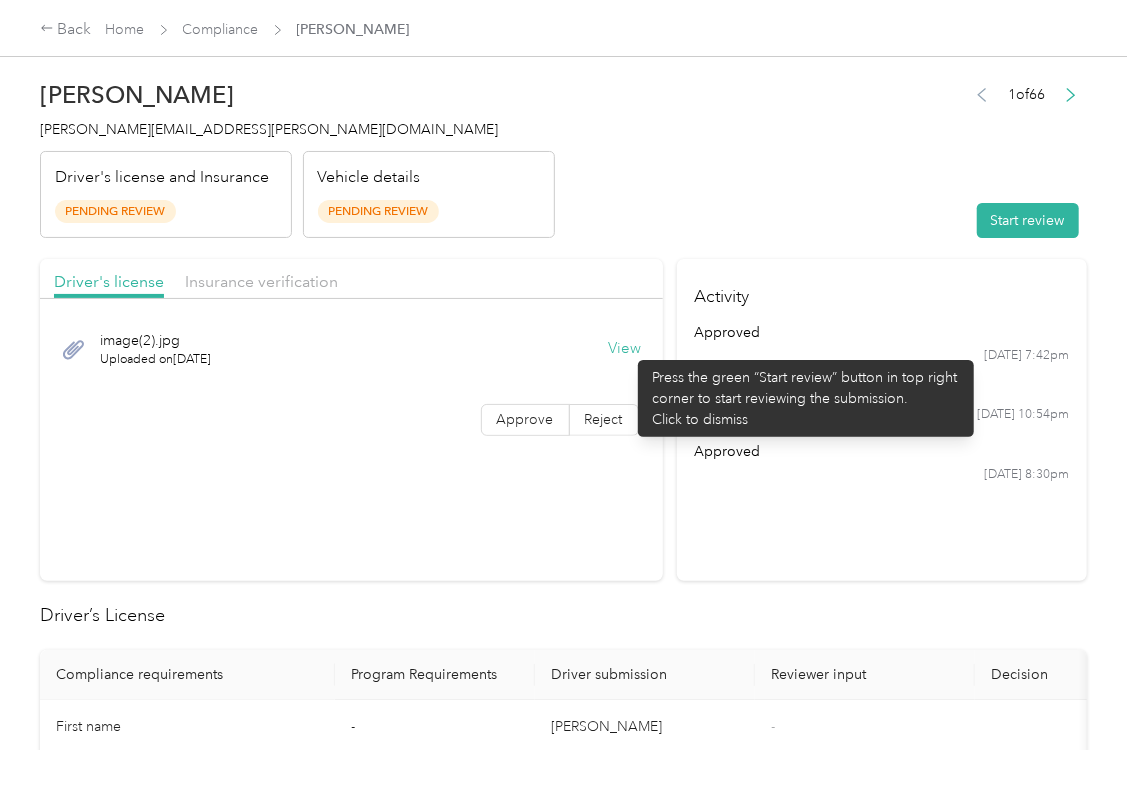 click on "View" at bounding box center (625, 349) 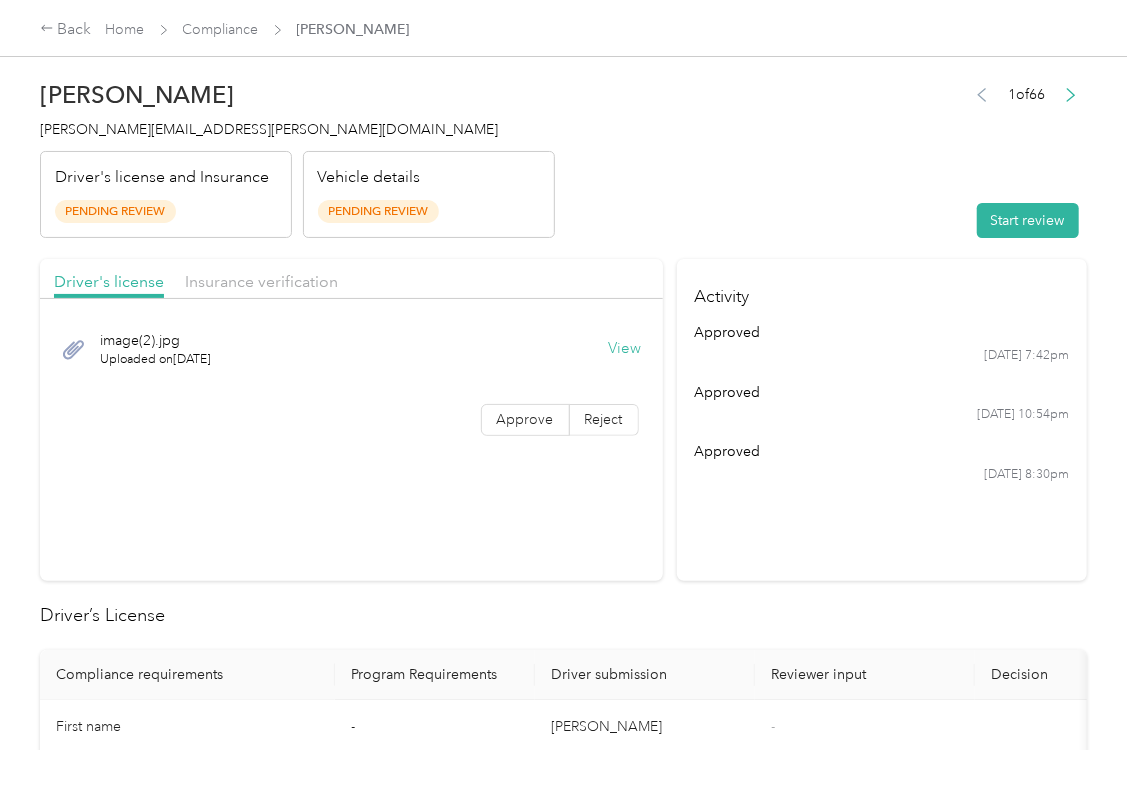 click on "Driver's license Insurance verification" at bounding box center (351, 279) 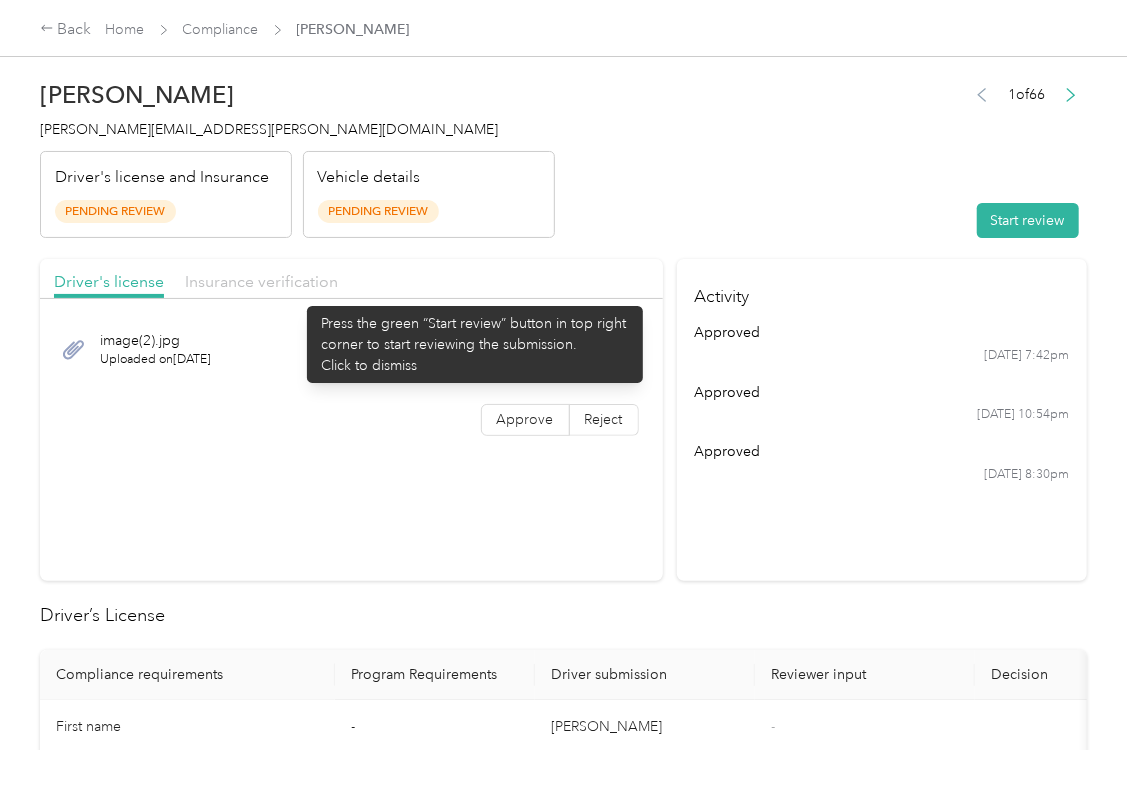 click on "Insurance verification" at bounding box center [261, 281] 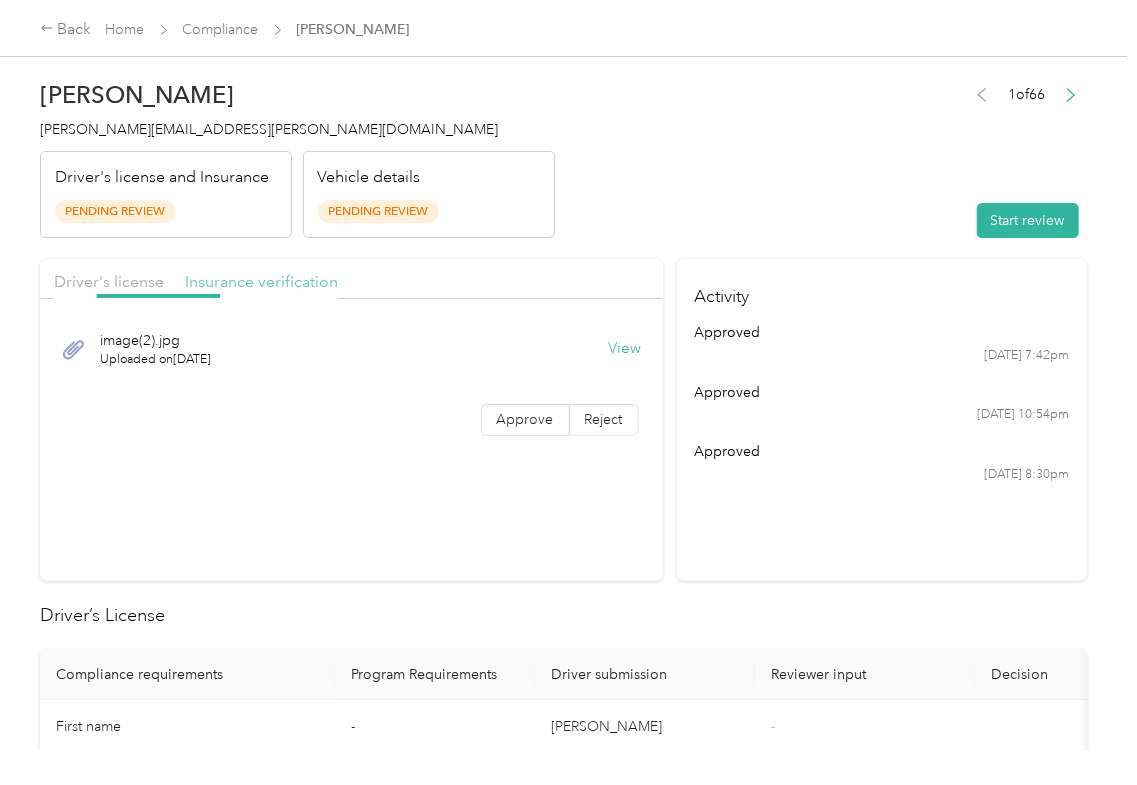click on "Insurance verification" at bounding box center (261, 281) 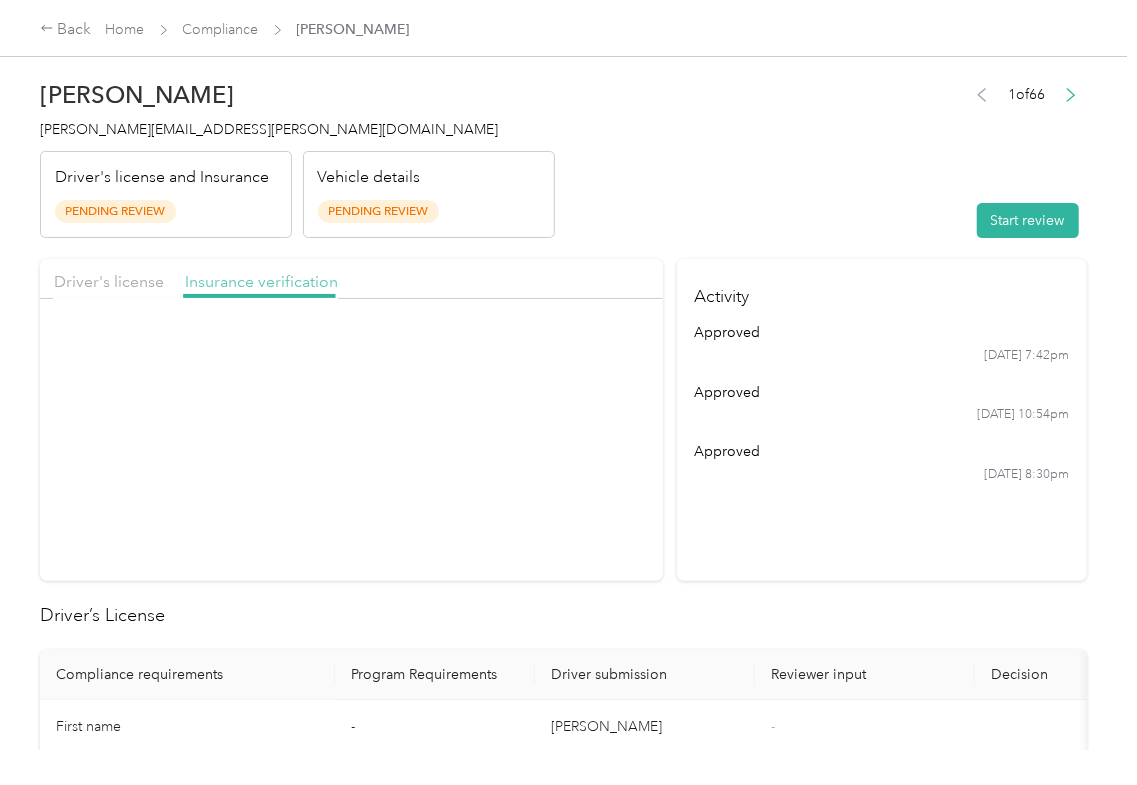 click on "Insurance verification" at bounding box center (261, 281) 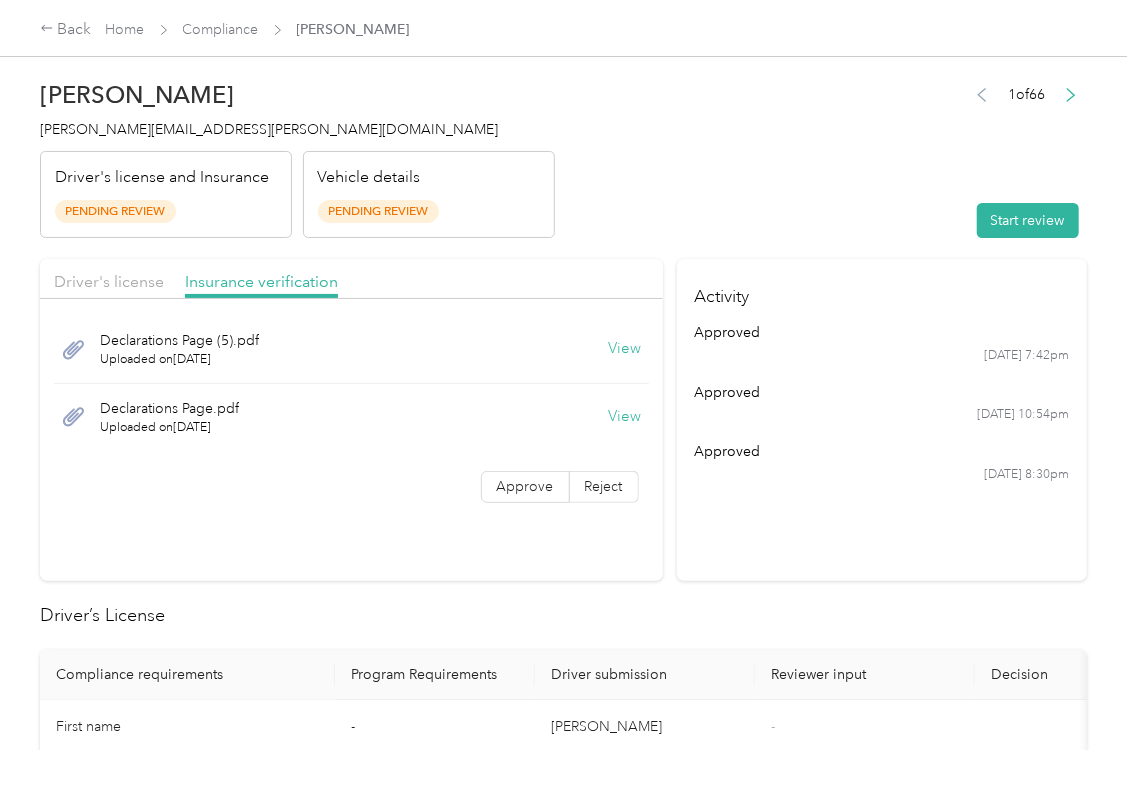 click on "View" at bounding box center [625, 349] 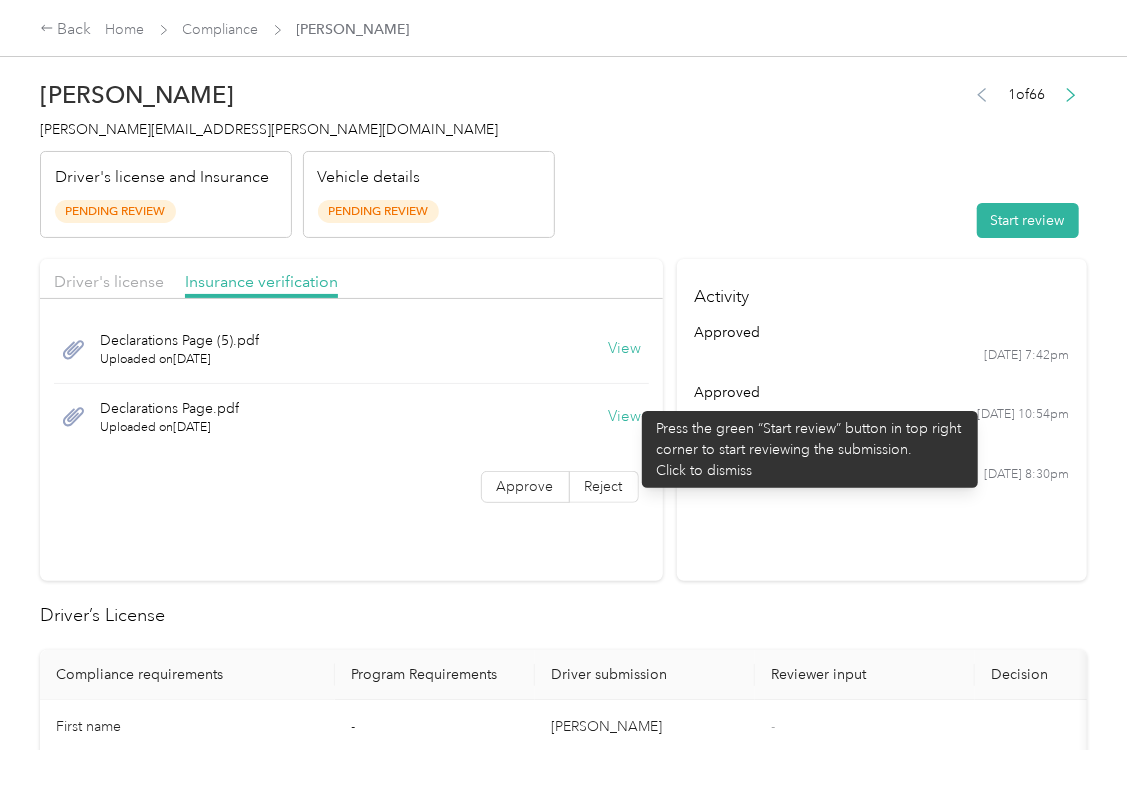click on "View" at bounding box center (625, 417) 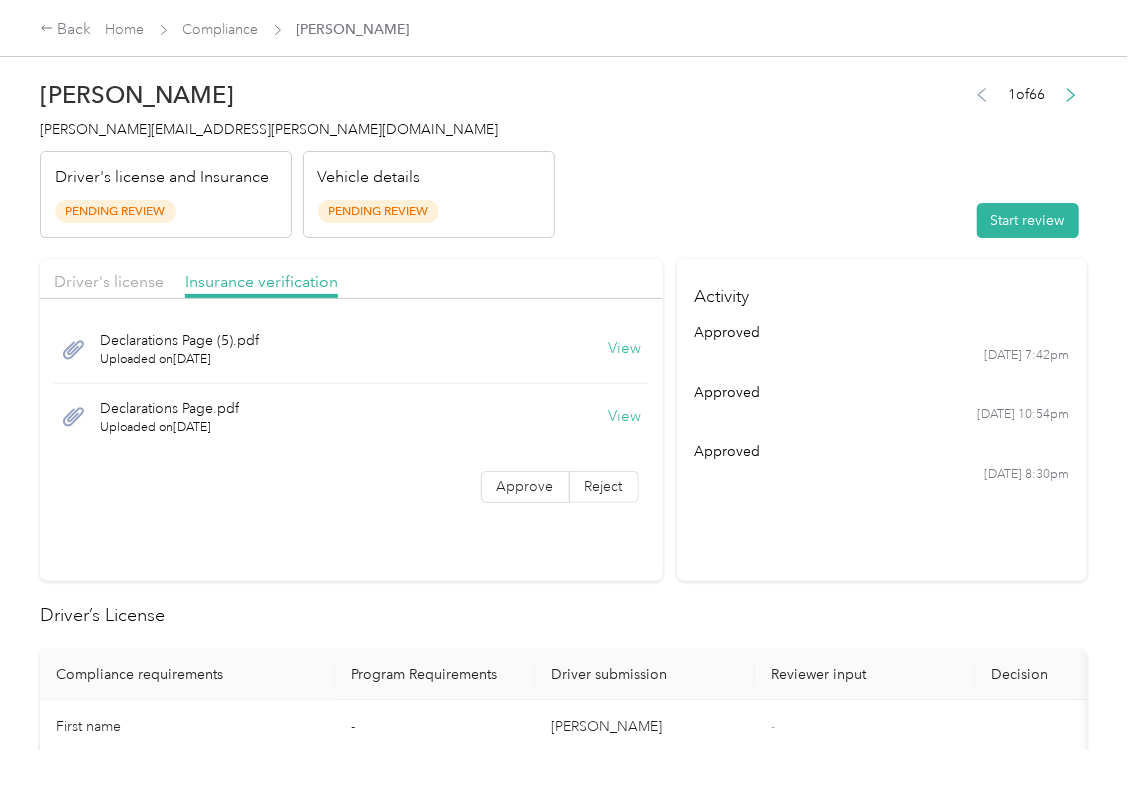 click on "Start review" at bounding box center (1028, 220) 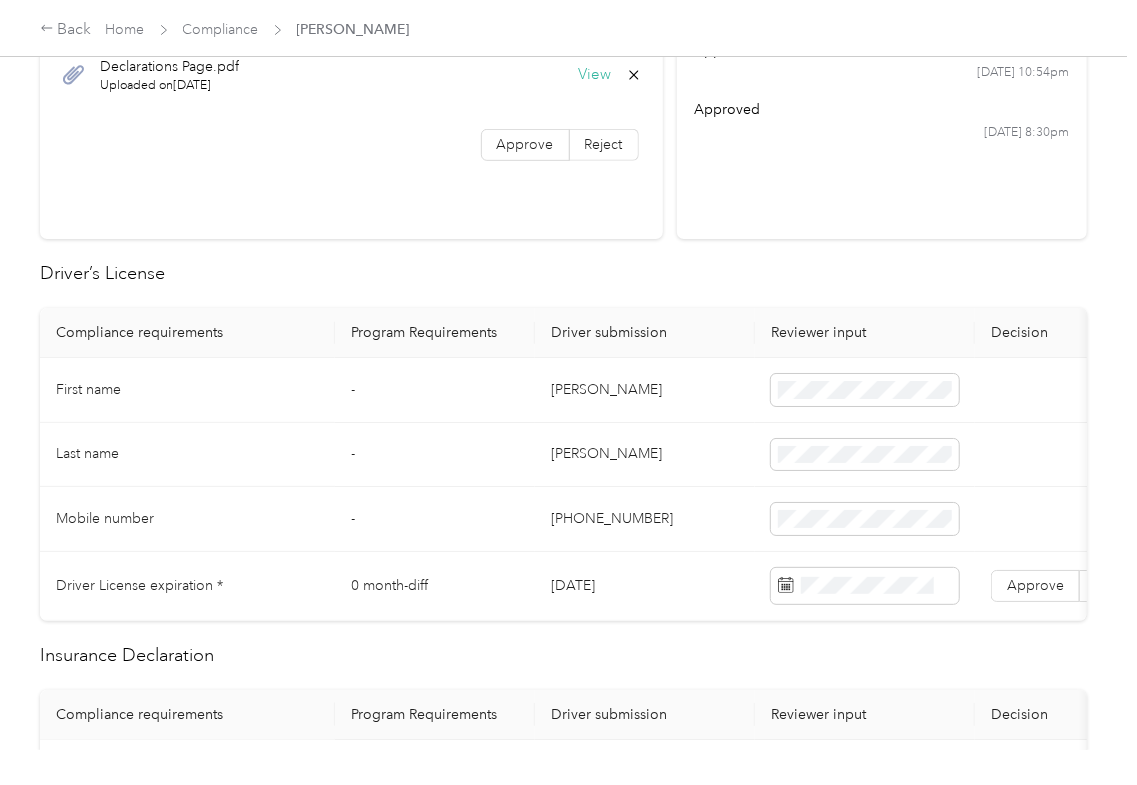 scroll, scrollTop: 400, scrollLeft: 0, axis: vertical 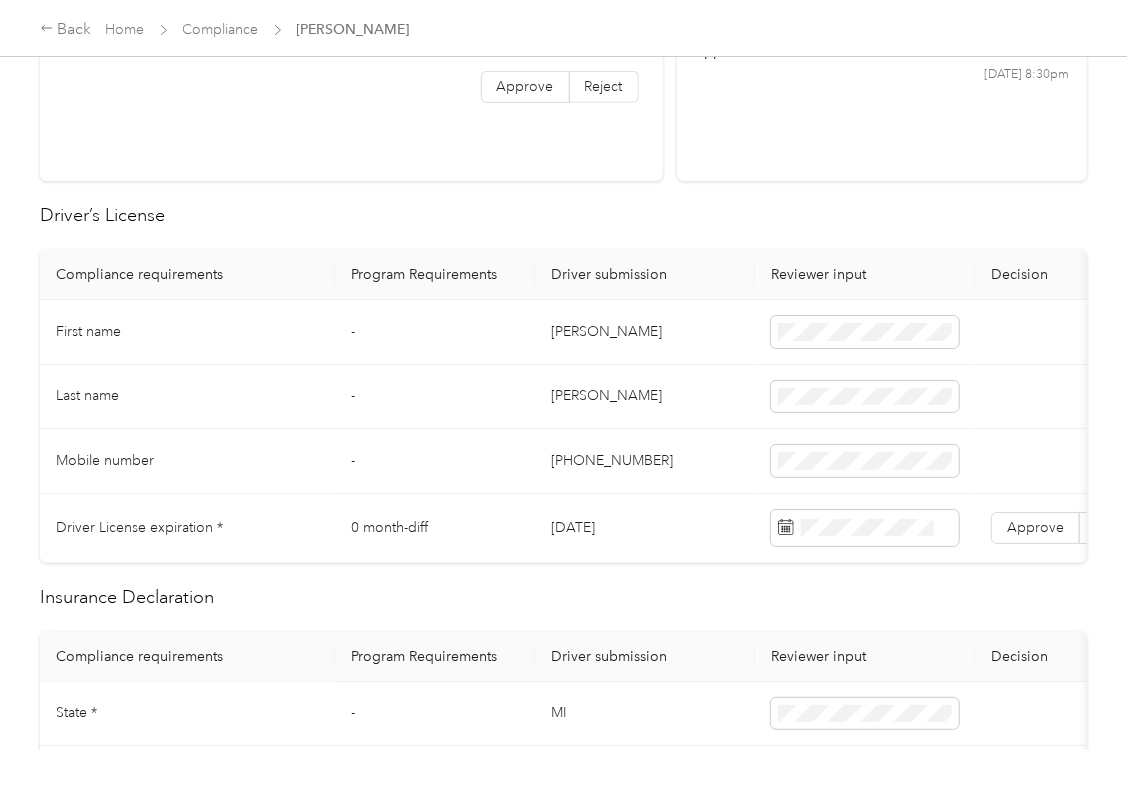 click on "[DATE]" at bounding box center (645, 528) 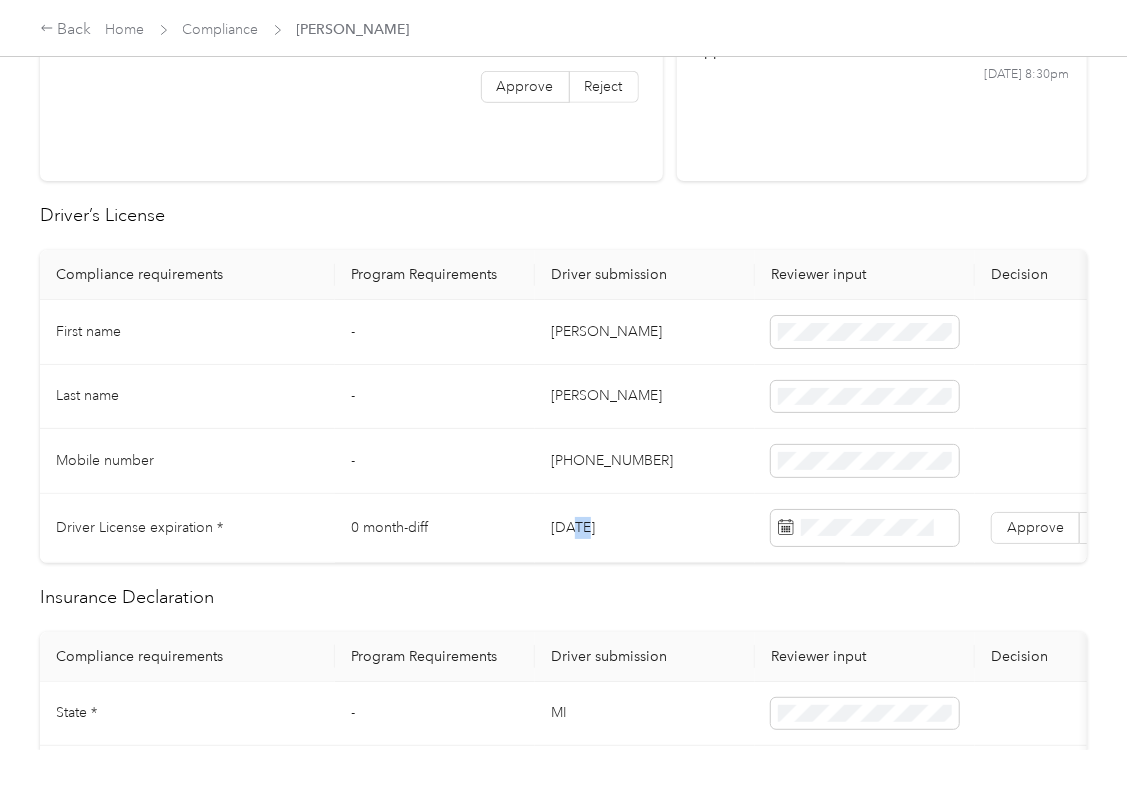 click on "[DATE]" at bounding box center [645, 528] 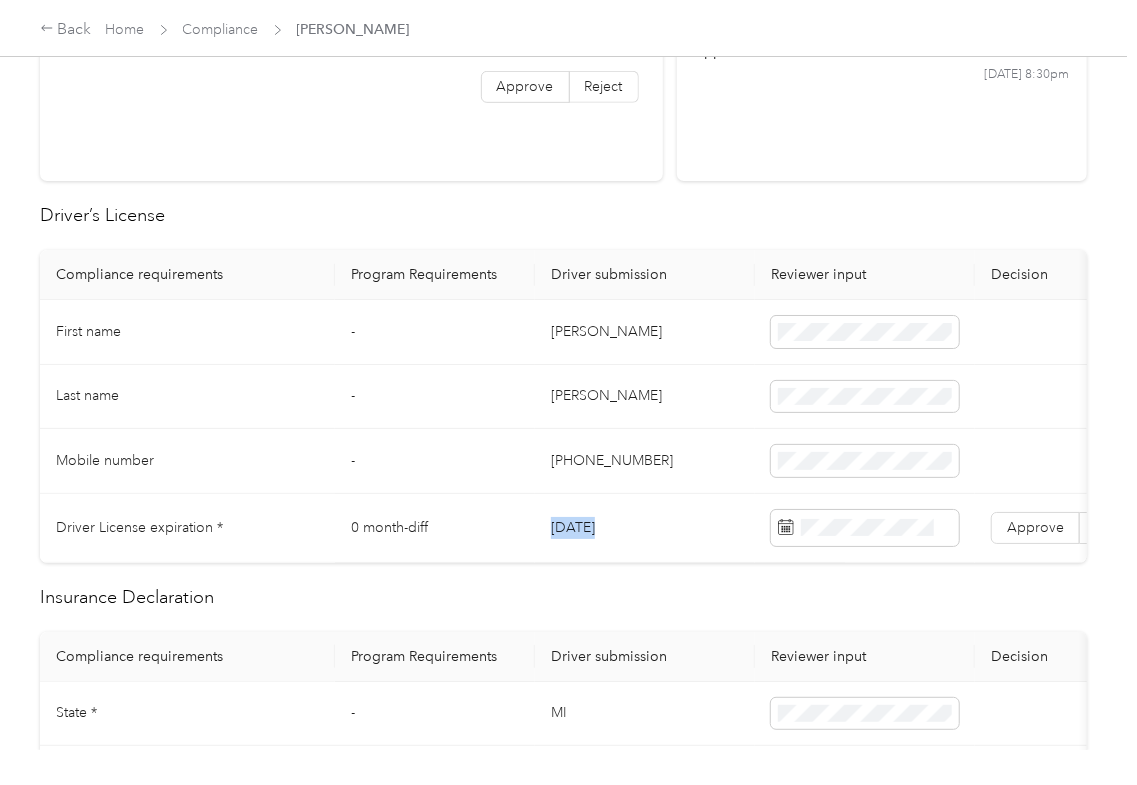 click on "[DATE]" at bounding box center [645, 528] 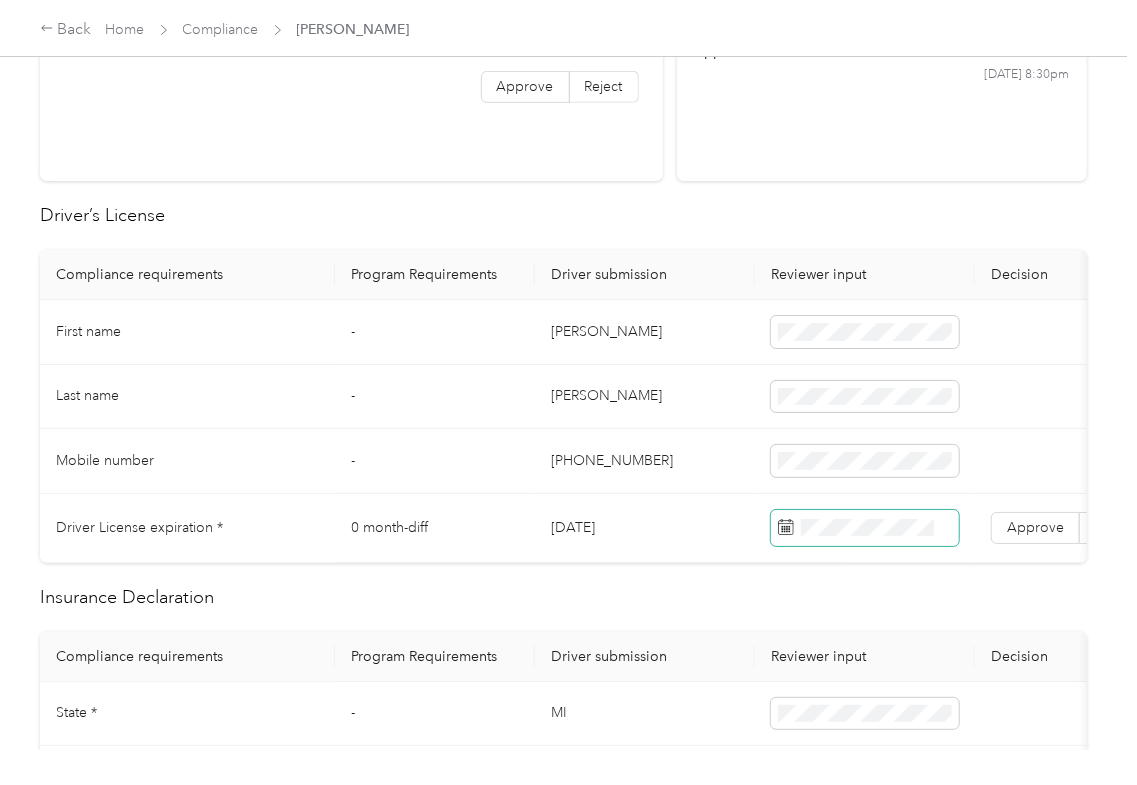 click at bounding box center (865, 528) 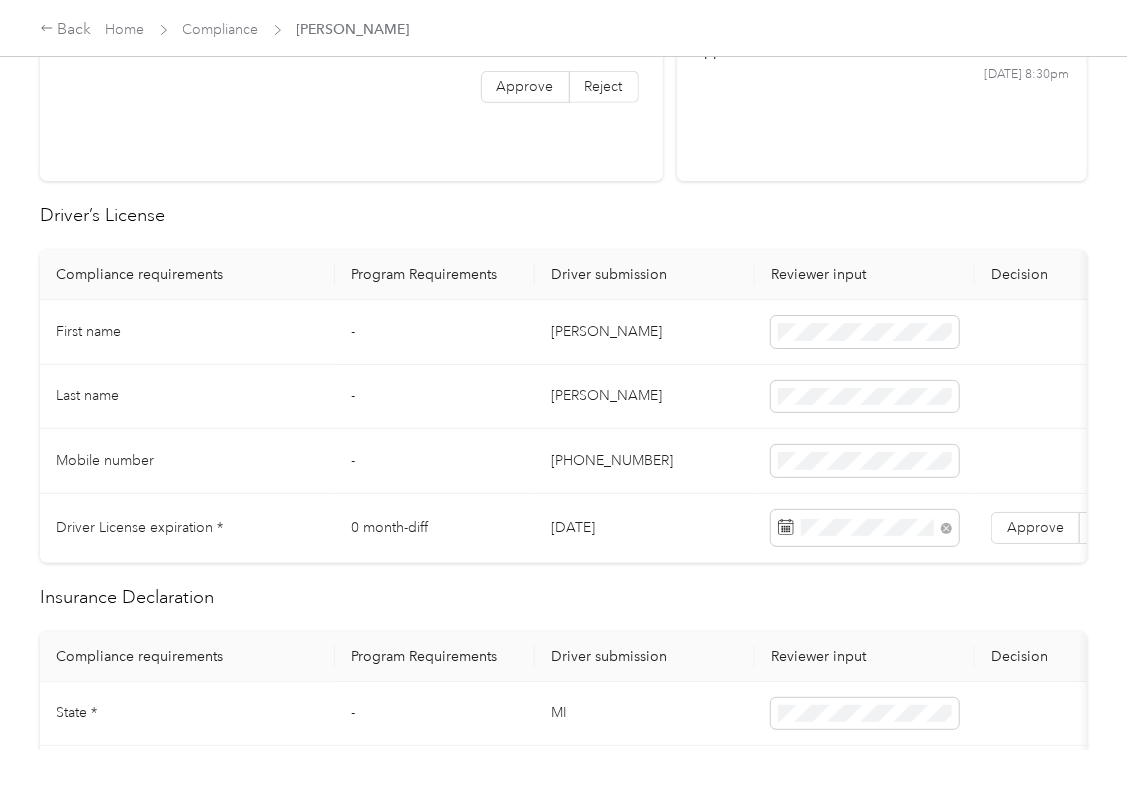 click on "Driver’s License" at bounding box center (563, 215) 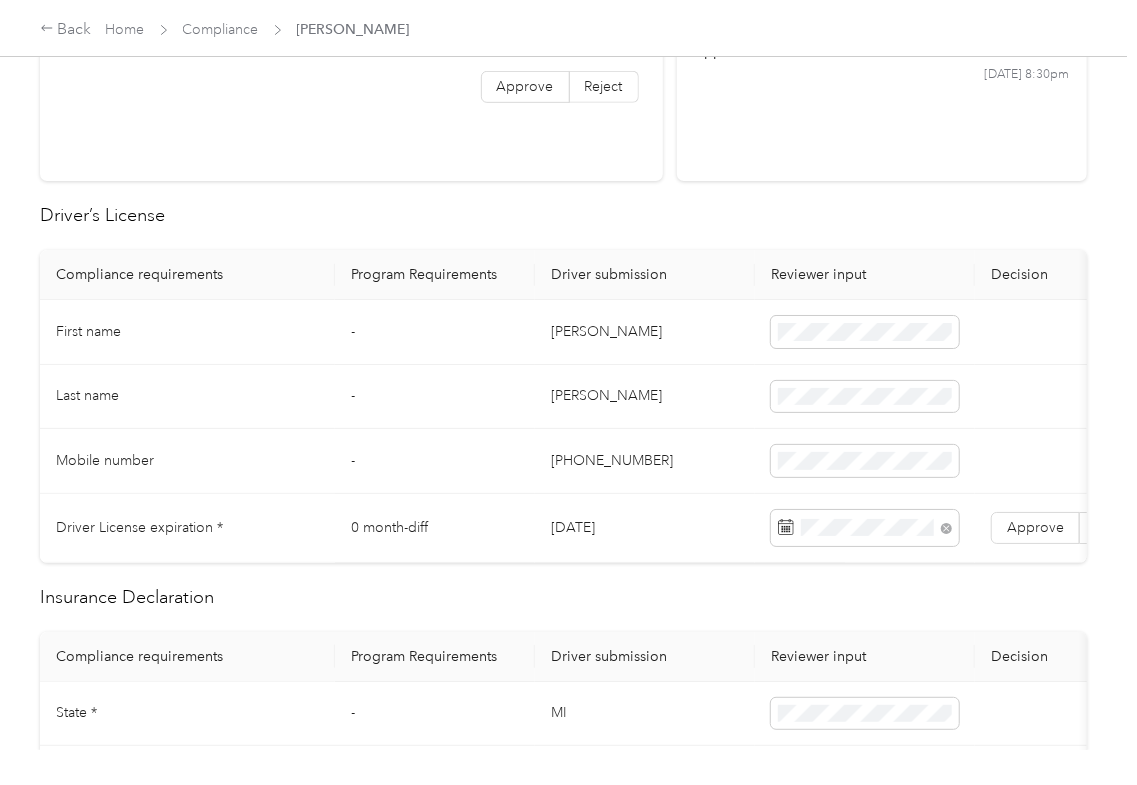 drag, startPoint x: 1037, startPoint y: 533, endPoint x: 750, endPoint y: 574, distance: 289.9138 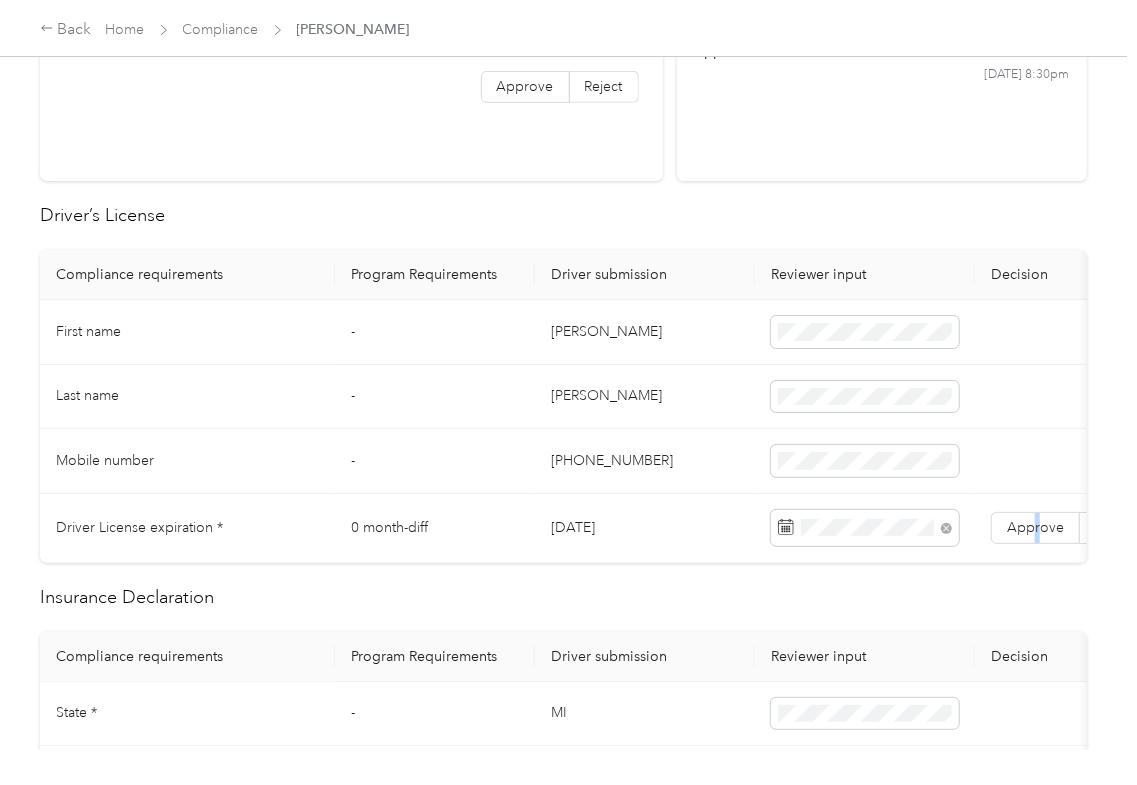 scroll, scrollTop: 0, scrollLeft: 173, axis: horizontal 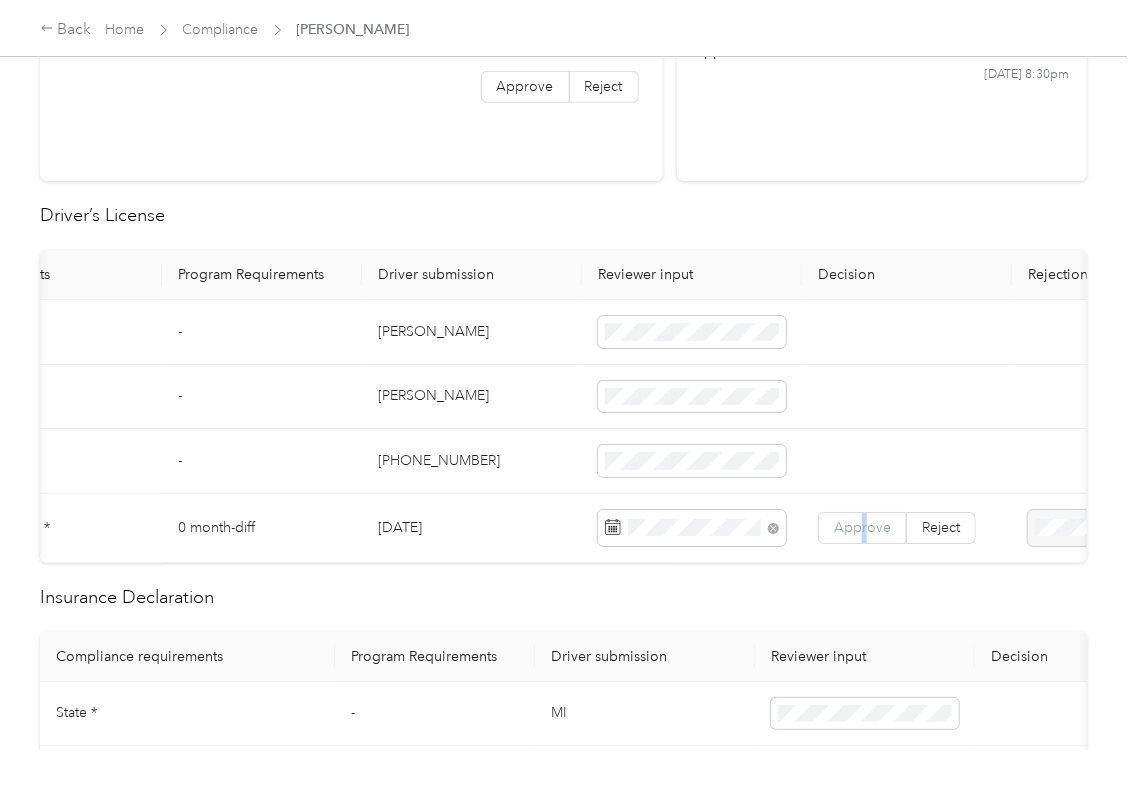 click on "Approve" at bounding box center [862, 527] 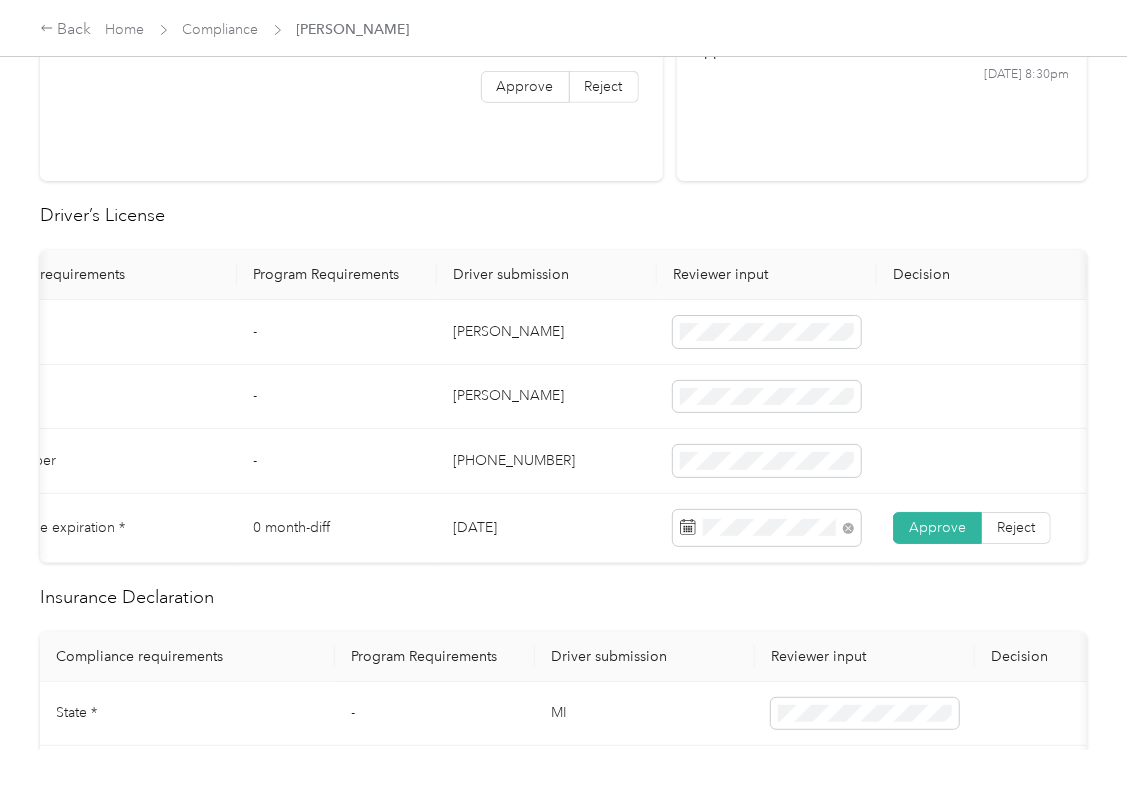 scroll, scrollTop: 0, scrollLeft: 92, axis: horizontal 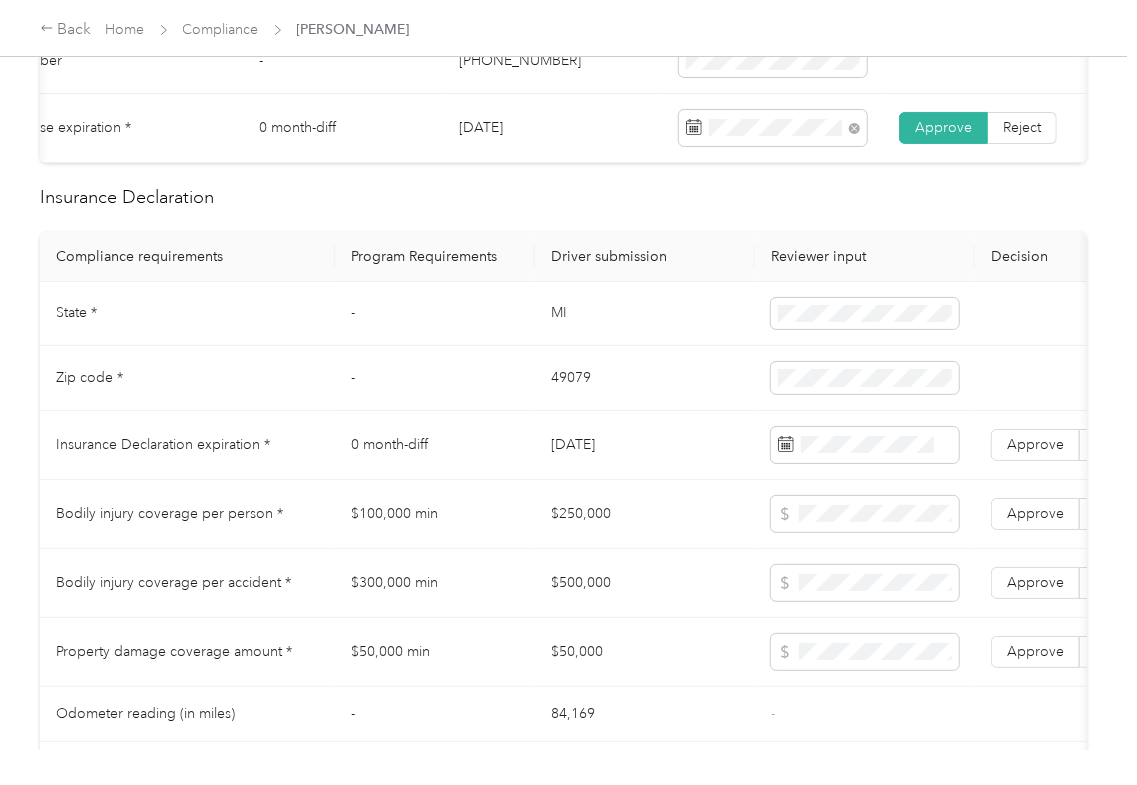 click on "[DATE]" at bounding box center (645, 445) 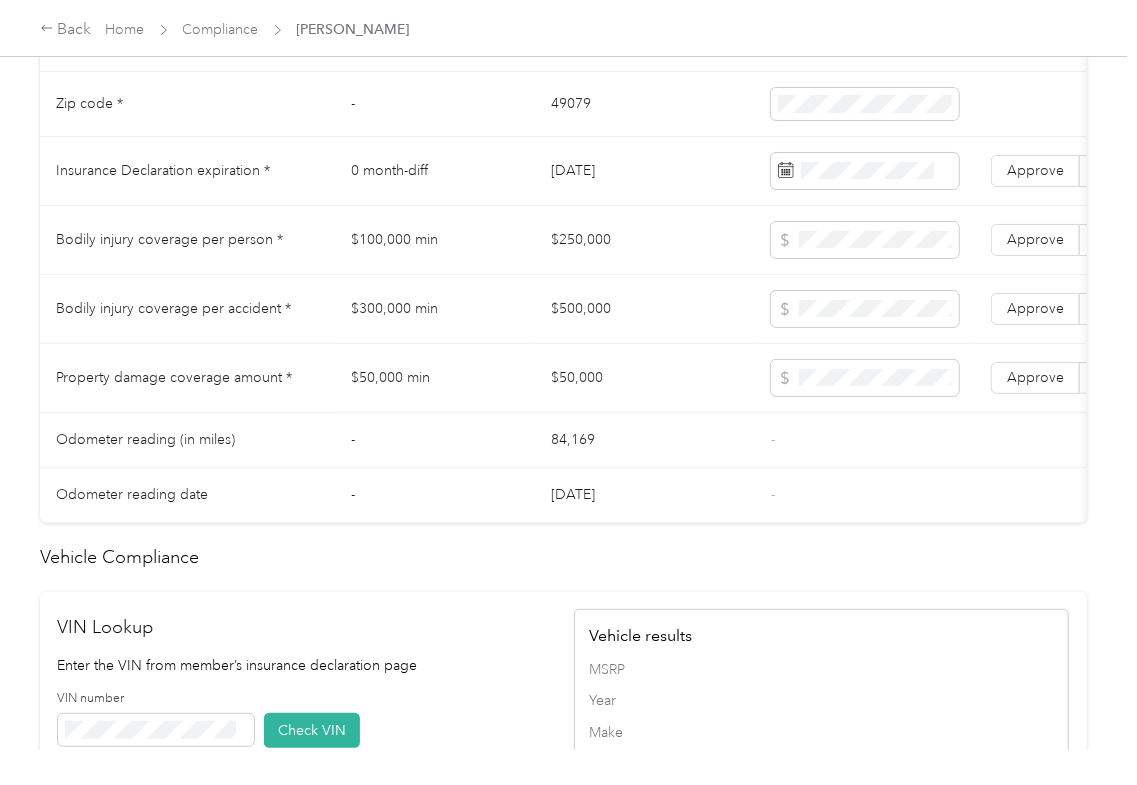scroll, scrollTop: 1200, scrollLeft: 0, axis: vertical 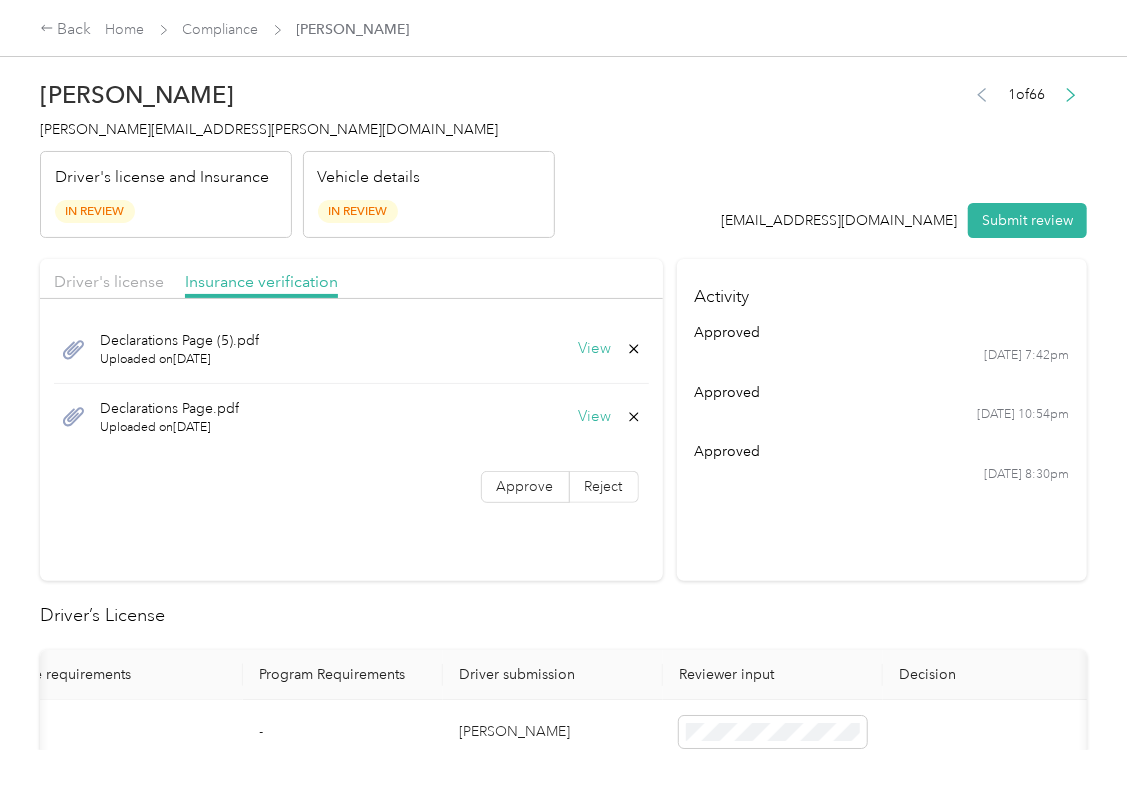click on "View" at bounding box center [610, 417] 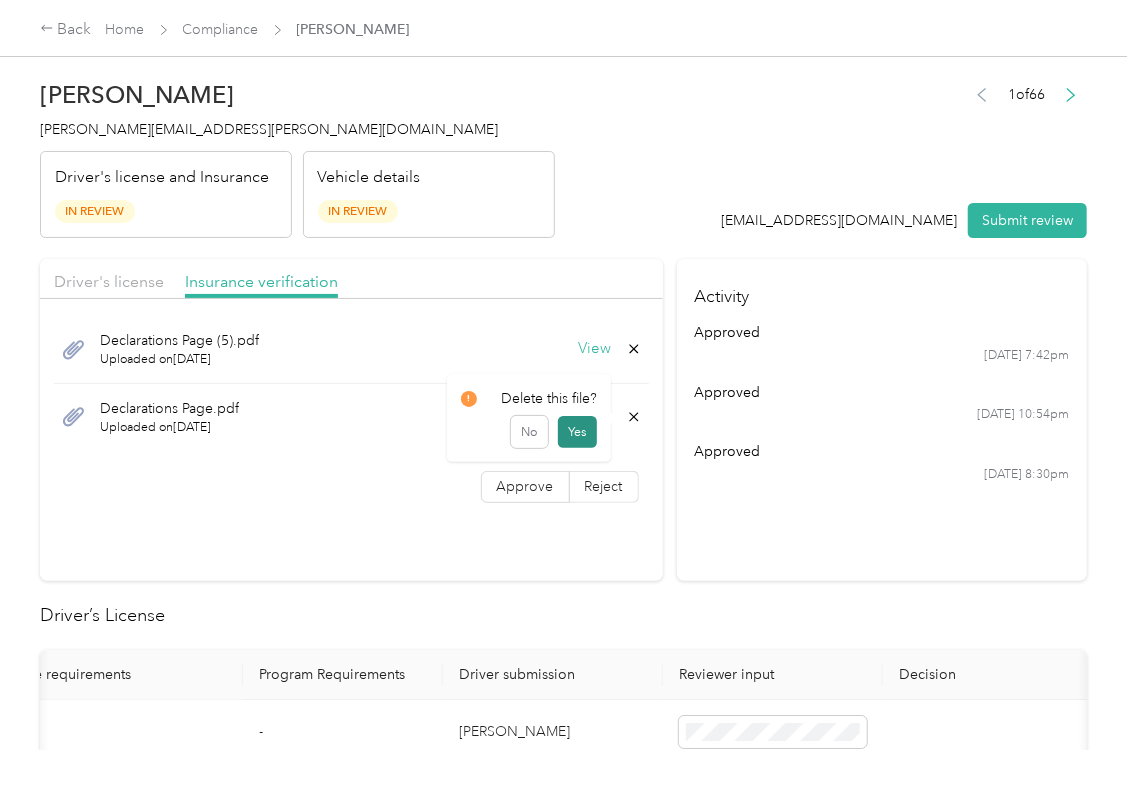 click on "Yes" at bounding box center [577, 432] 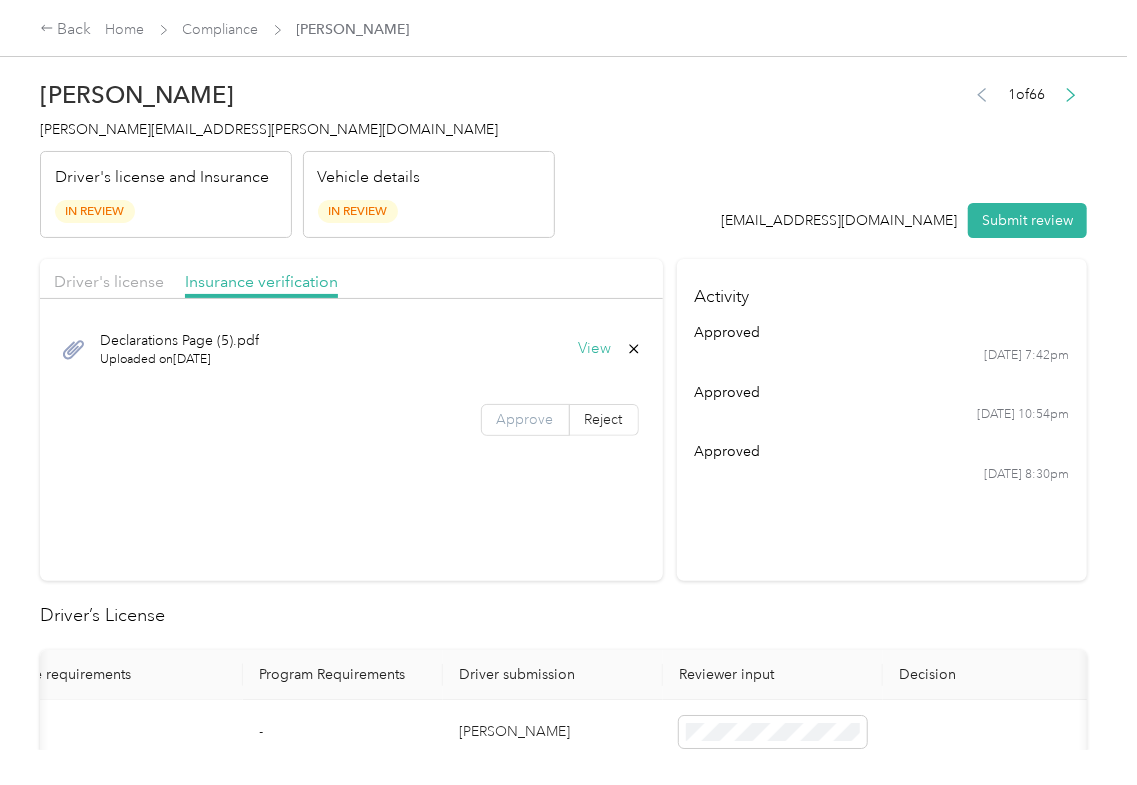click on "Approve" at bounding box center (525, 419) 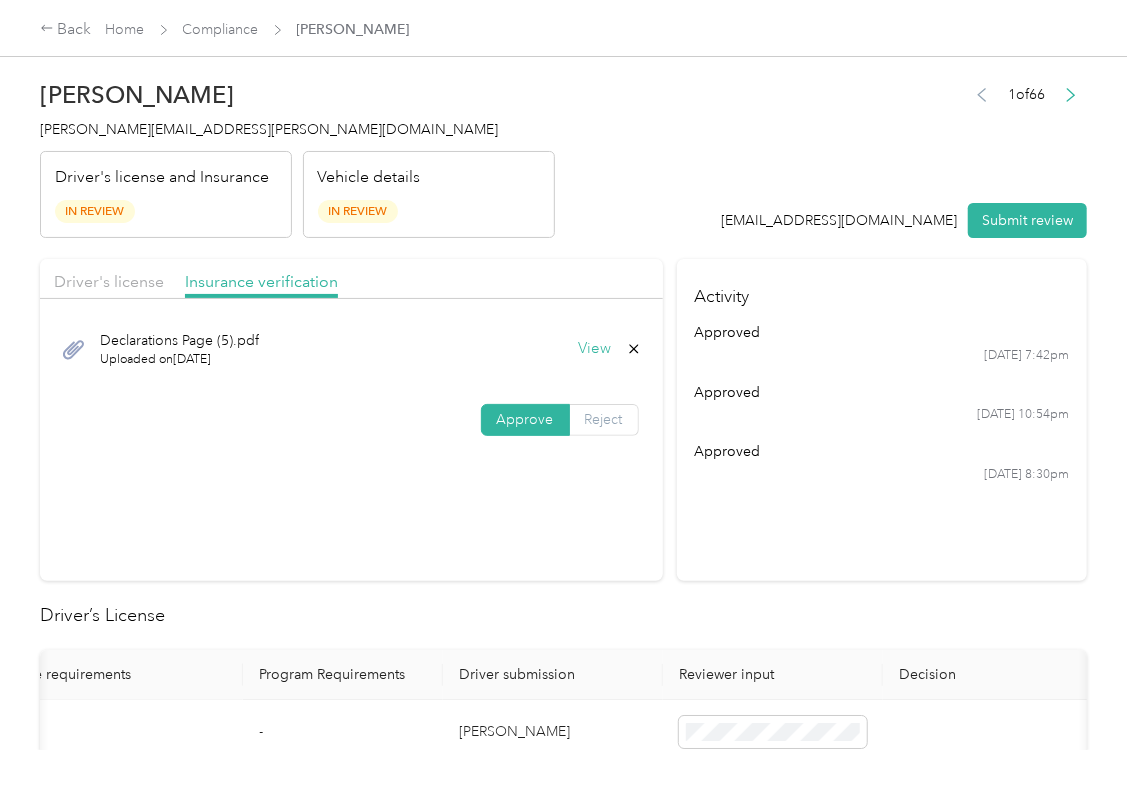 click on "Reject" at bounding box center [604, 420] 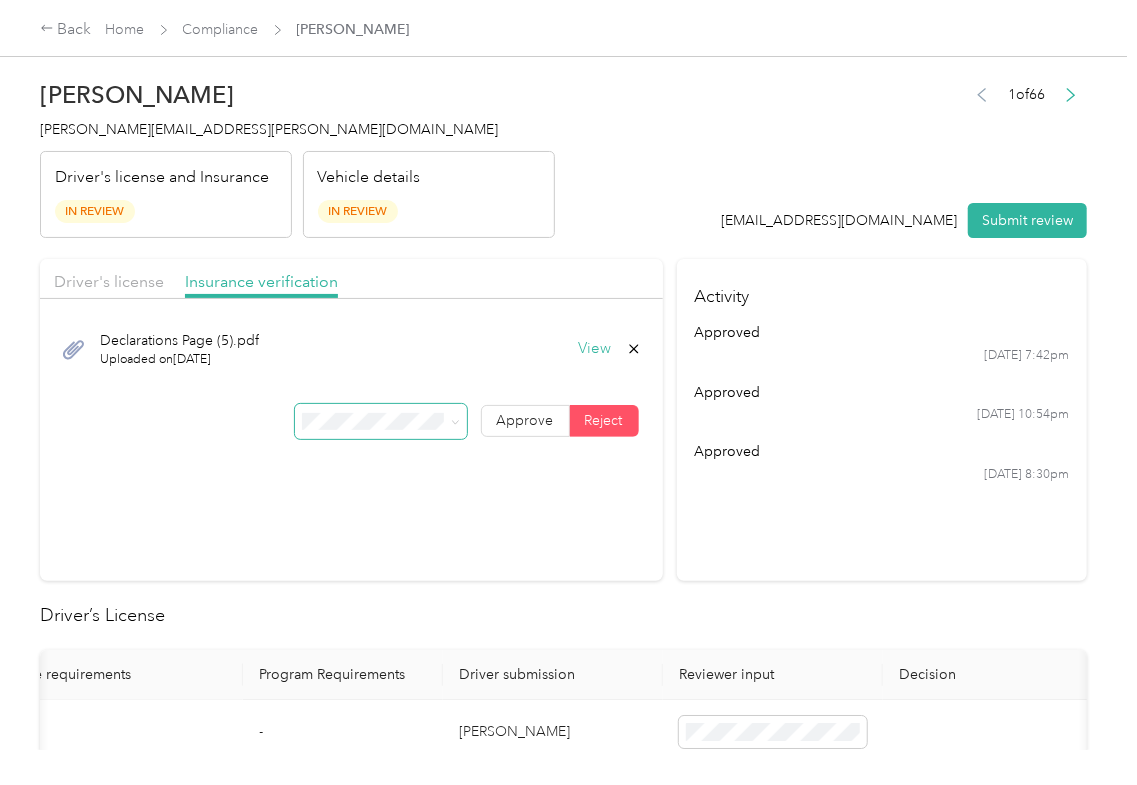 click at bounding box center [452, 421] 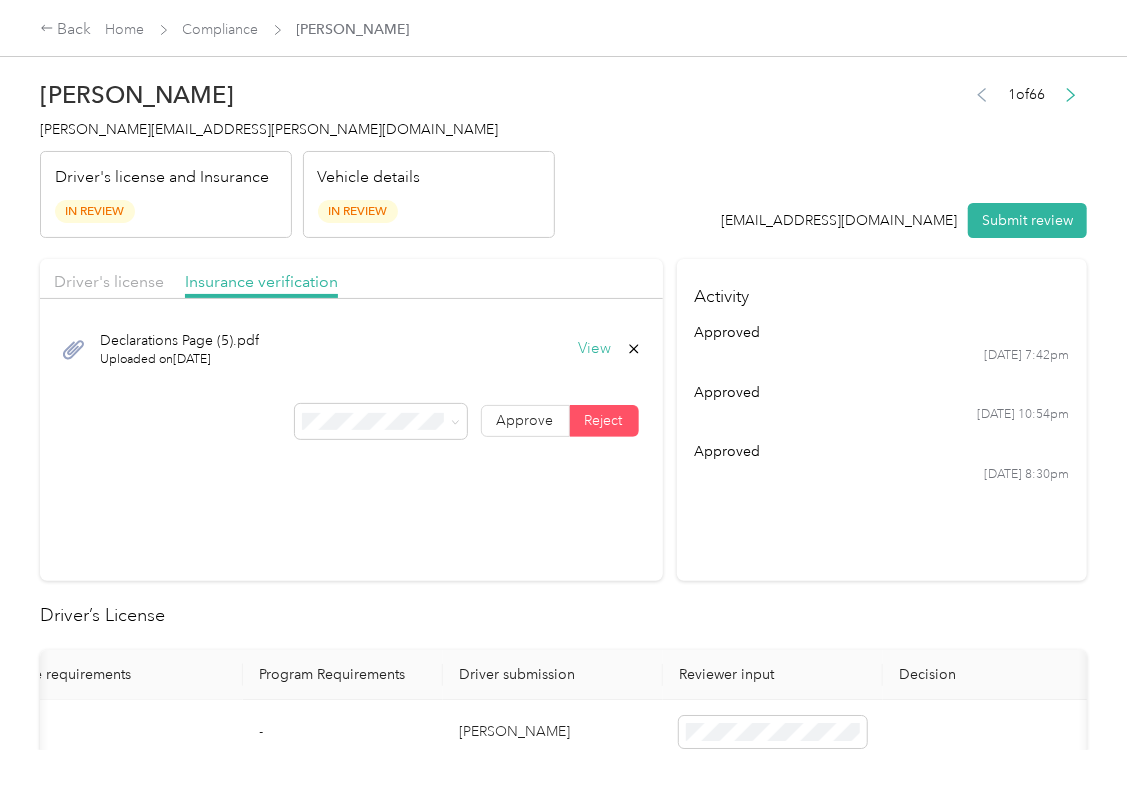 click on "Declarations Page (5).pdf Uploaded on  [DATE] View Approve Reject" at bounding box center [351, 381] 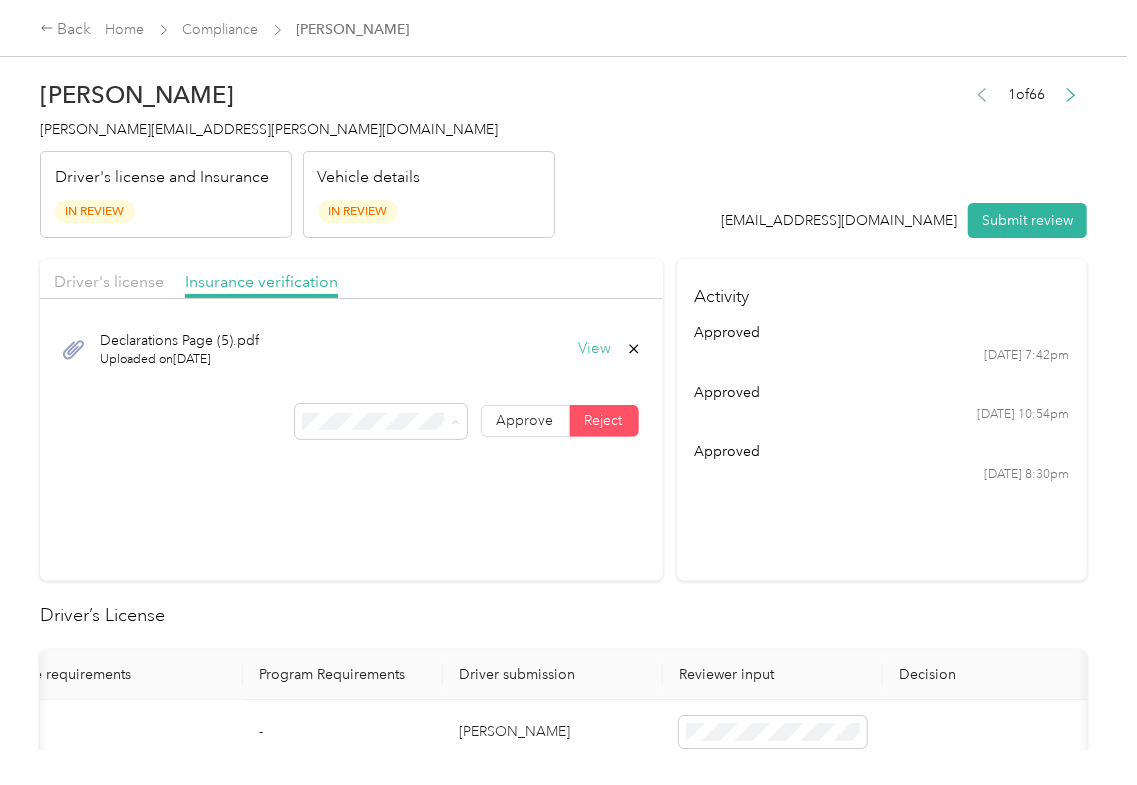 drag, startPoint x: 350, startPoint y: 578, endPoint x: 84, endPoint y: 528, distance: 270.65845 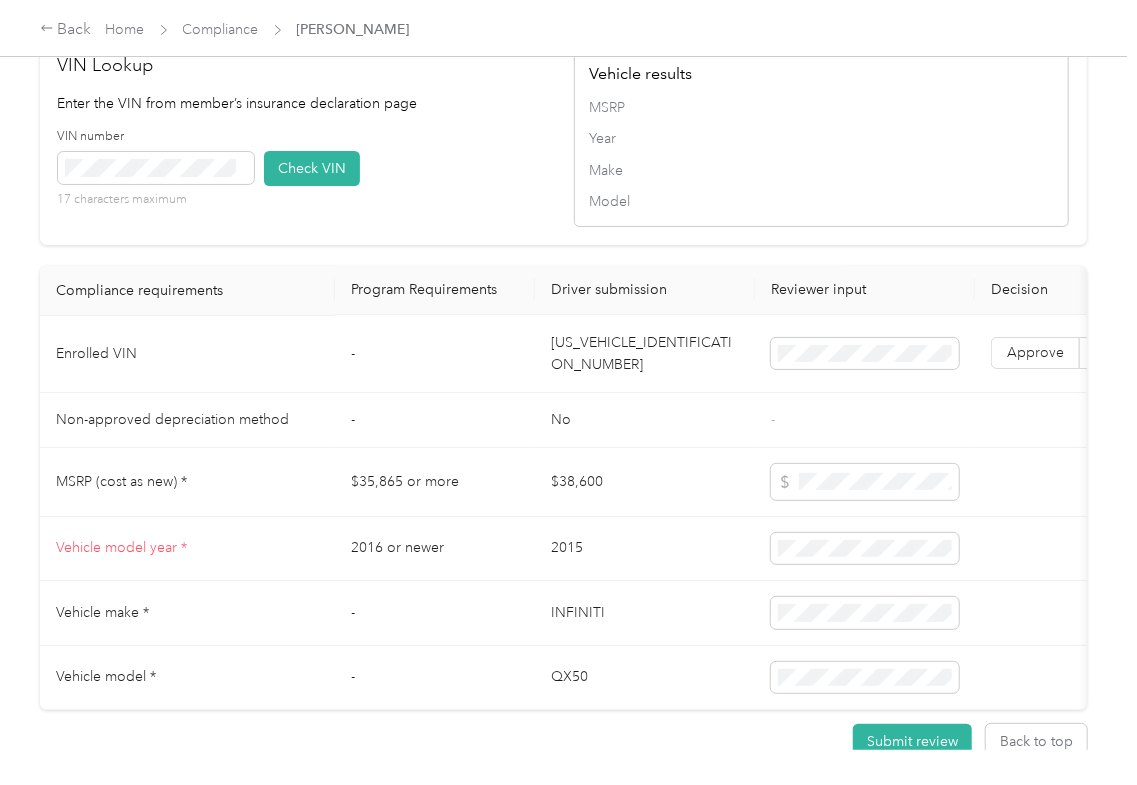 scroll, scrollTop: 1733, scrollLeft: 0, axis: vertical 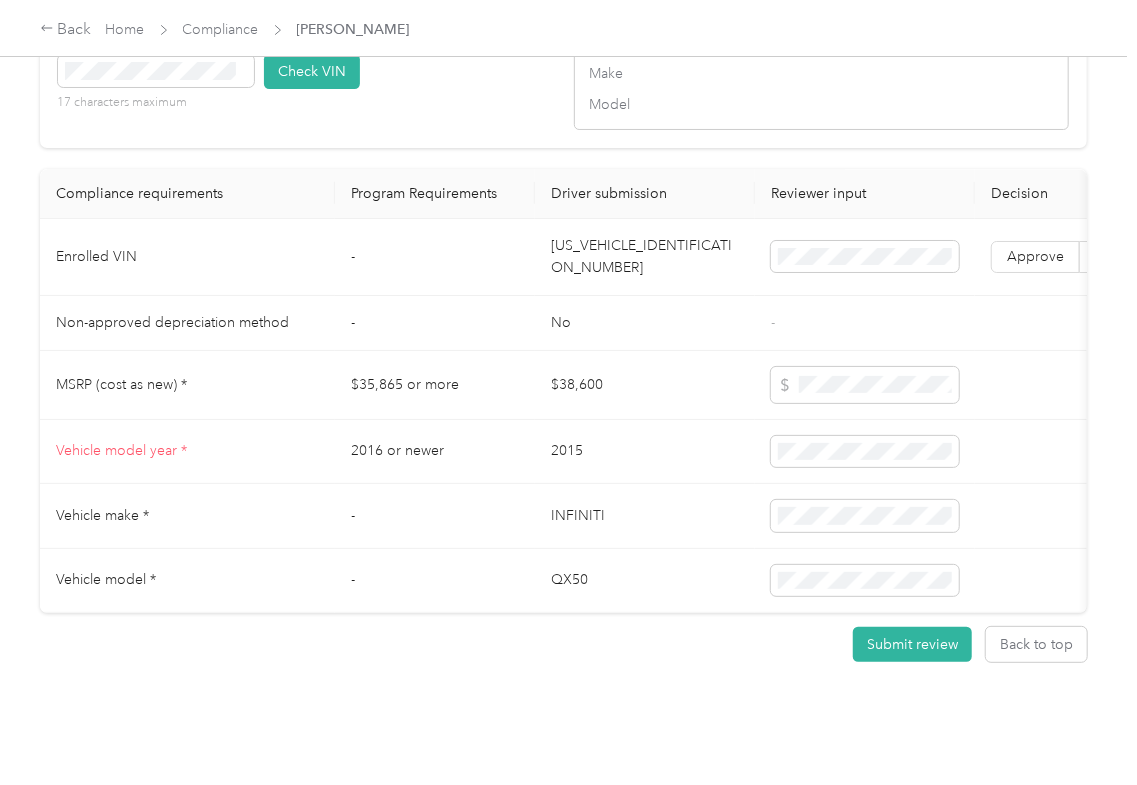 click on "[US_VEHICLE_IDENTIFICATION_NUMBER]" at bounding box center (645, 257) 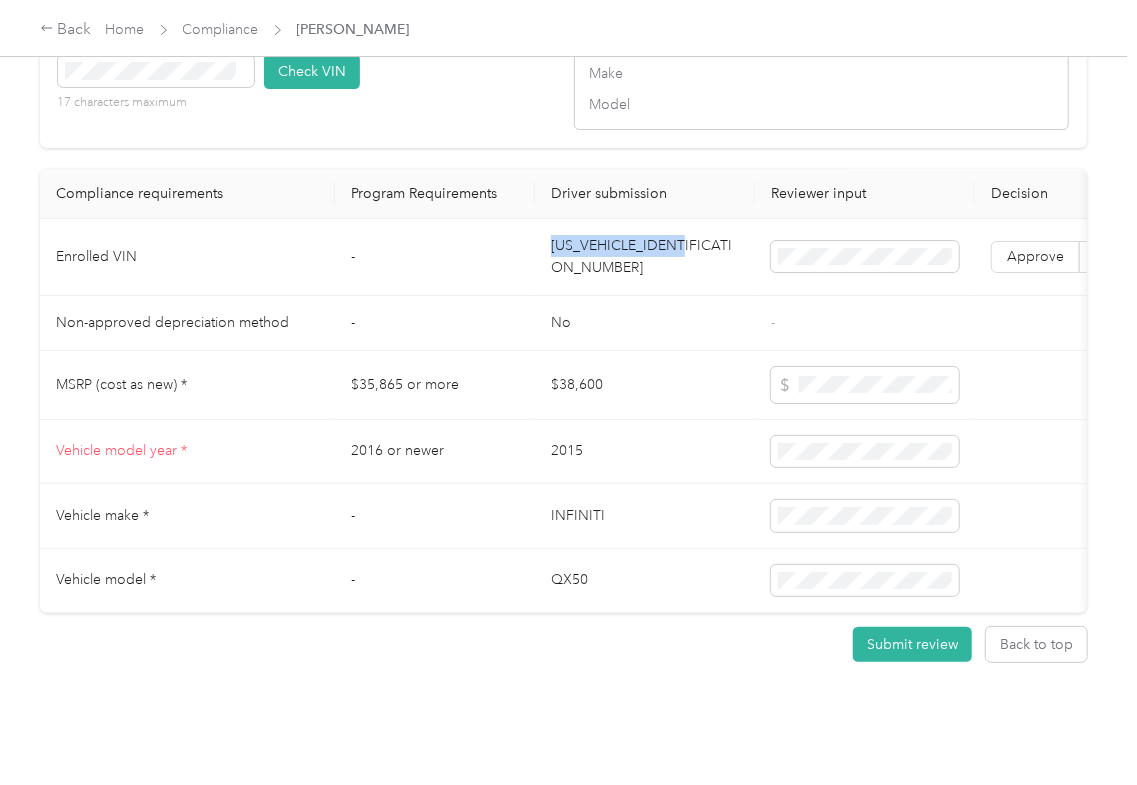 click on "[US_VEHICLE_IDENTIFICATION_NUMBER]" at bounding box center [645, 257] 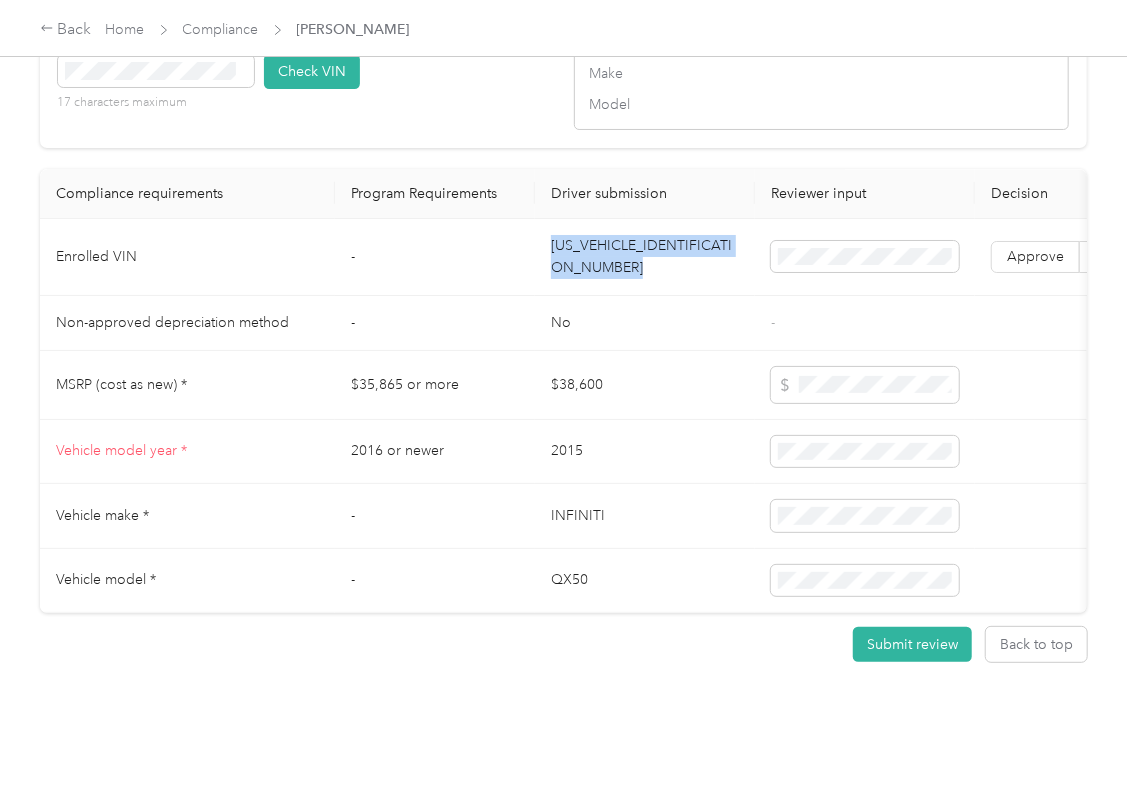 click on "[US_VEHICLE_IDENTIFICATION_NUMBER]" at bounding box center (645, 257) 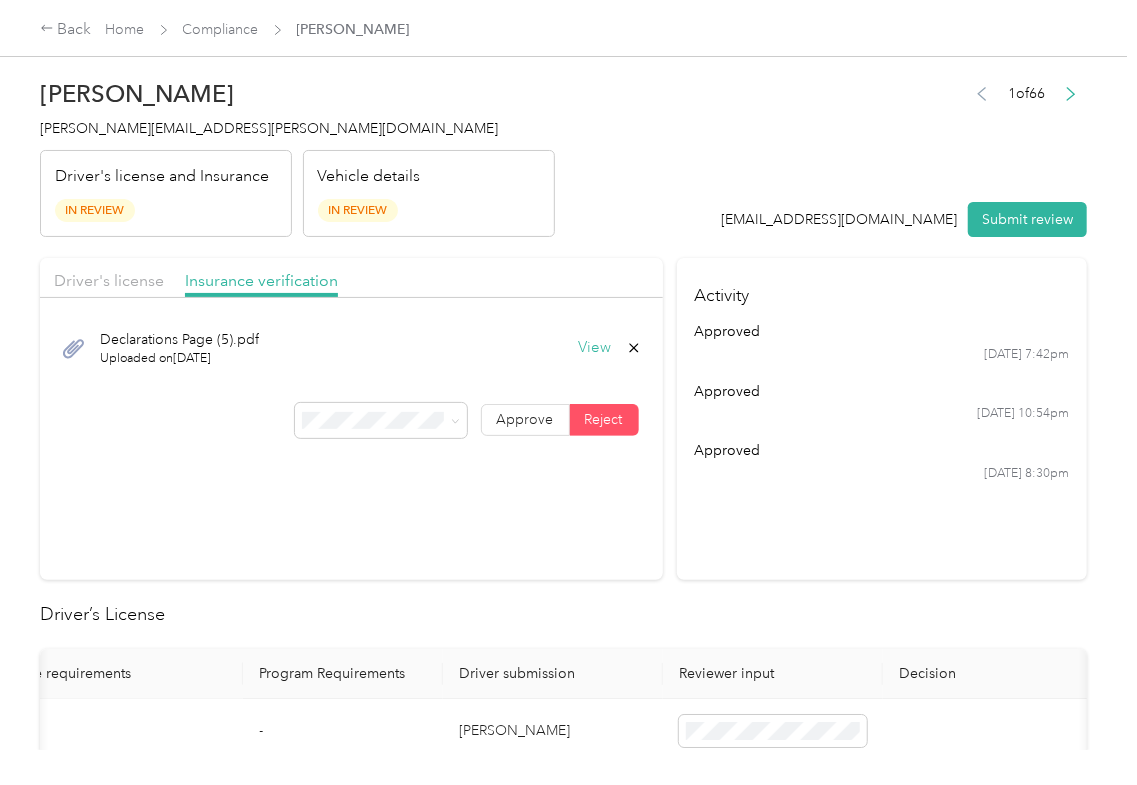 scroll, scrollTop: 0, scrollLeft: 0, axis: both 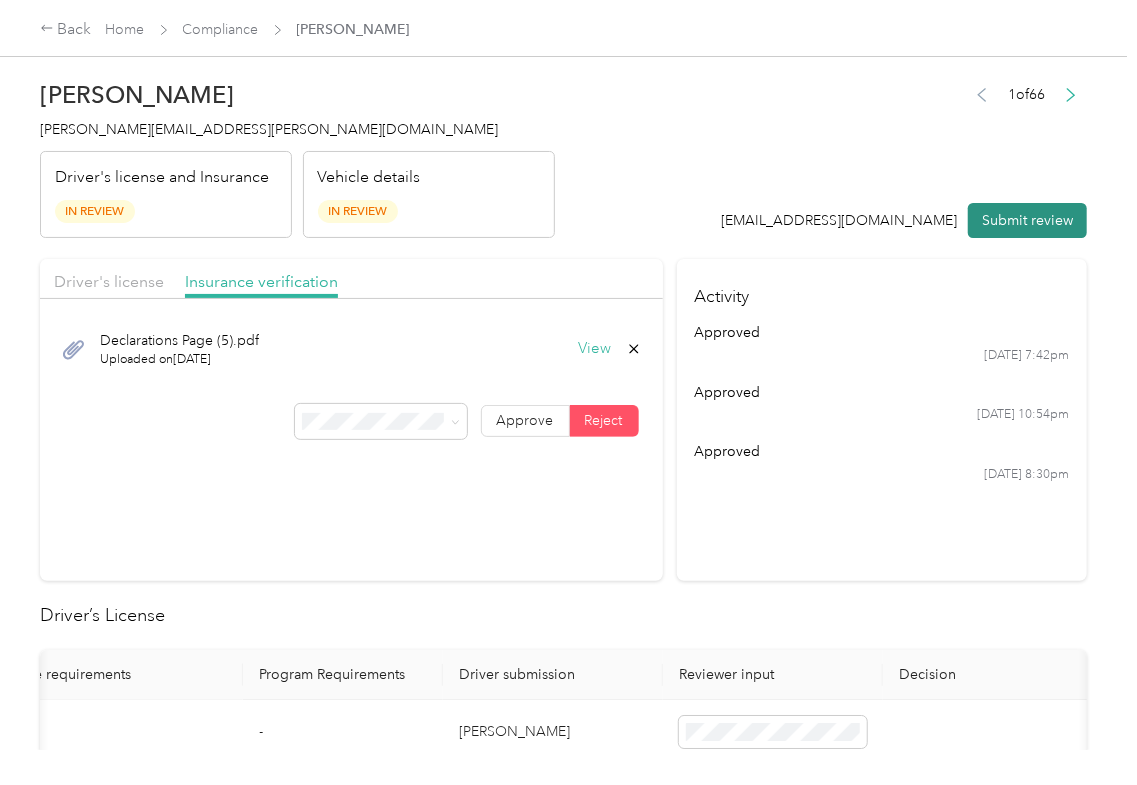 click on "Submit review" at bounding box center (1027, 220) 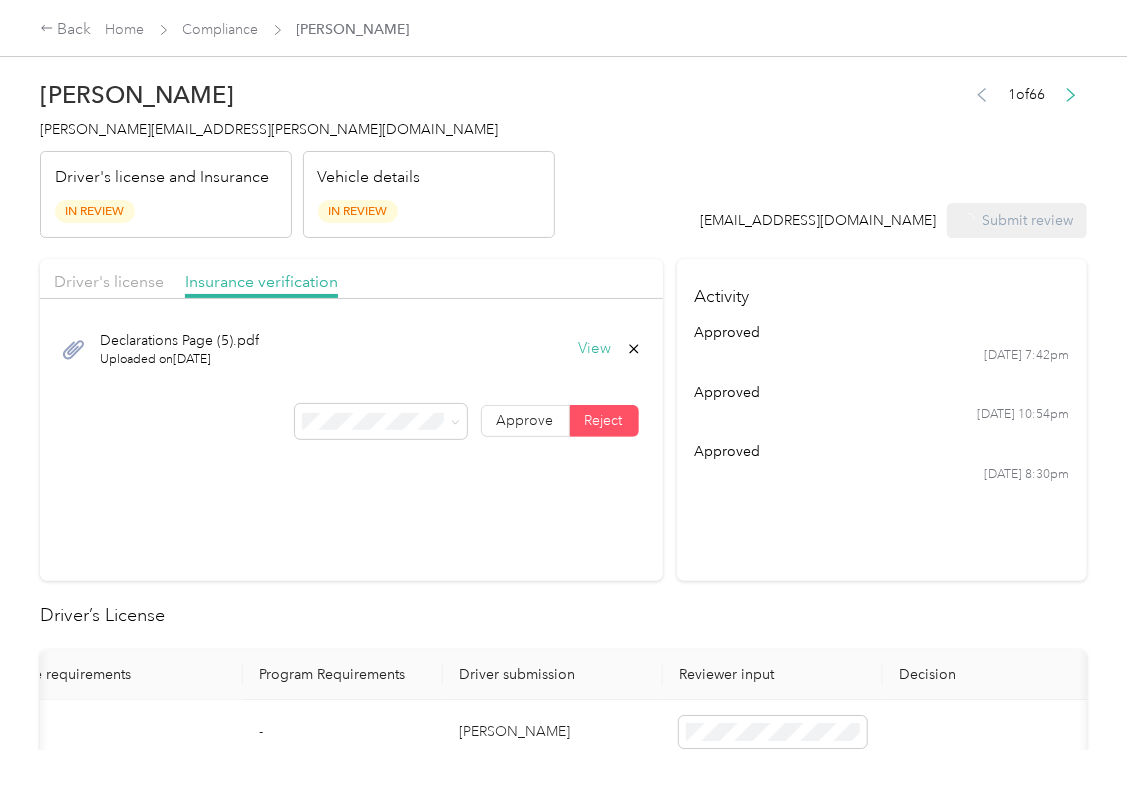 click on "[PERSON_NAME][EMAIL_ADDRESS][PERSON_NAME][DOMAIN_NAME]" at bounding box center (269, 129) 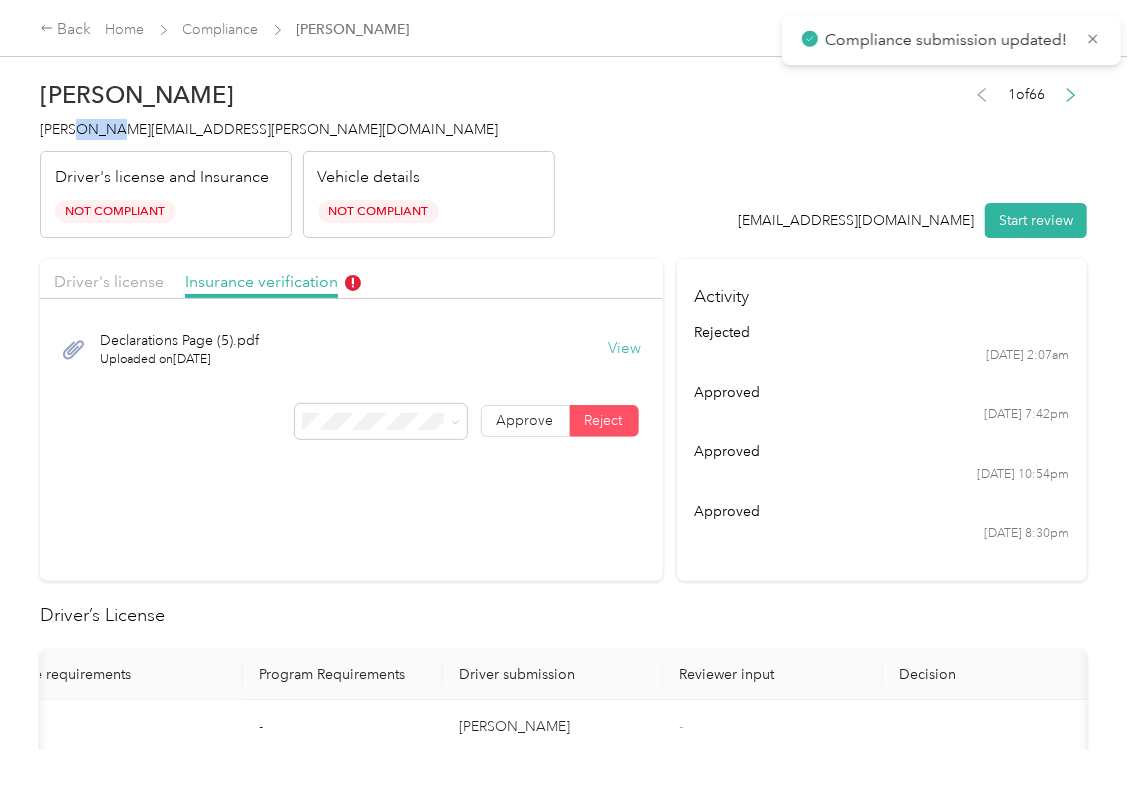 click on "[PERSON_NAME][EMAIL_ADDRESS][PERSON_NAME][DOMAIN_NAME]" at bounding box center [269, 129] 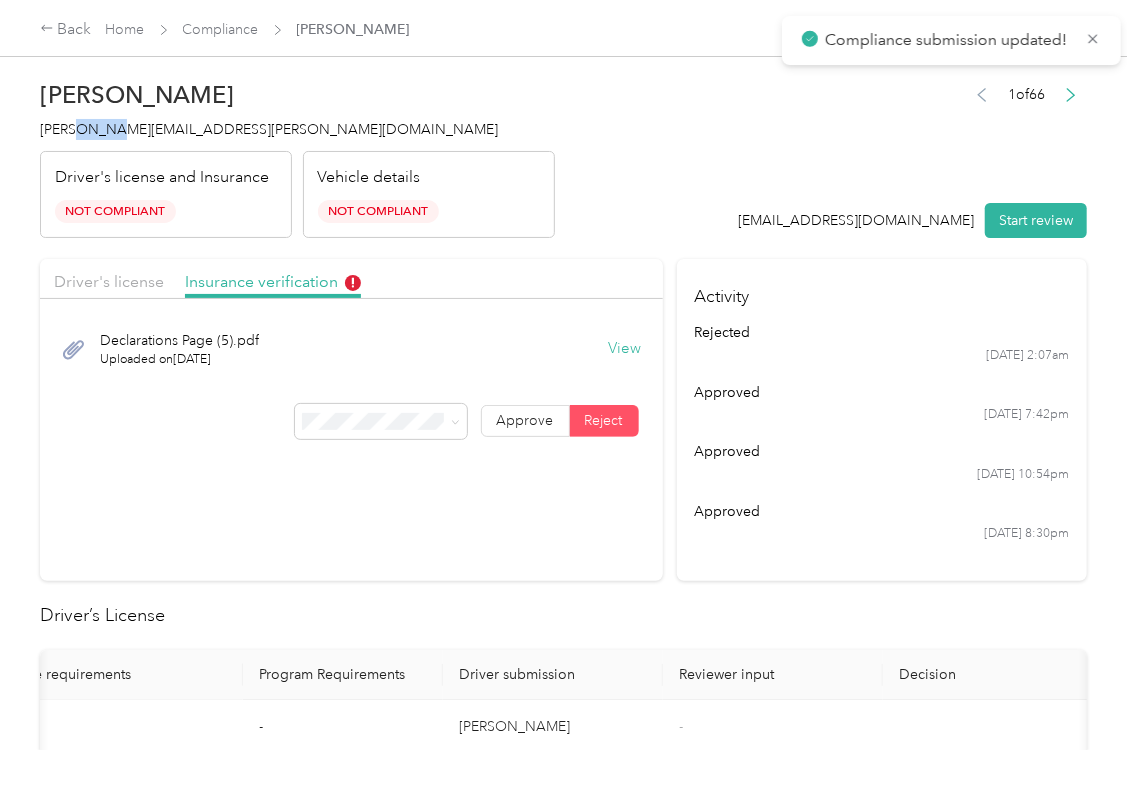 click on "[PERSON_NAME][EMAIL_ADDRESS][PERSON_NAME][DOMAIN_NAME]" at bounding box center [269, 129] 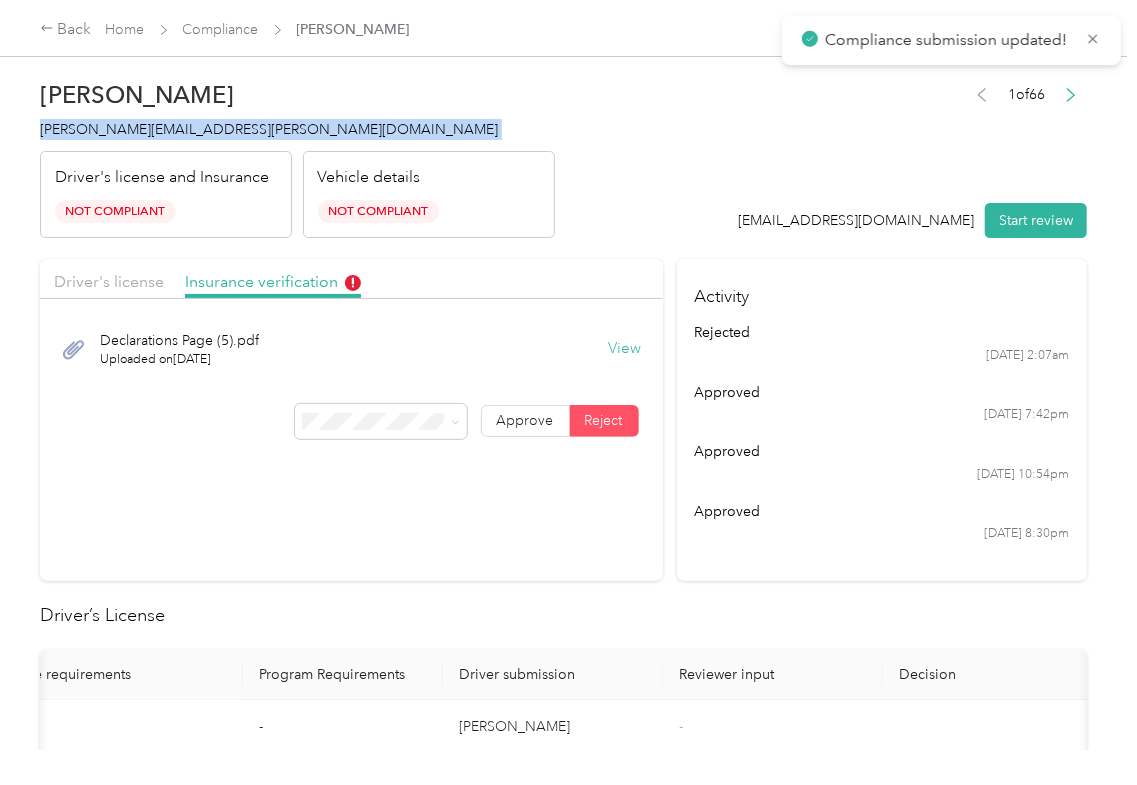 click on "[PERSON_NAME][EMAIL_ADDRESS][PERSON_NAME][DOMAIN_NAME]" at bounding box center (269, 129) 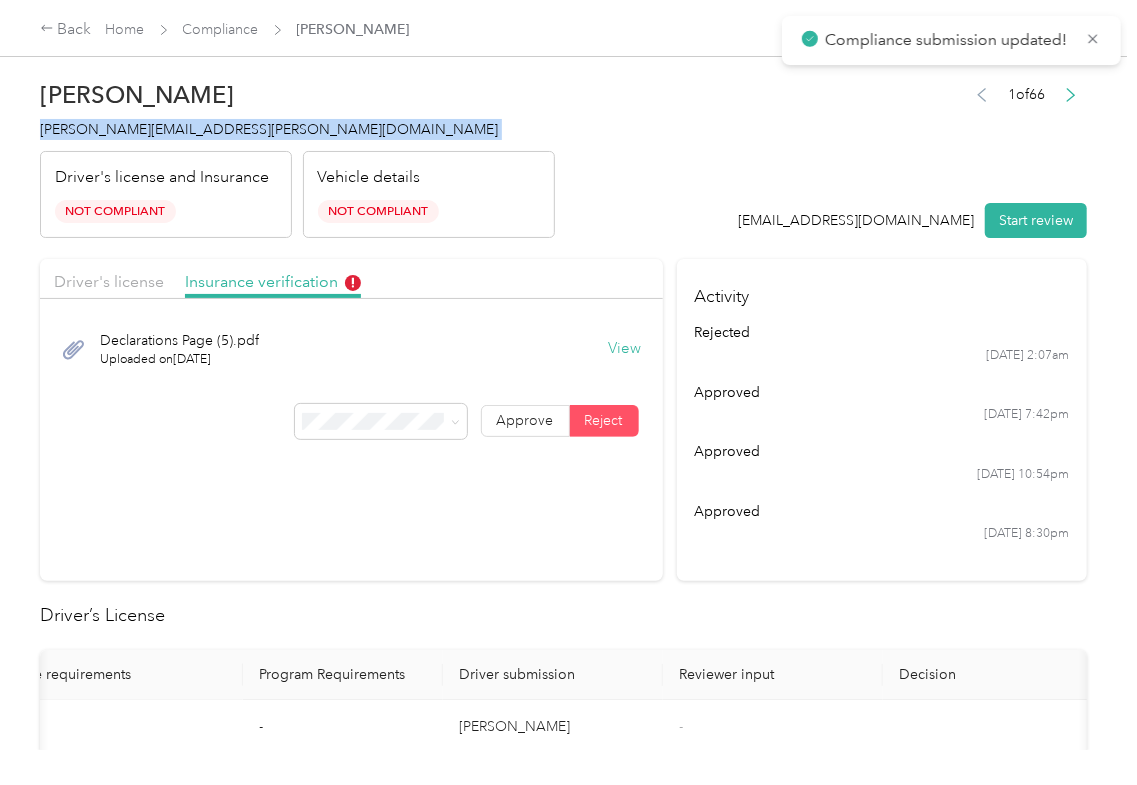 click on "Activity rejected [DATE] 2:07am approved [DATE] 7:42pm approved [DATE] 10:54pm approved [DATE] 8:30pm" at bounding box center (882, 420) 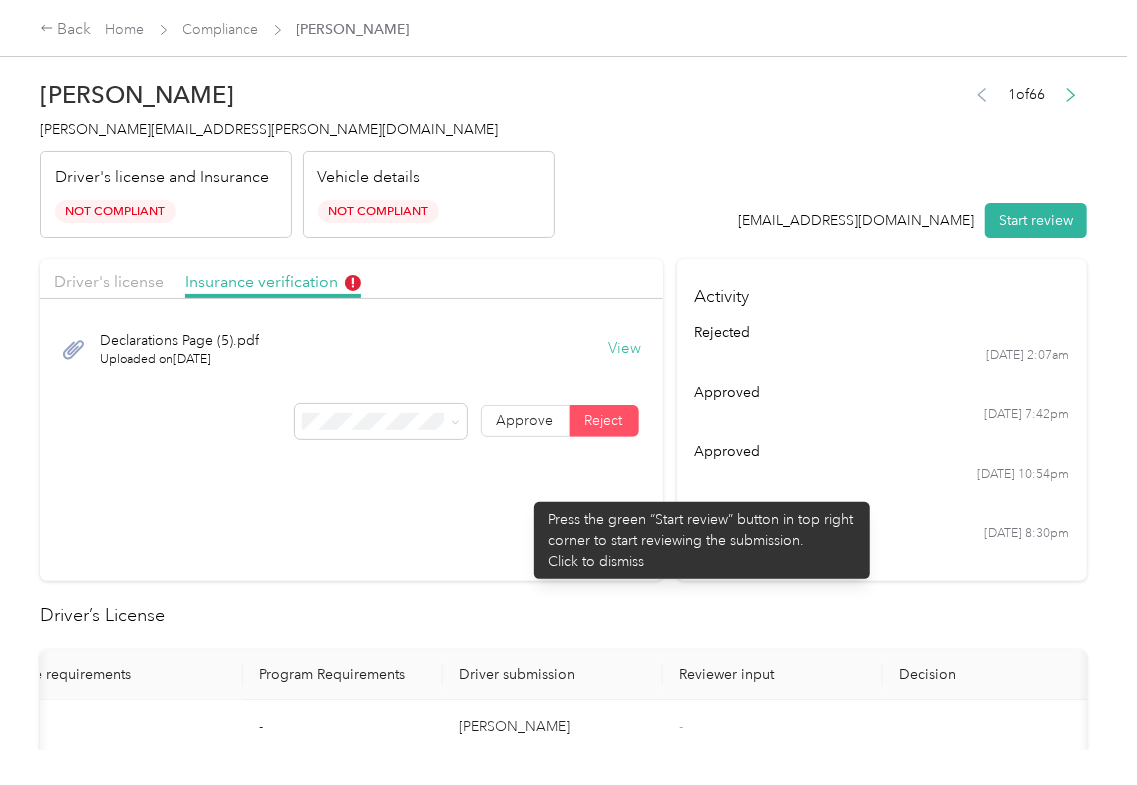 click on "Driver's license Insurance verification Declarations Page (5).pdf Uploaded on  [DATE] View Approve Reject" at bounding box center [351, 420] 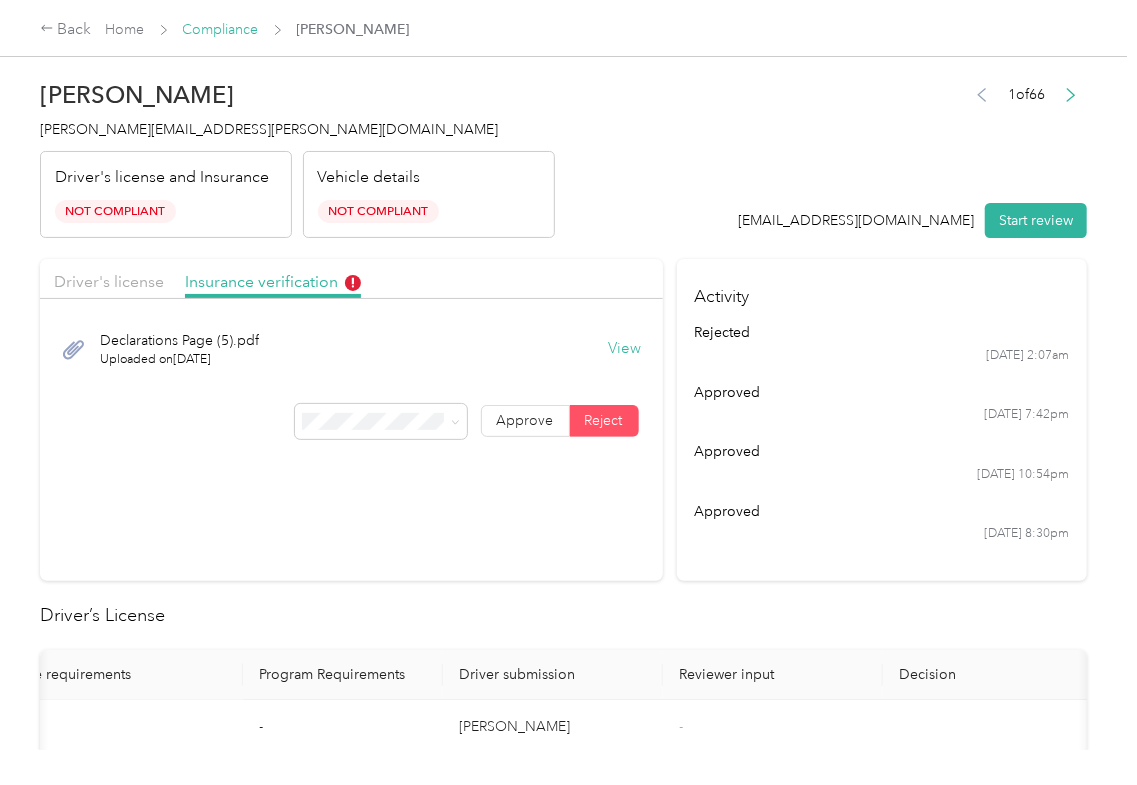 click on "Compliance" at bounding box center [221, 29] 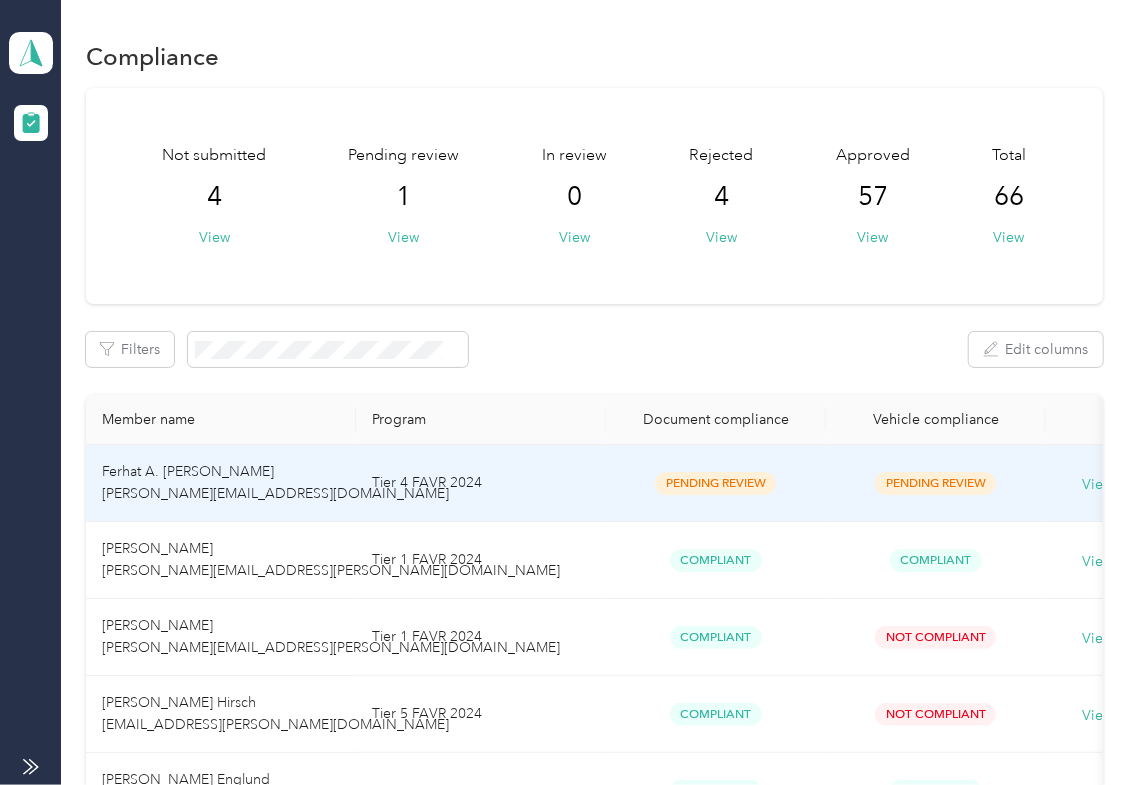 click on "Ferhat A. [PERSON_NAME]
[PERSON_NAME][EMAIL_ADDRESS][DOMAIN_NAME]" at bounding box center [275, 482] 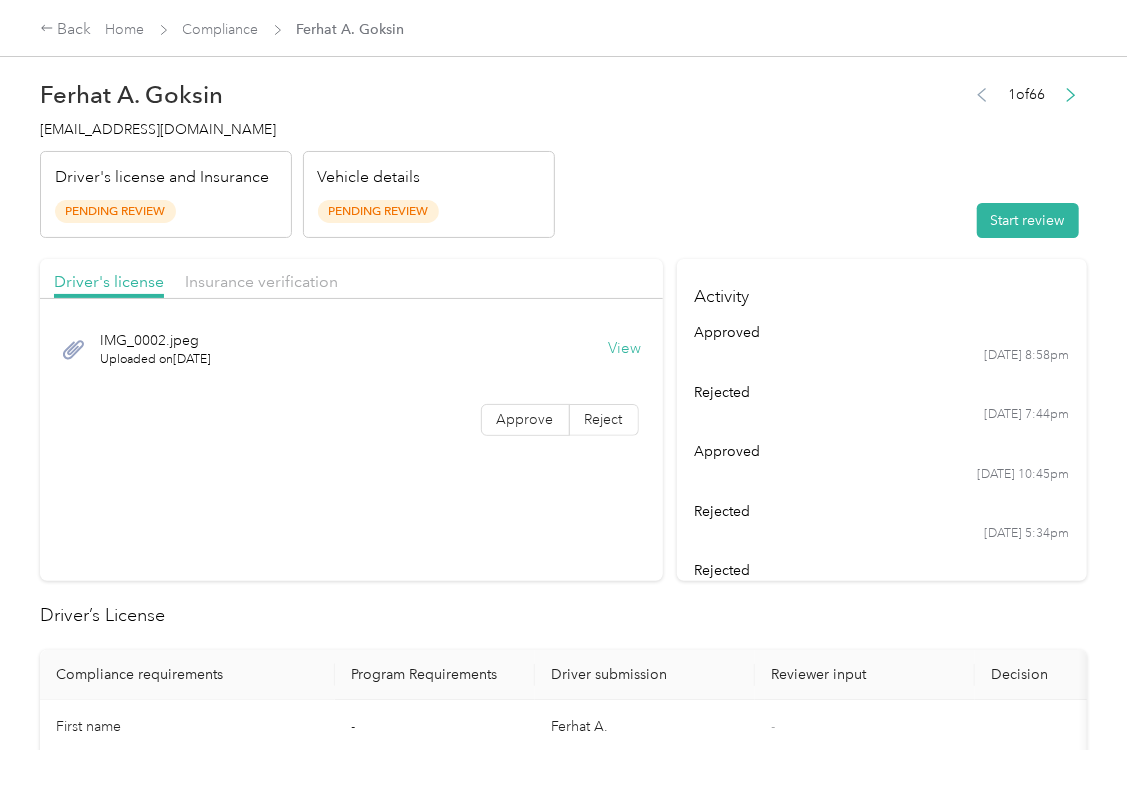 click on "View" at bounding box center [625, 349] 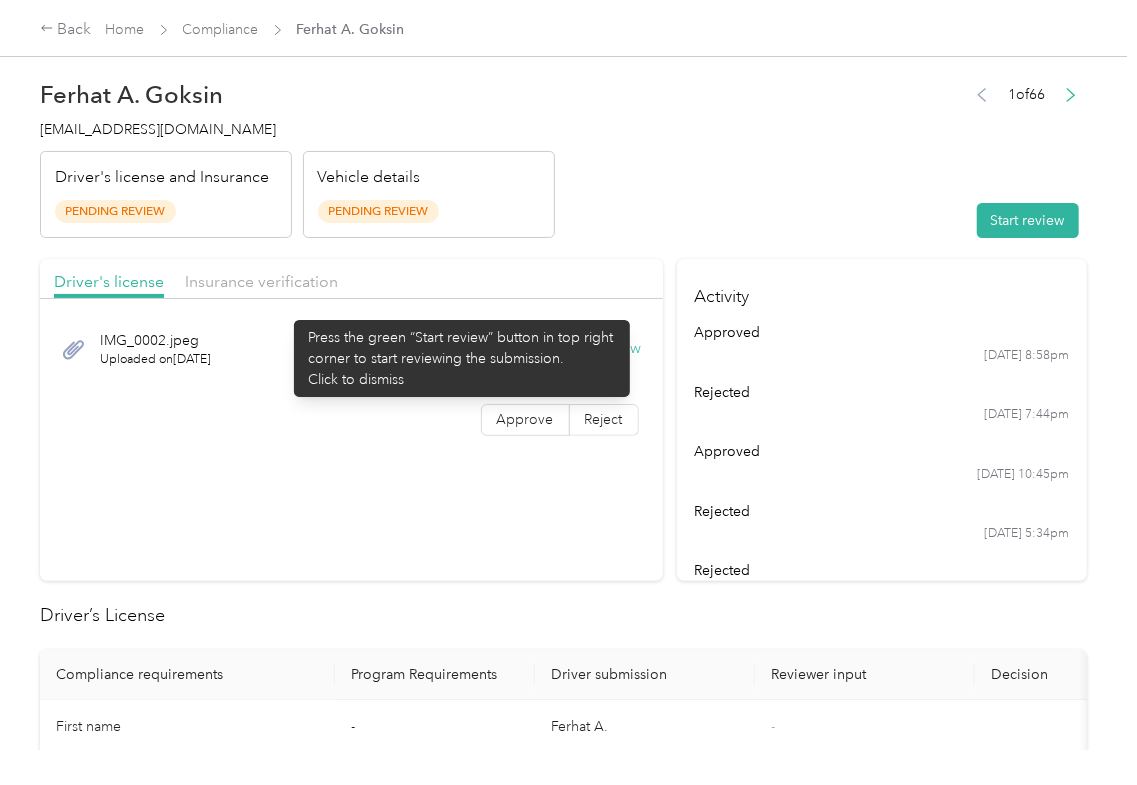 click on "IMG_0002.jpeg Uploaded on  [DATE] View" at bounding box center [351, 349] 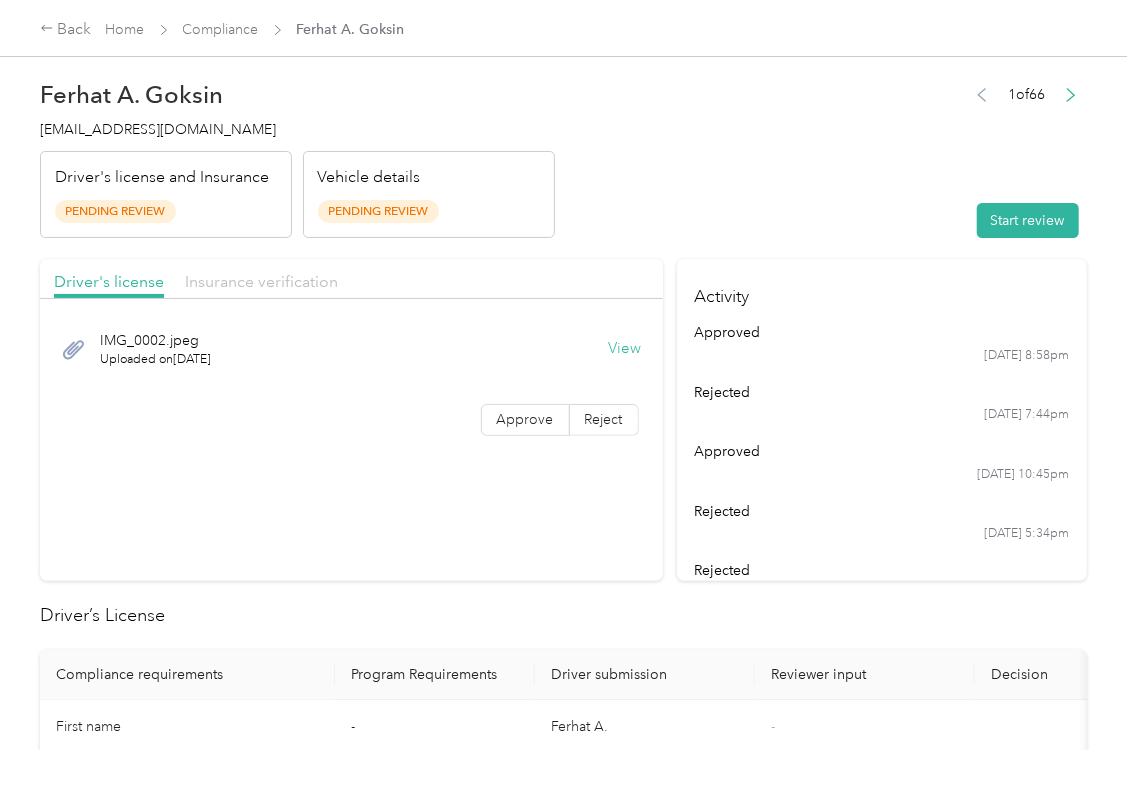 click on "Insurance verification" at bounding box center [261, 281] 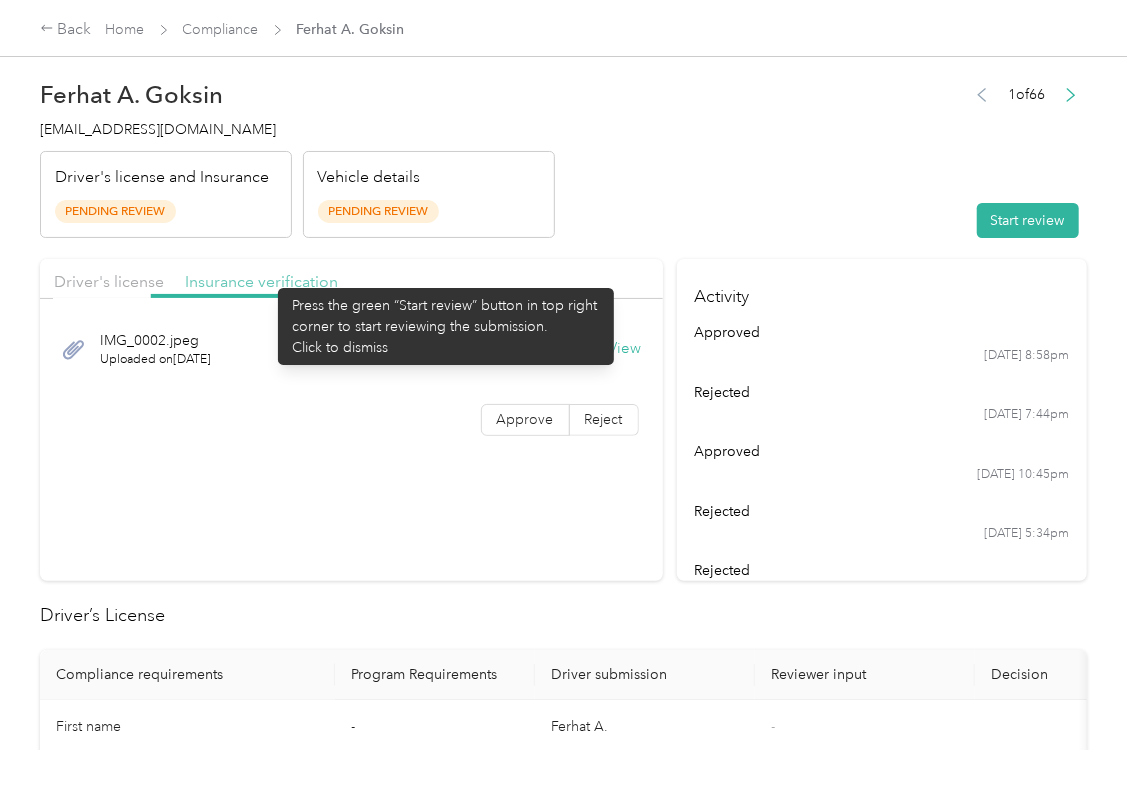 click on "Insurance verification" at bounding box center (261, 281) 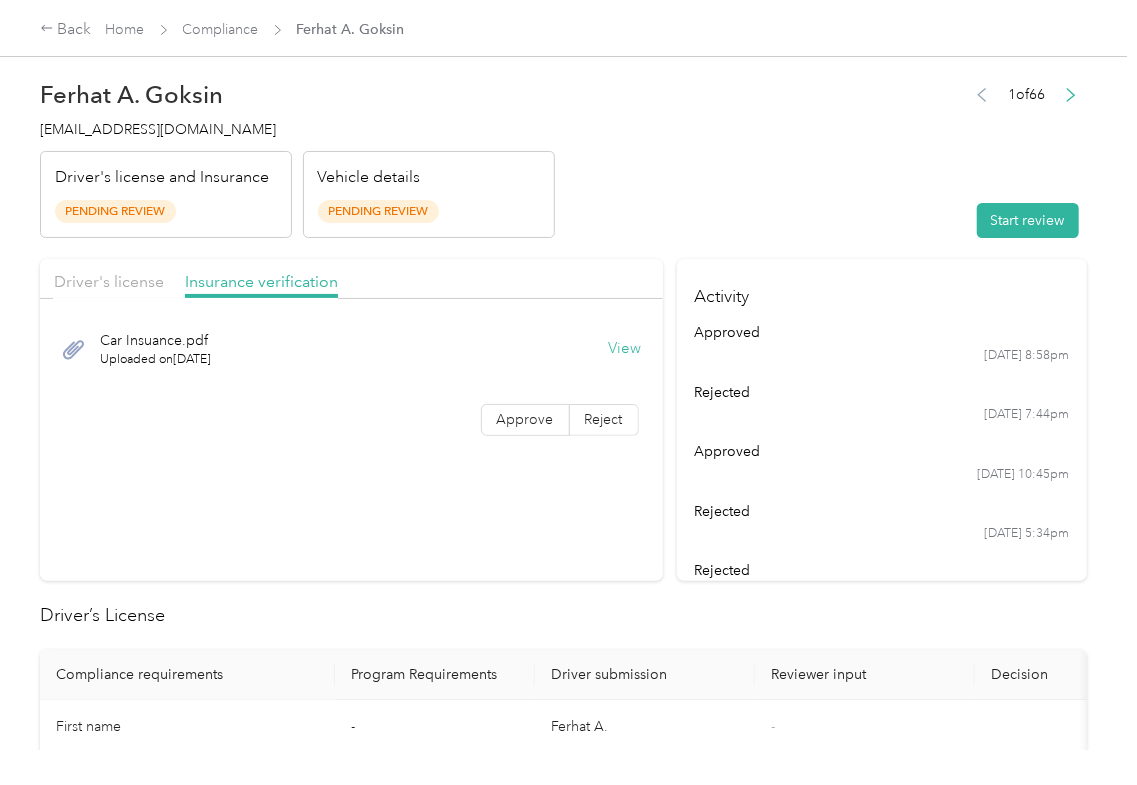click on "View" at bounding box center [625, 349] 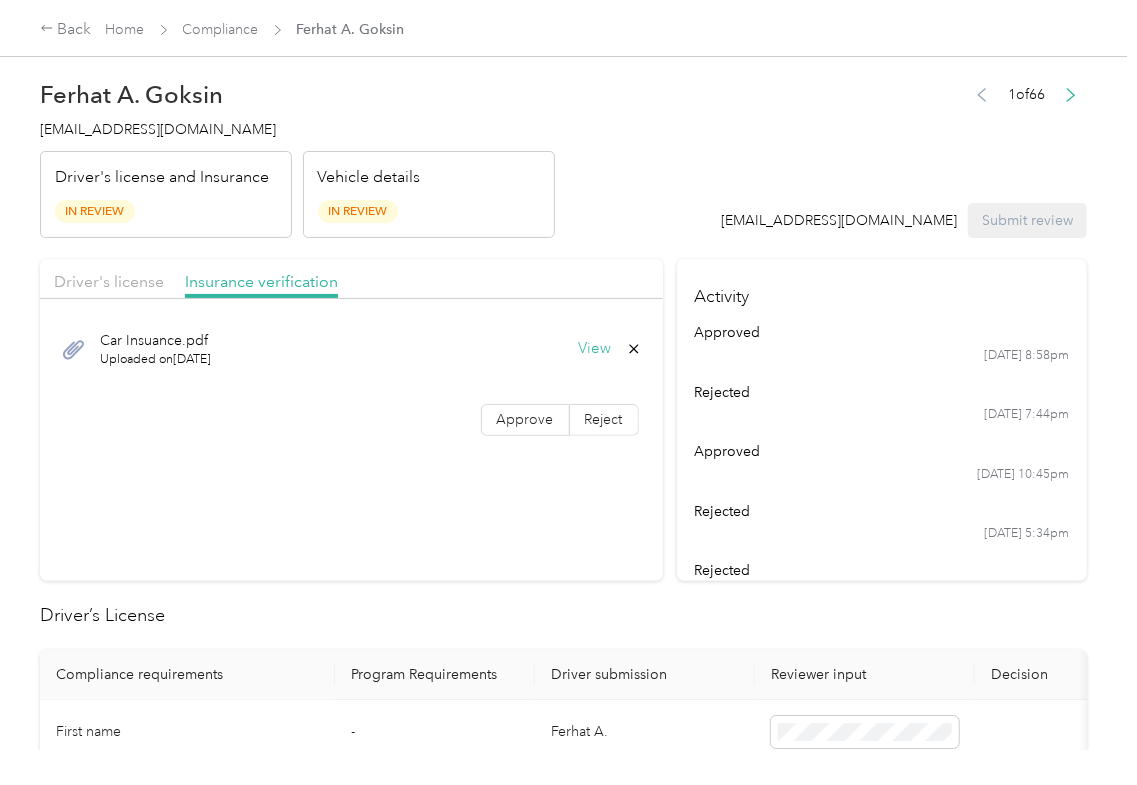 click on "Car Insuance.pdf Uploaded on  [DATE] View" at bounding box center [351, 349] 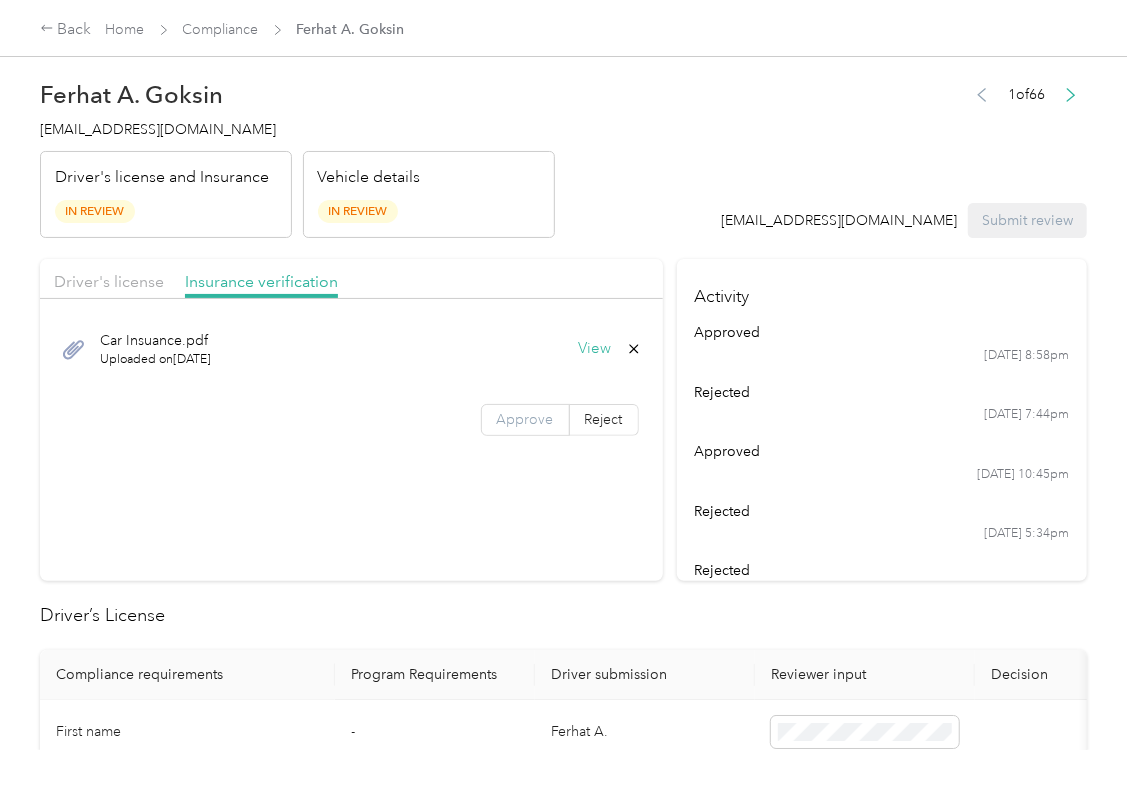 click on "Approve" at bounding box center [525, 419] 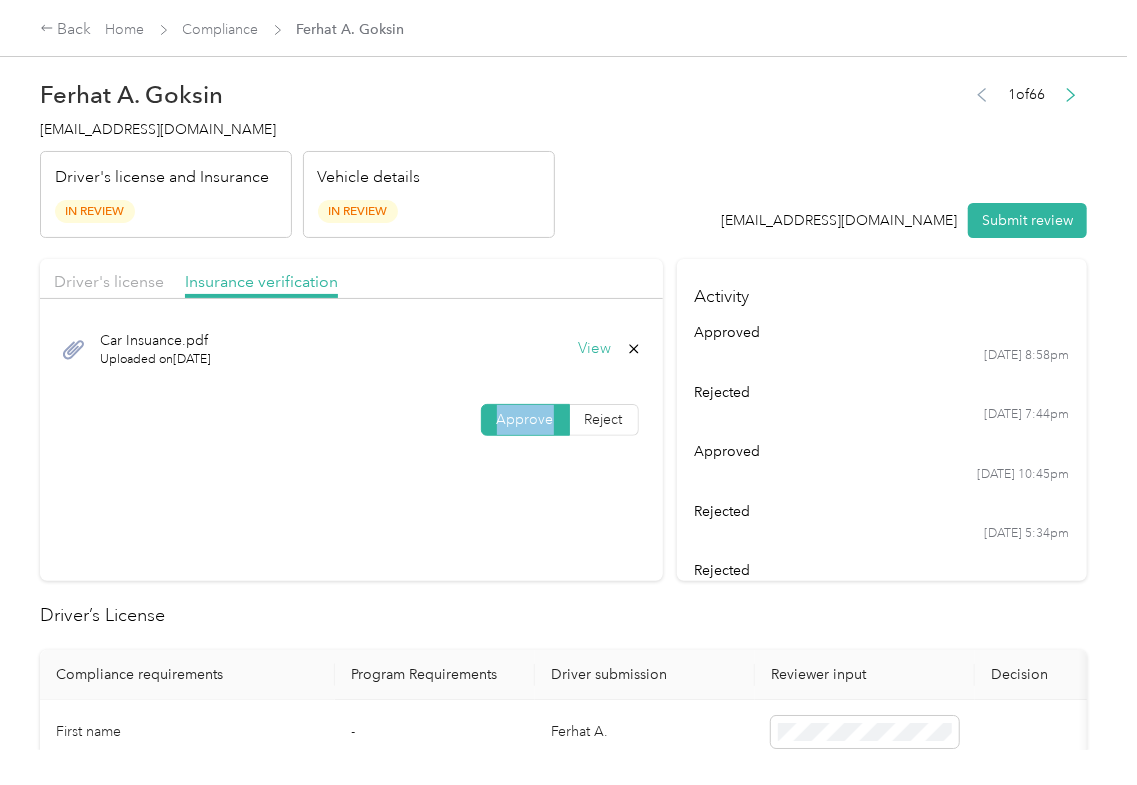 click on "Approve" at bounding box center (525, 419) 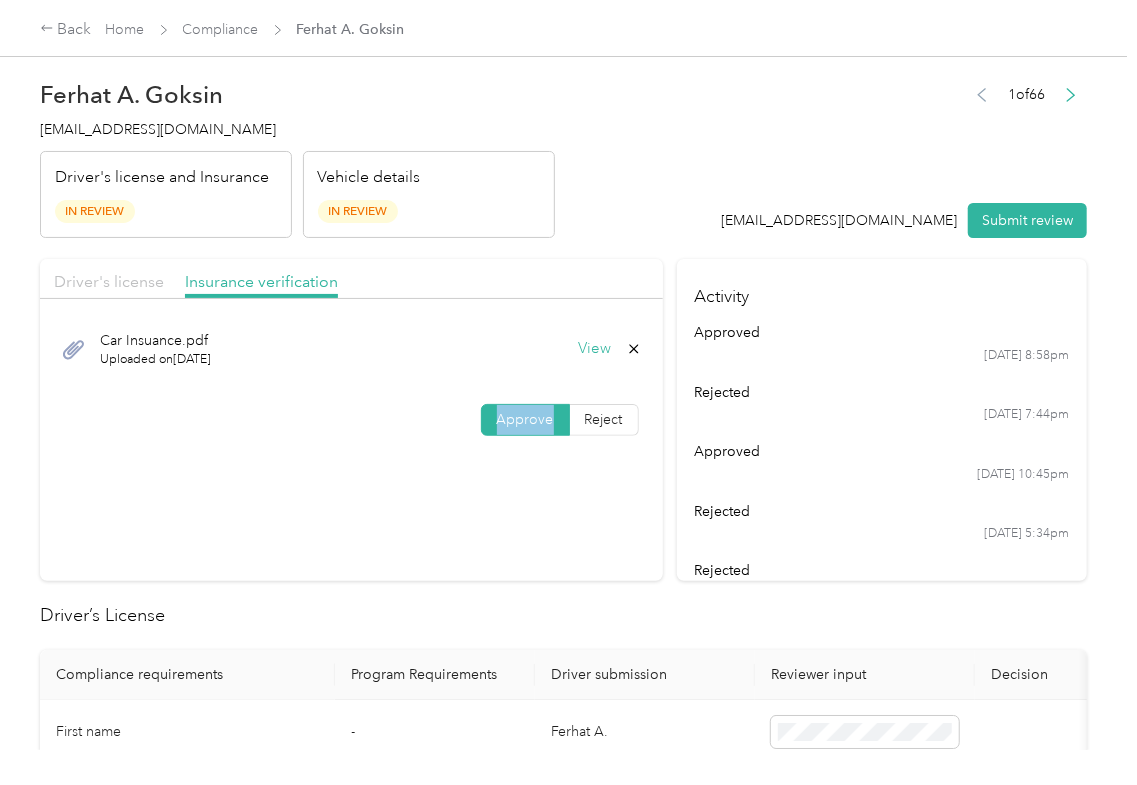 click on "Driver's license" at bounding box center (109, 281) 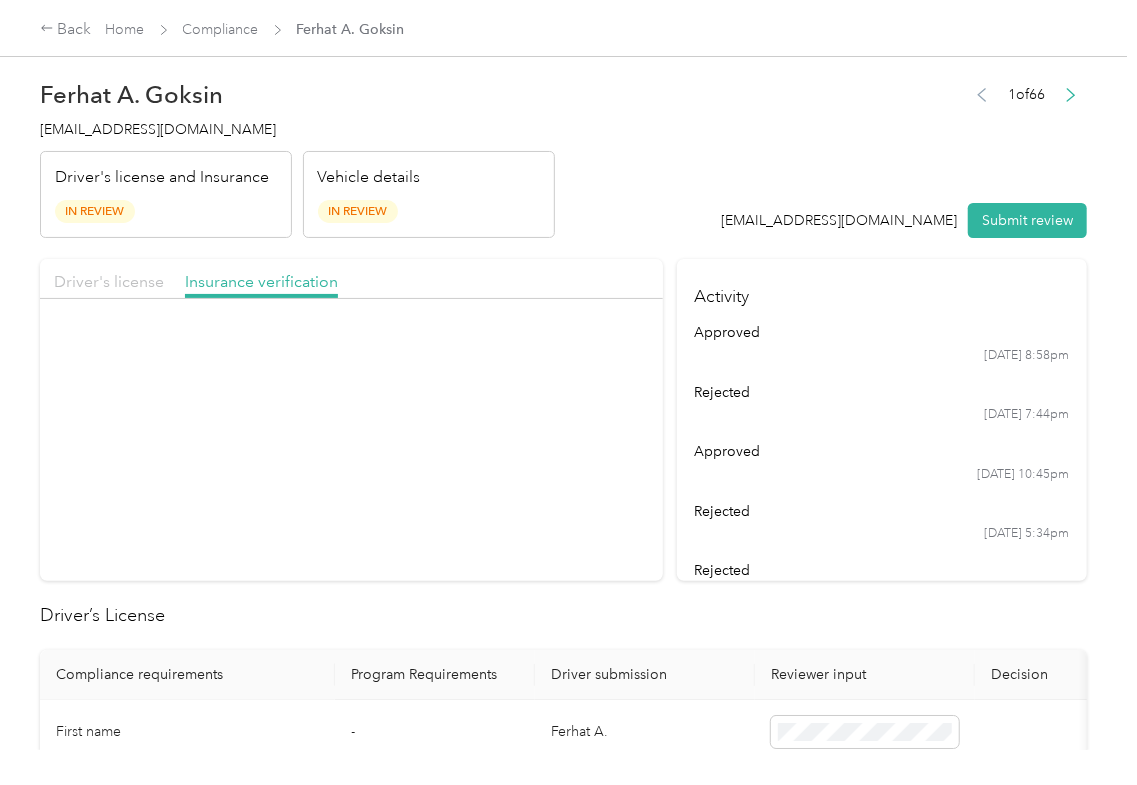 click on "Driver's license" at bounding box center (109, 281) 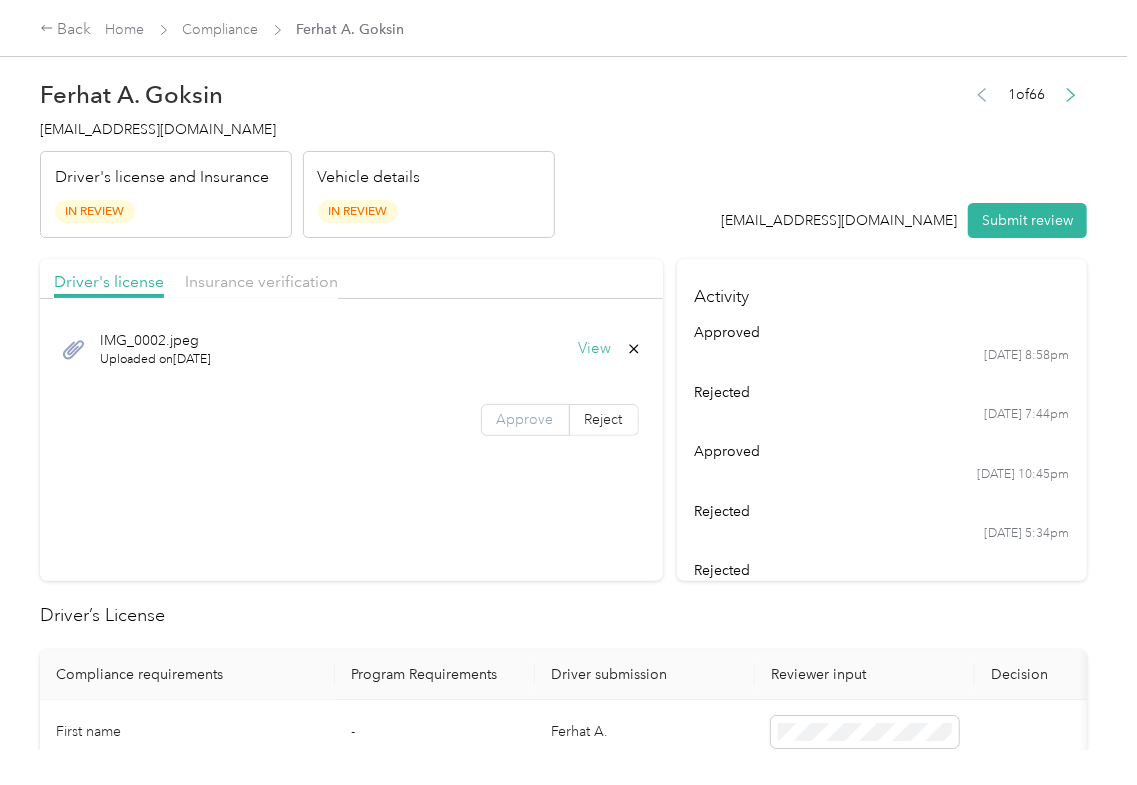 click on "Approve" at bounding box center (525, 419) 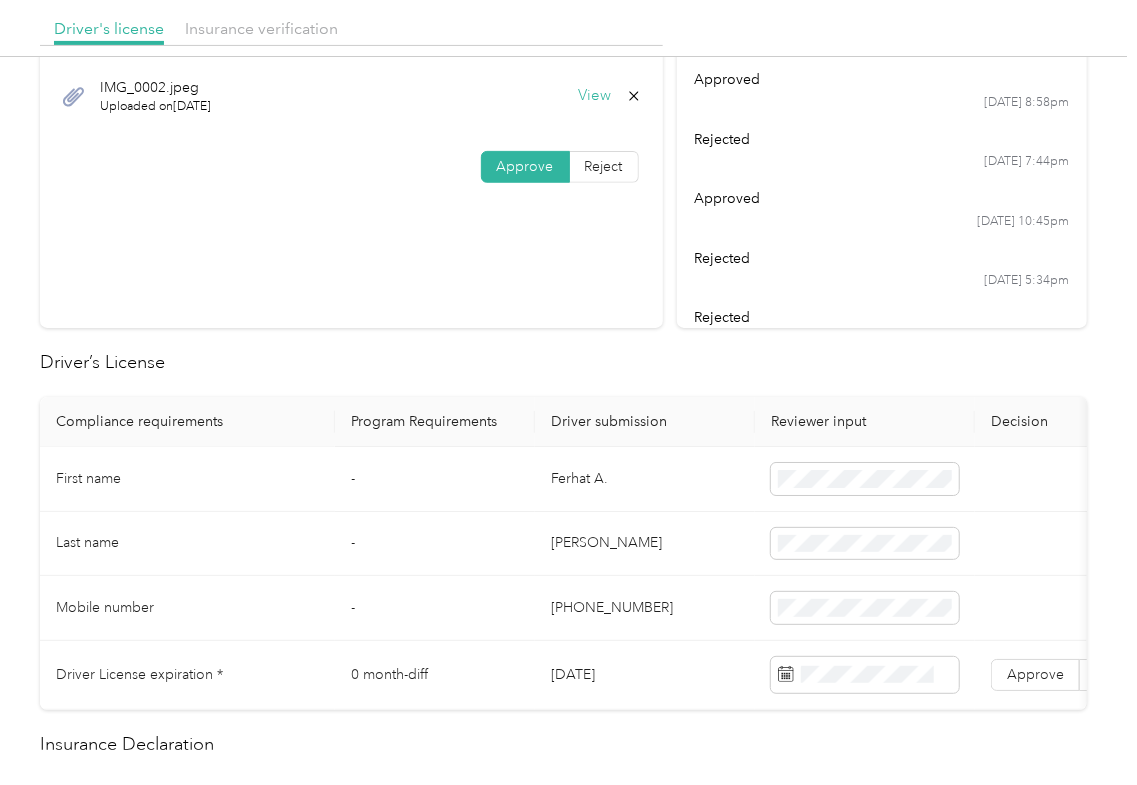 scroll, scrollTop: 400, scrollLeft: 0, axis: vertical 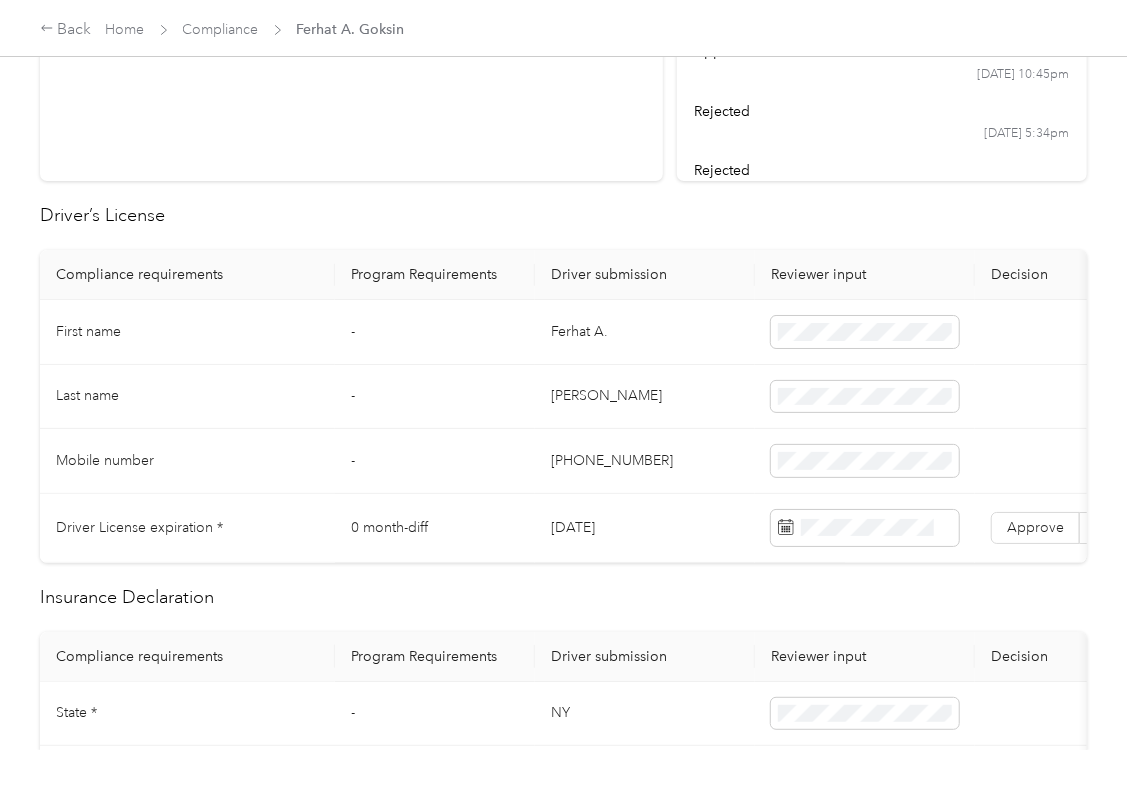 click on "[DATE]" at bounding box center [645, 528] 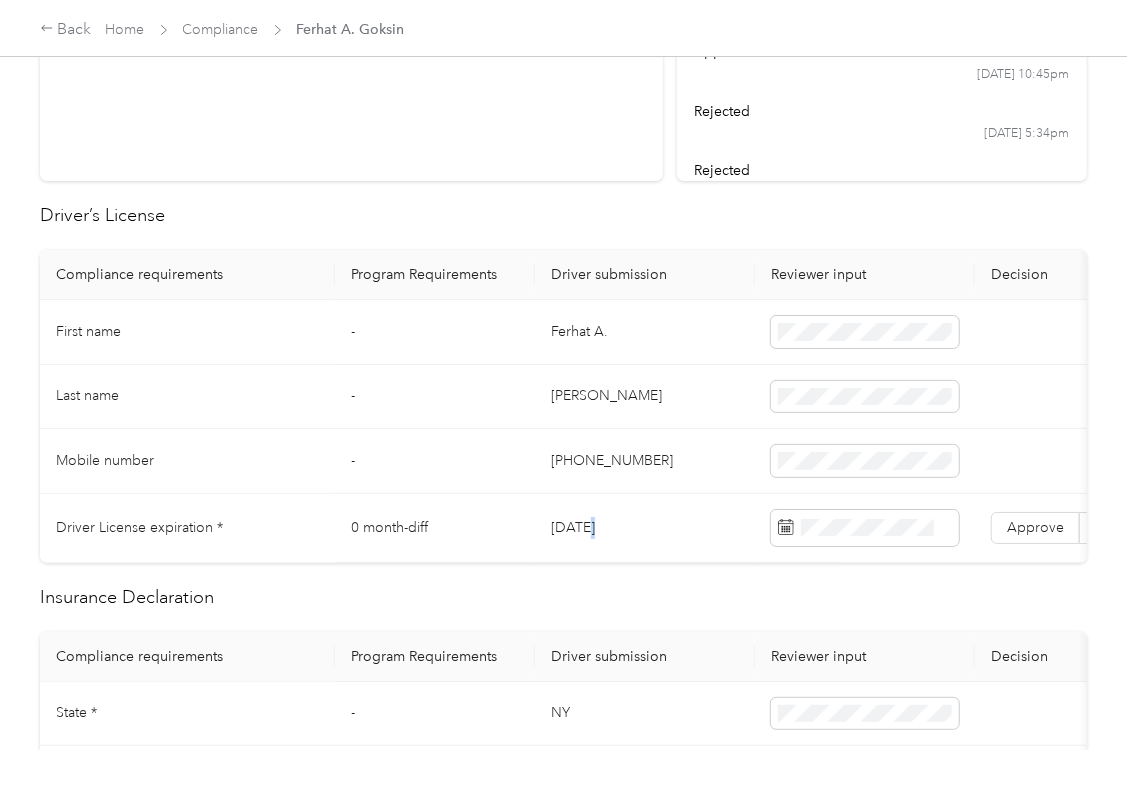 click on "[DATE]" at bounding box center (645, 528) 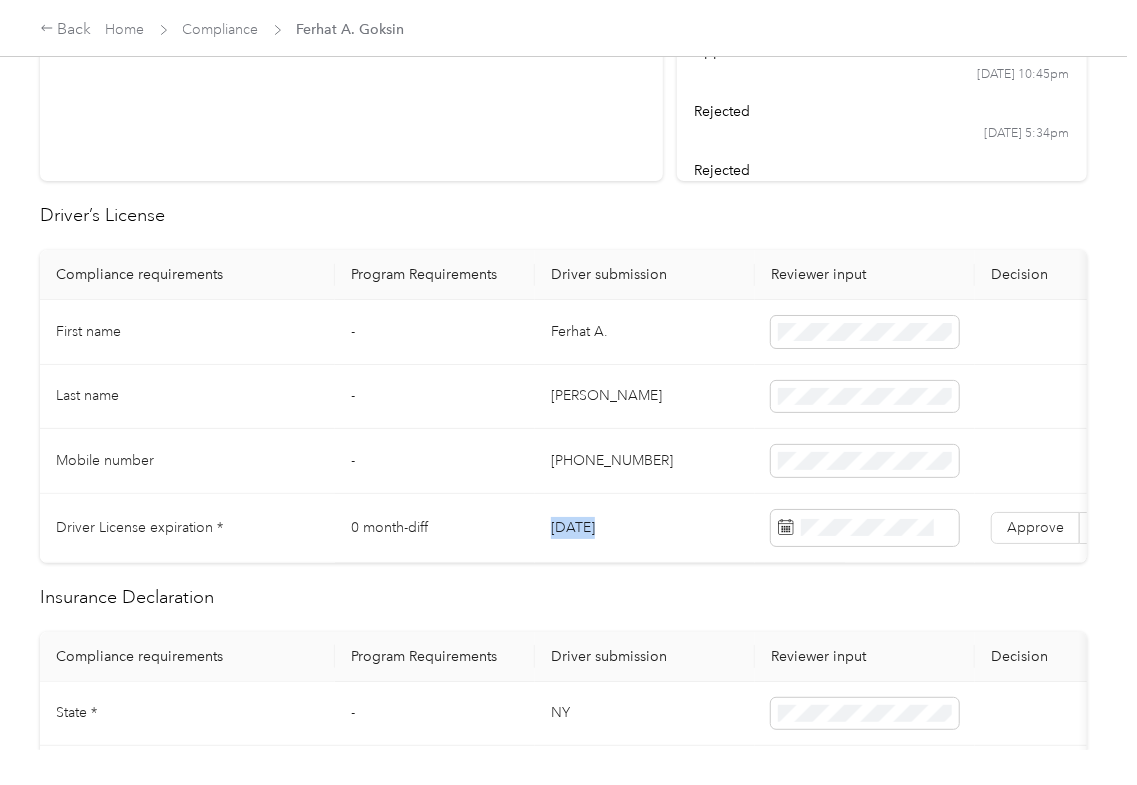 click on "[DATE]" at bounding box center (645, 528) 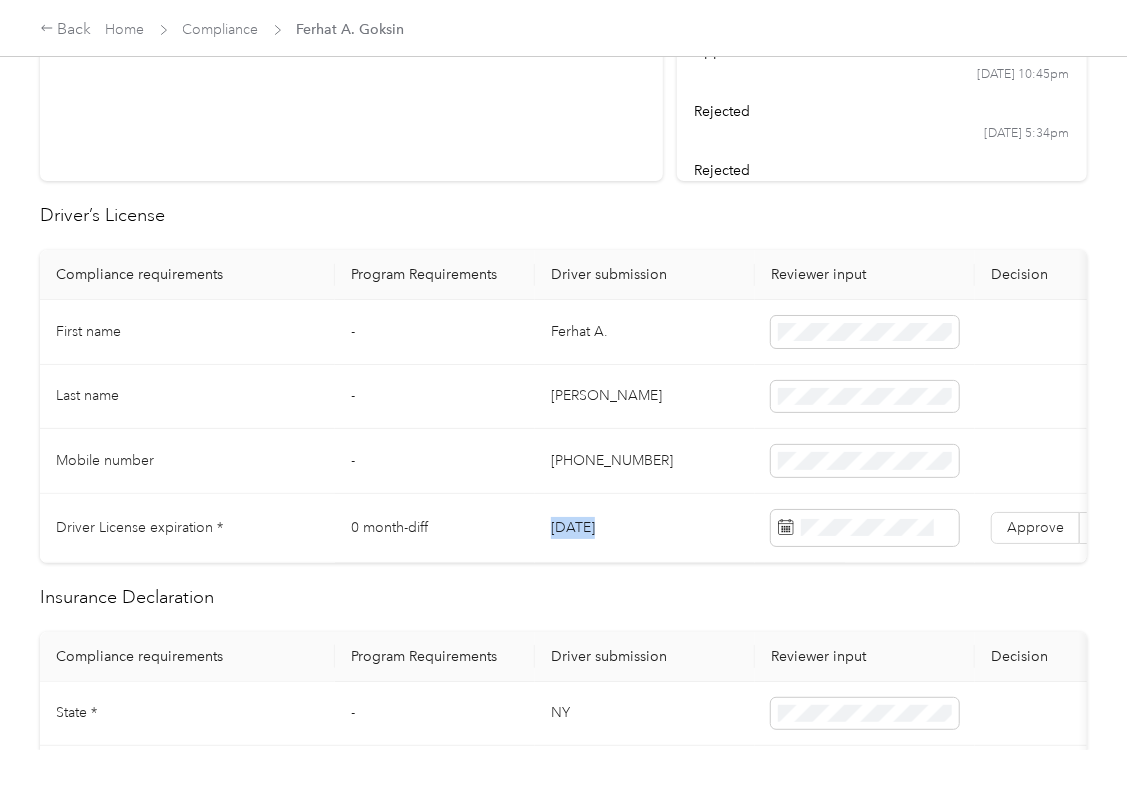 copy on "[DATE]" 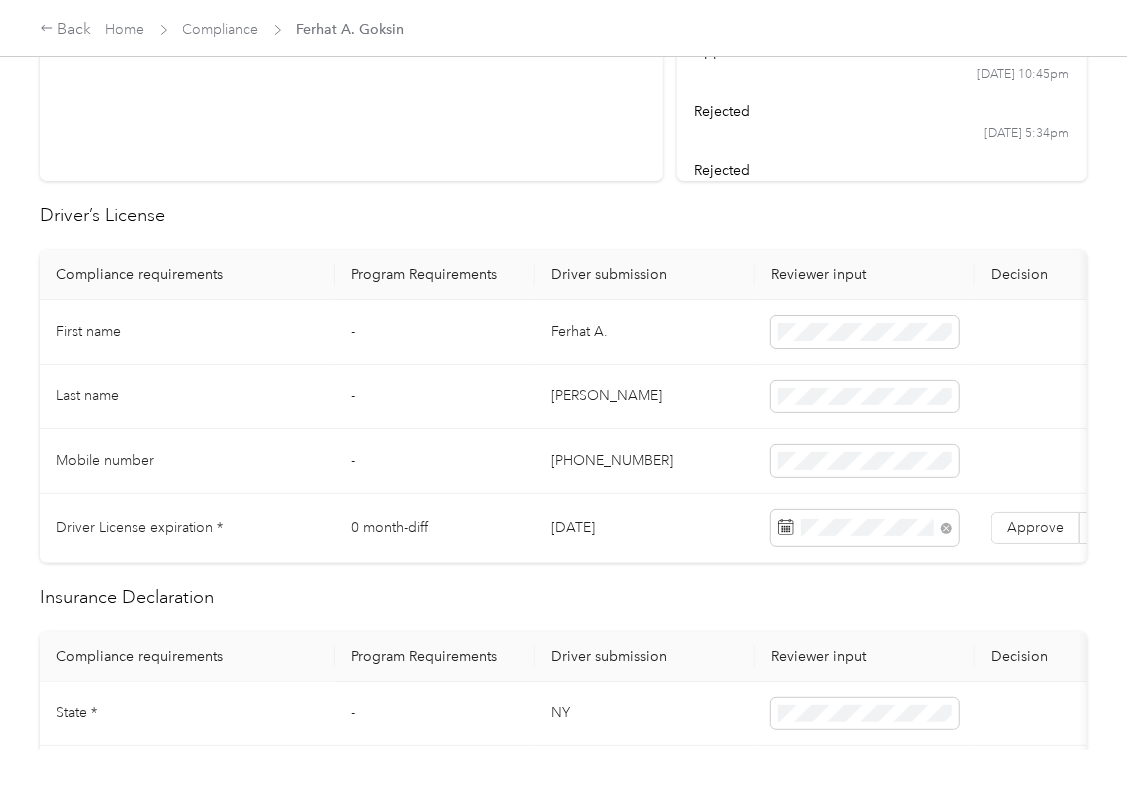click on "Driver’s License" at bounding box center (563, 215) 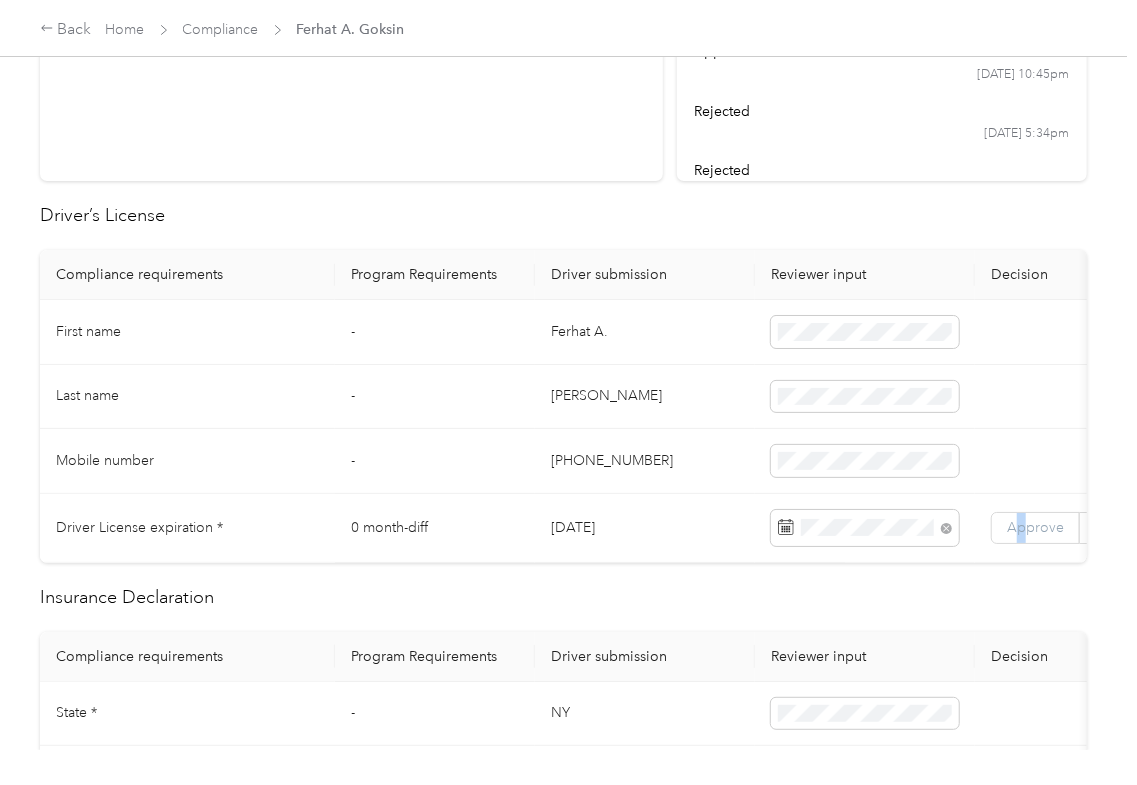 click on "Approve" at bounding box center (1035, 527) 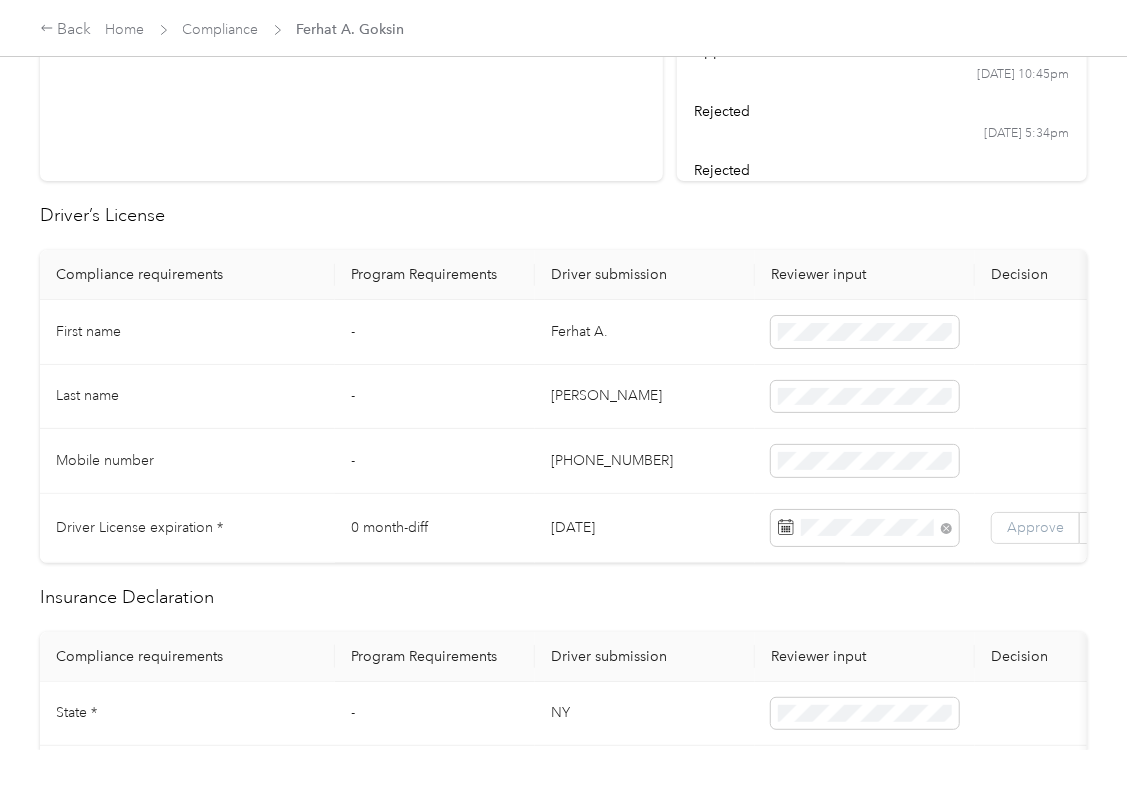 click on "Approve" at bounding box center (1035, 527) 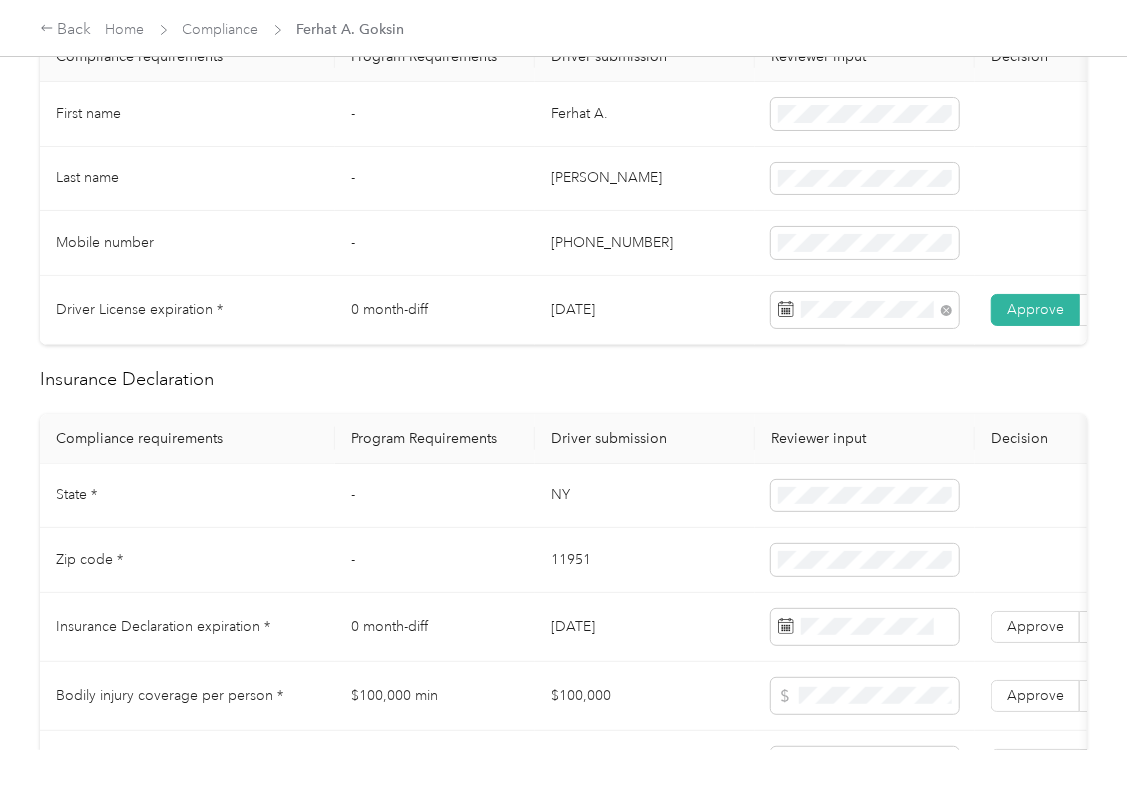 scroll, scrollTop: 666, scrollLeft: 0, axis: vertical 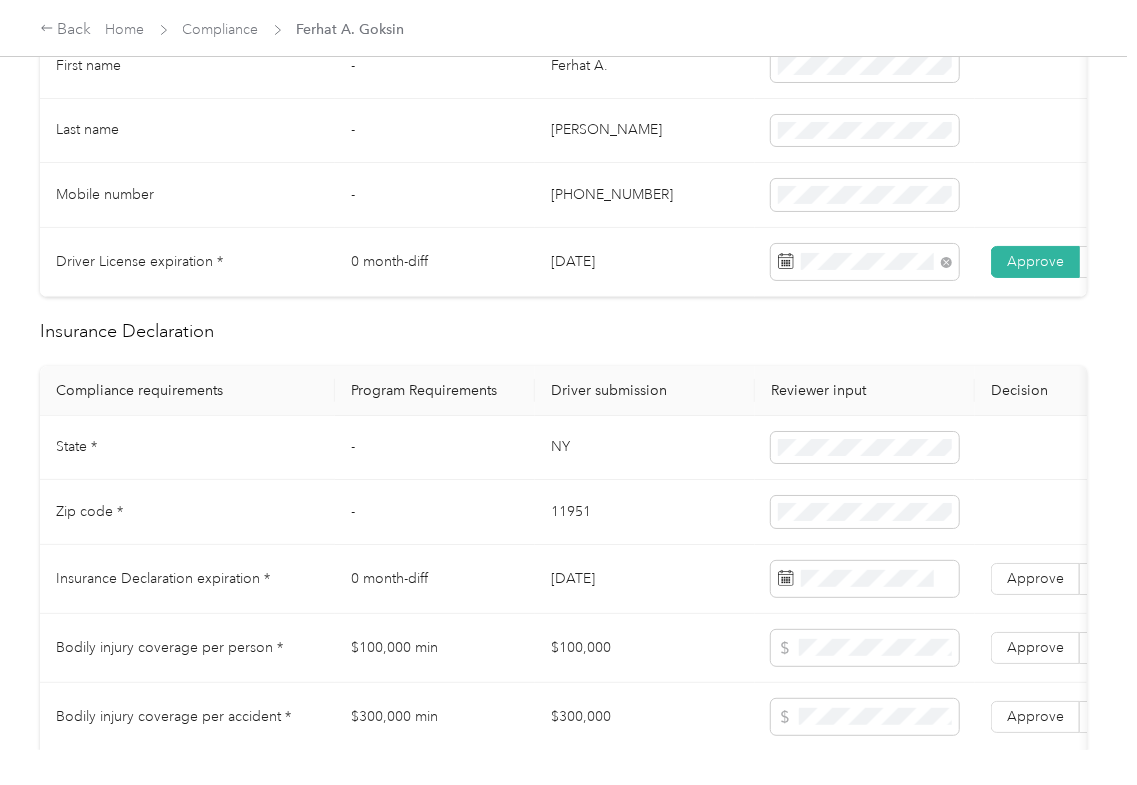 click on "NY" at bounding box center (645, 448) 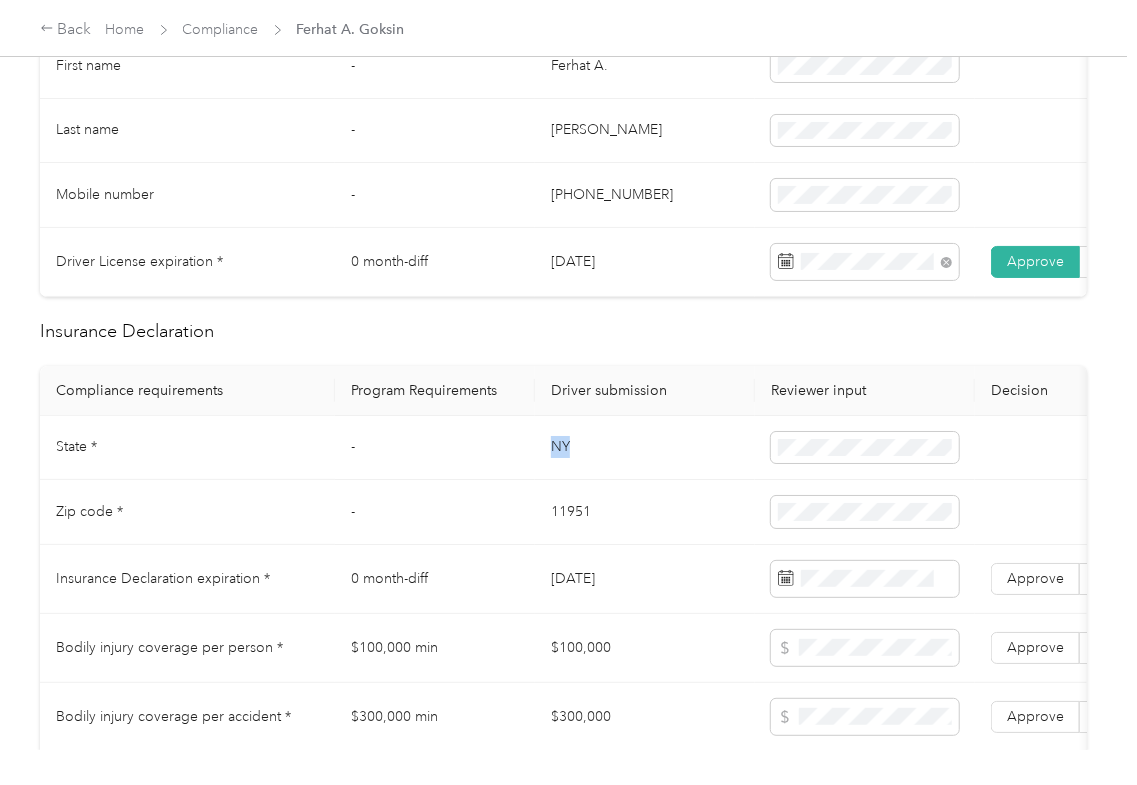 click on "NY" at bounding box center (645, 448) 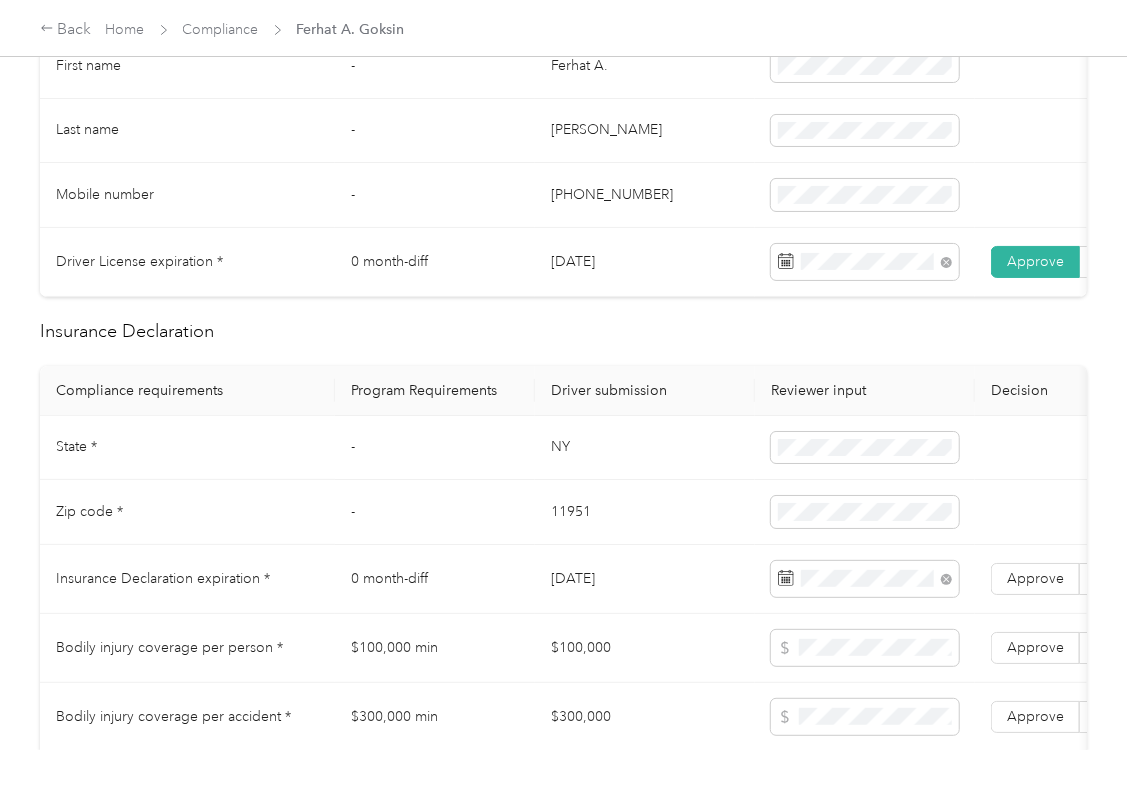 click on "11951" at bounding box center [645, 512] 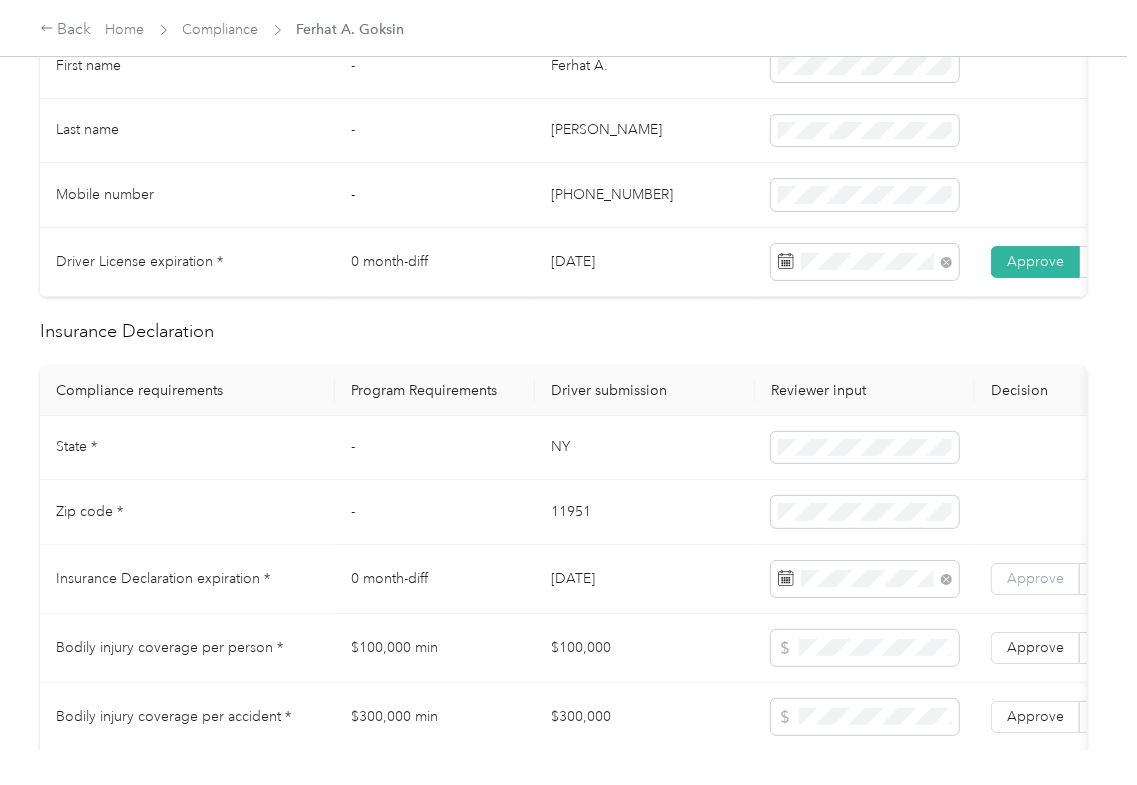 click on "Approve" at bounding box center (1035, 578) 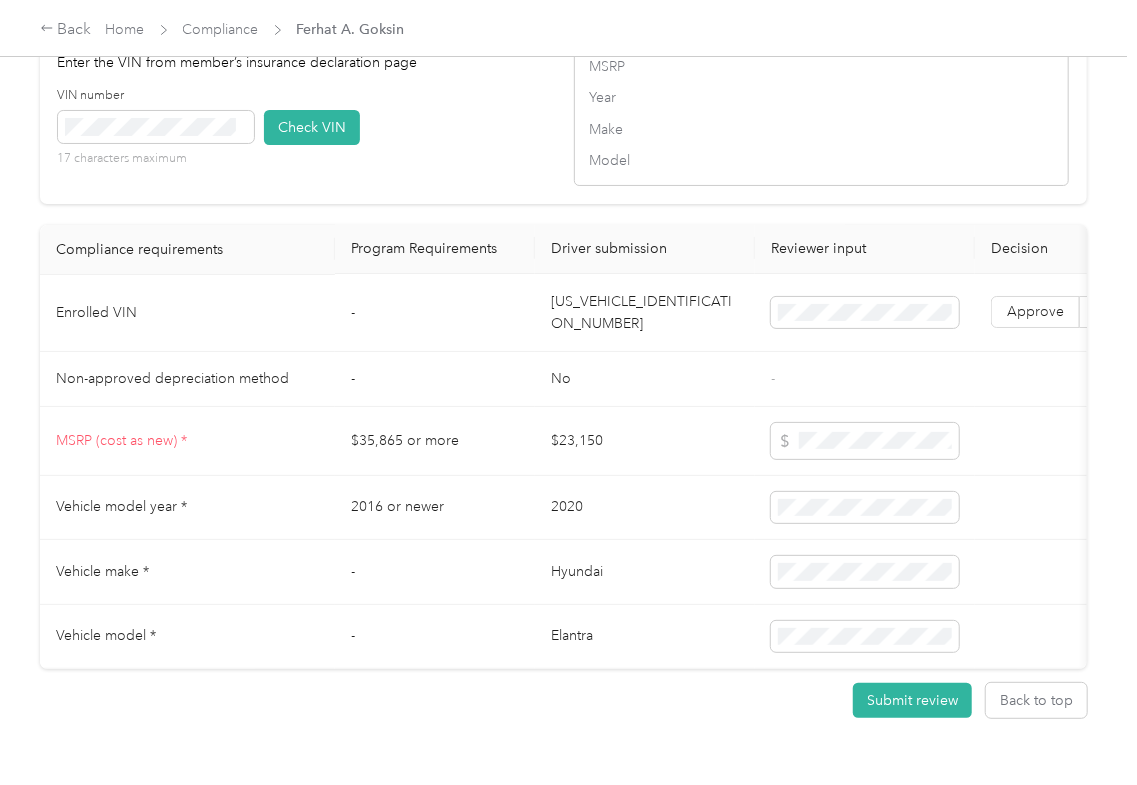 scroll, scrollTop: 1733, scrollLeft: 0, axis: vertical 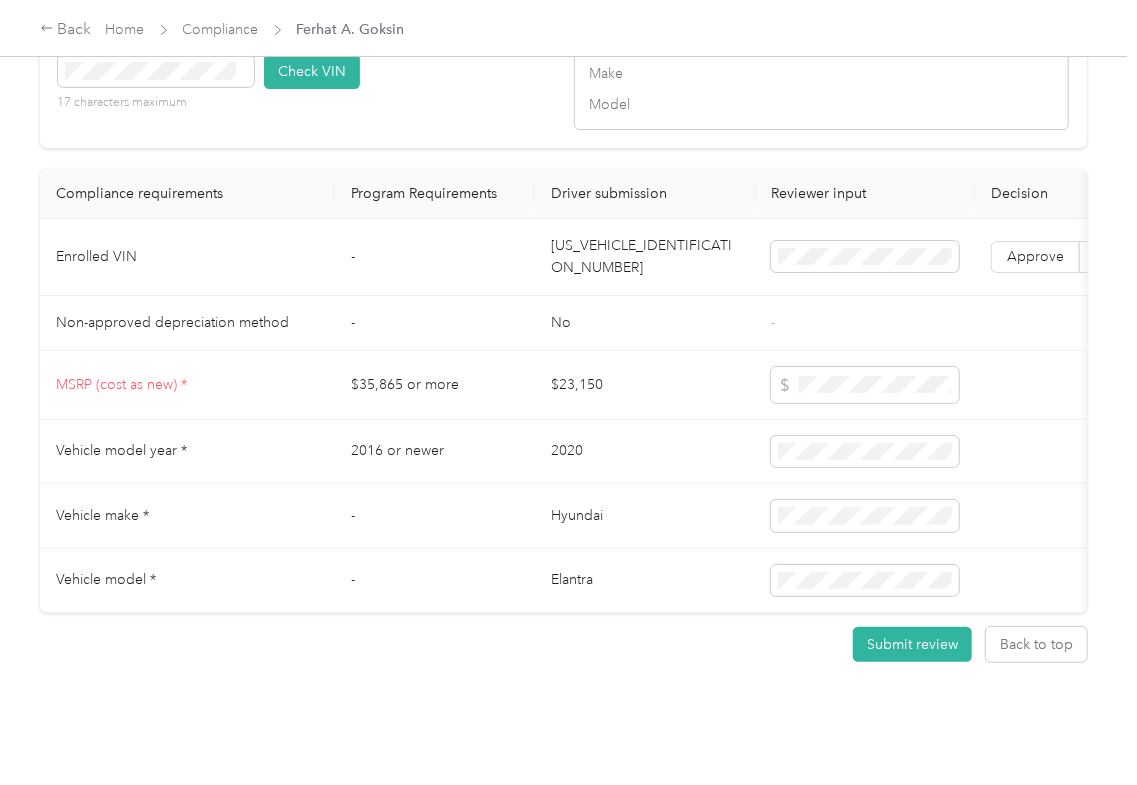 click on "[US_VEHICLE_IDENTIFICATION_NUMBER]" at bounding box center (645, 257) 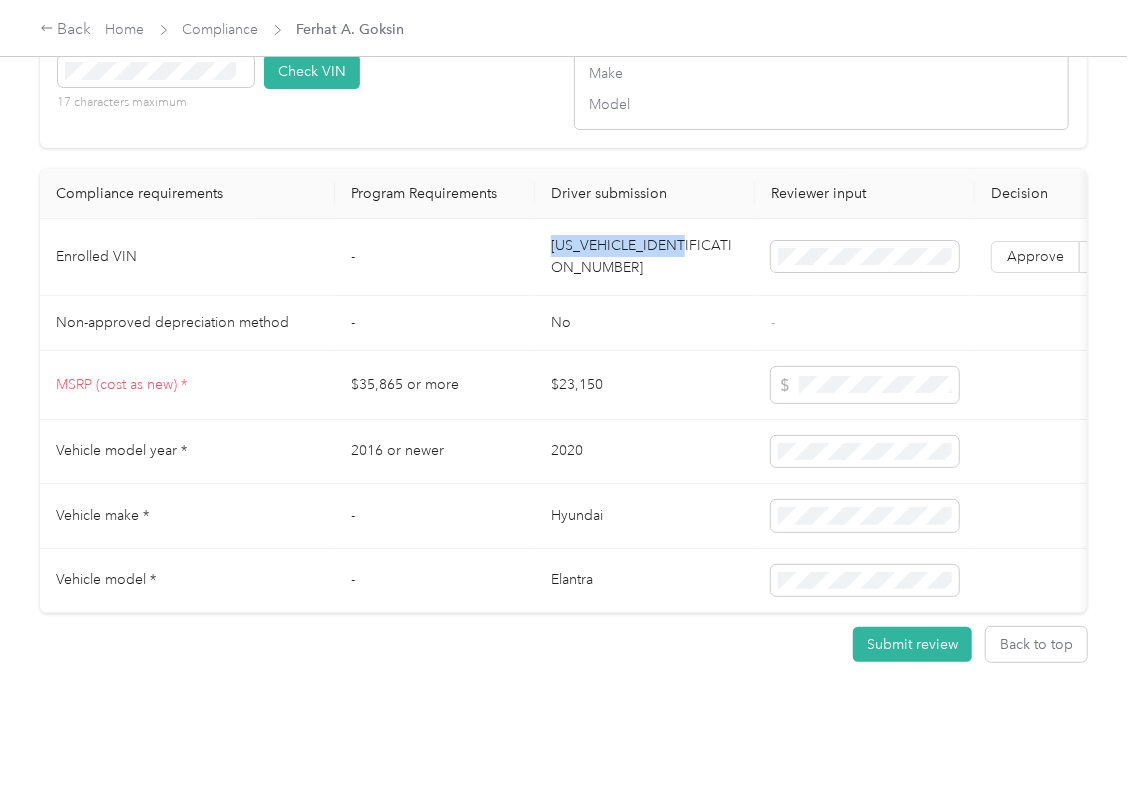 click on "[US_VEHICLE_IDENTIFICATION_NUMBER]" at bounding box center (645, 257) 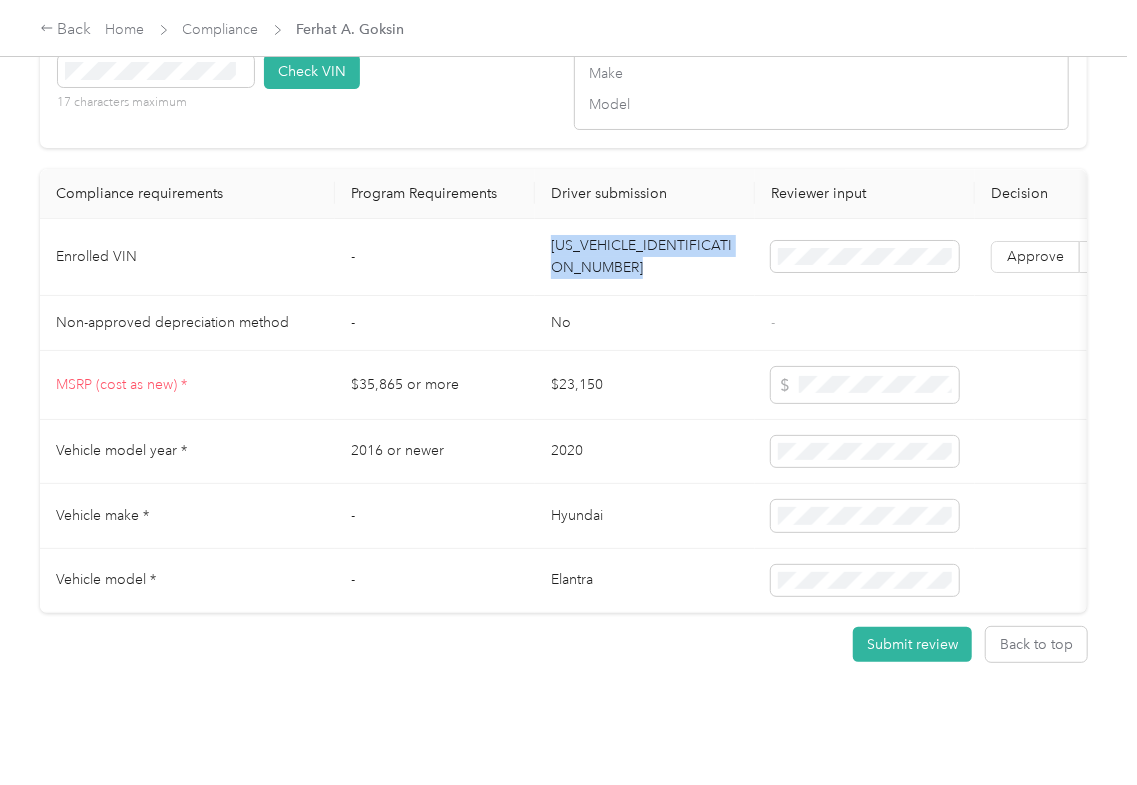click on "[US_VEHICLE_IDENTIFICATION_NUMBER]" at bounding box center [645, 257] 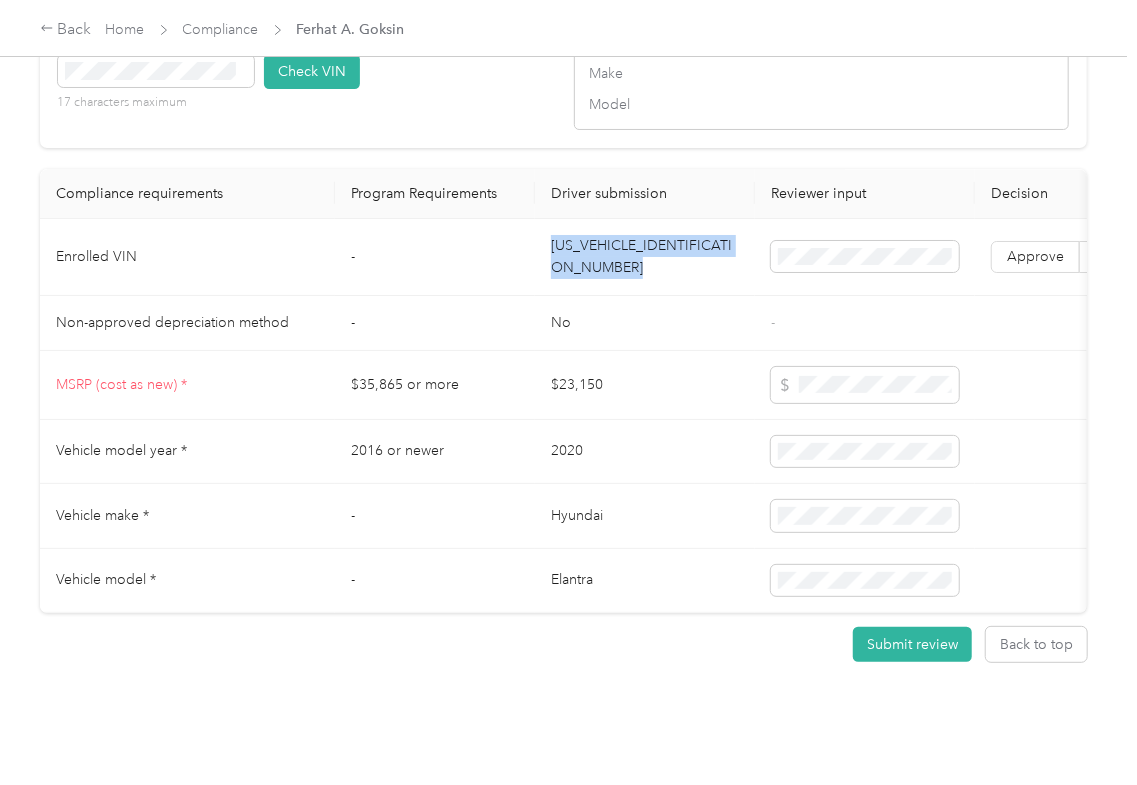 copy on "[US_VEHICLE_IDENTIFICATION_NUMBER]" 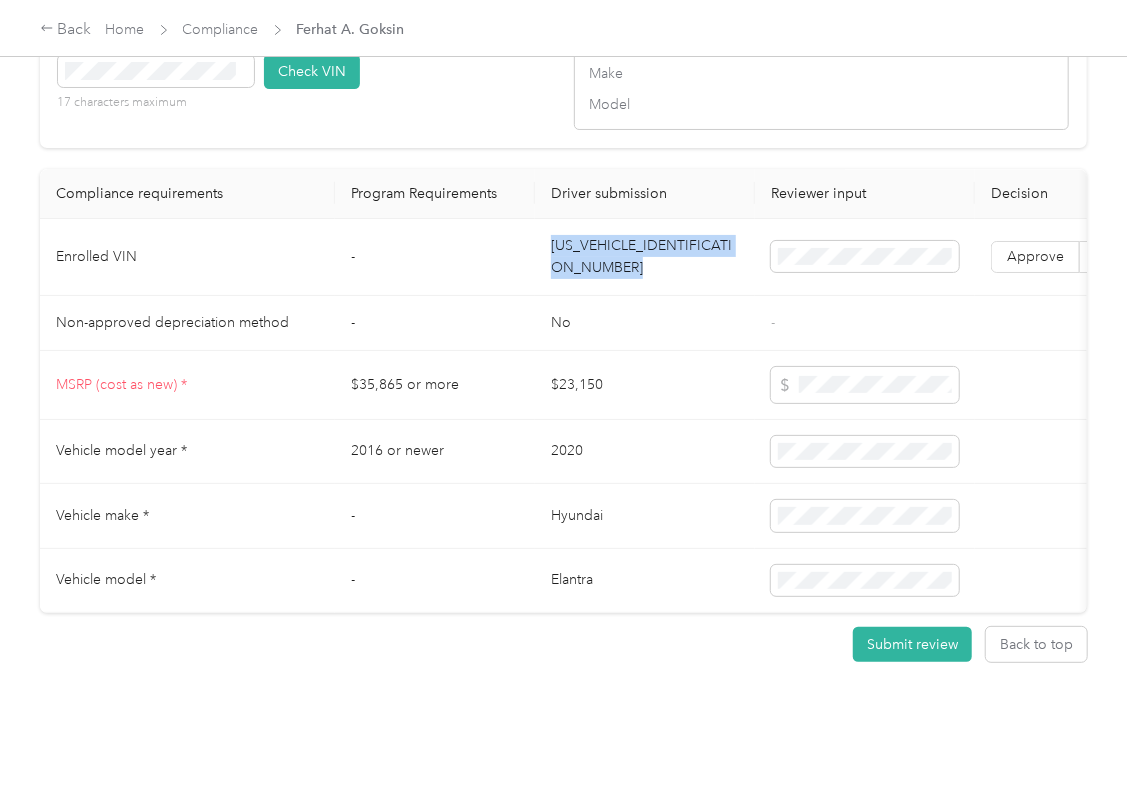 click on "VIN number   17 characters maximum Check VIN" at bounding box center [305, 78] 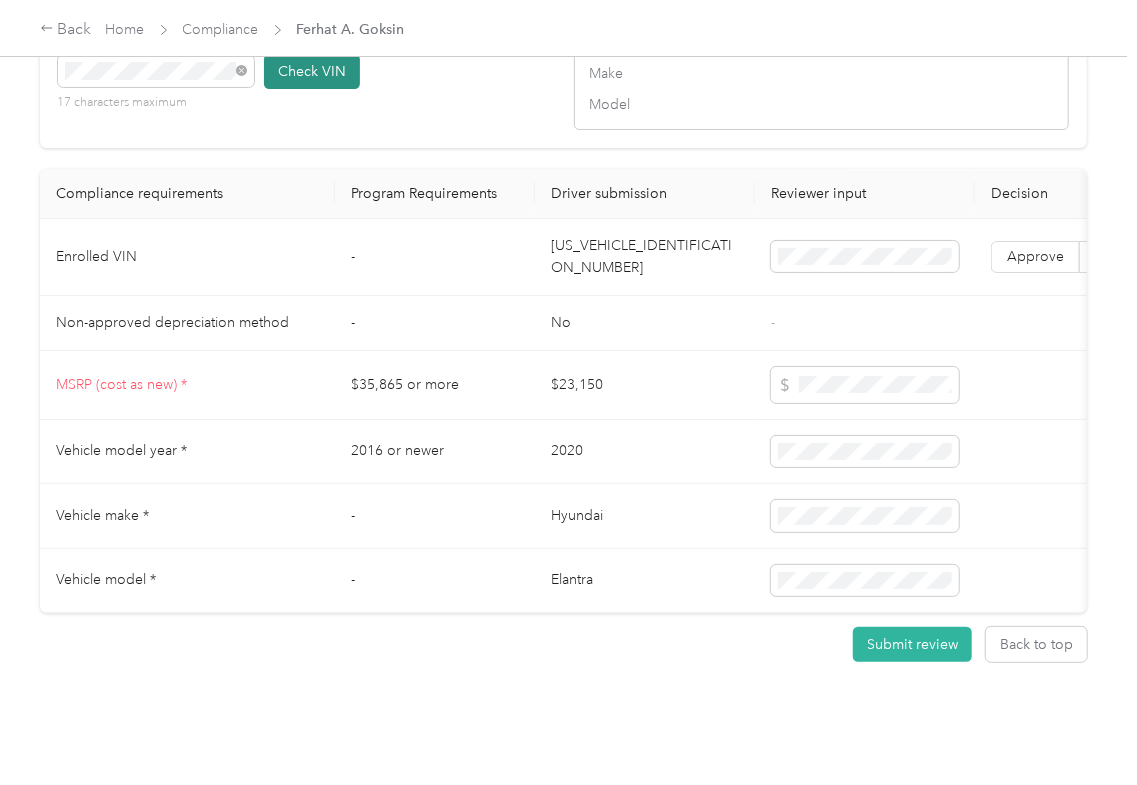 click on "Check VIN" at bounding box center (312, 71) 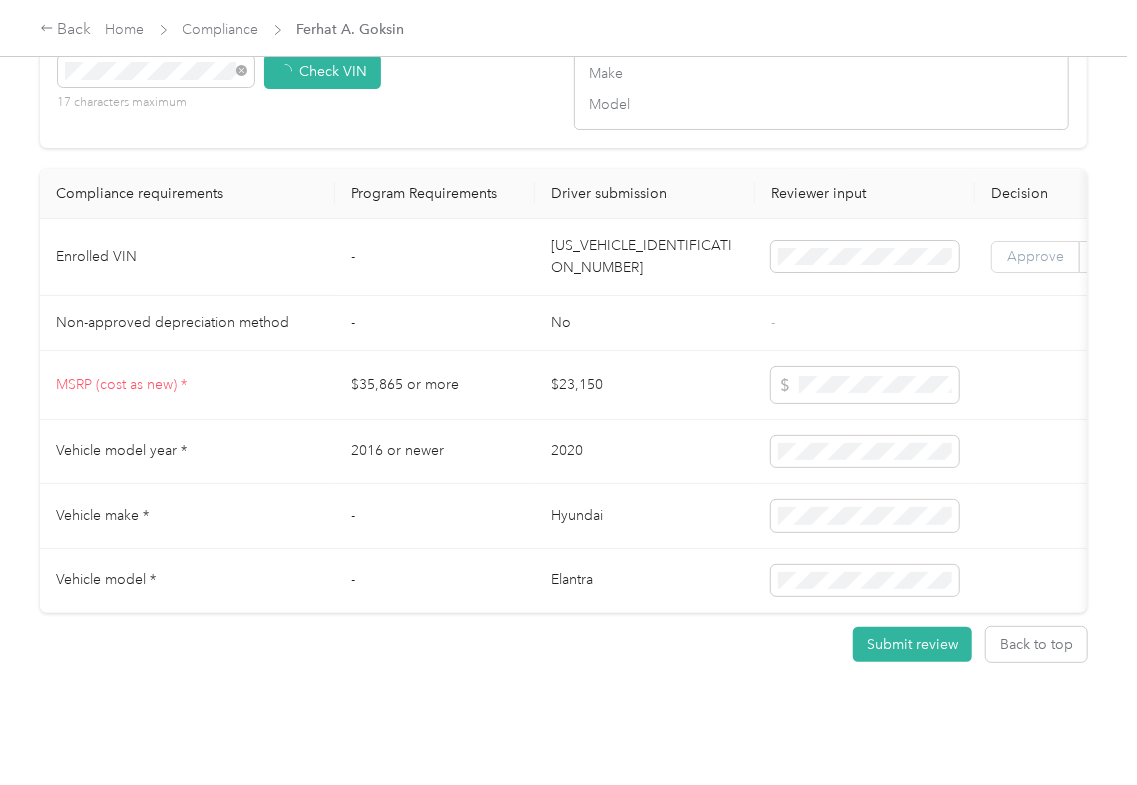 click on "Approve" at bounding box center [1035, 257] 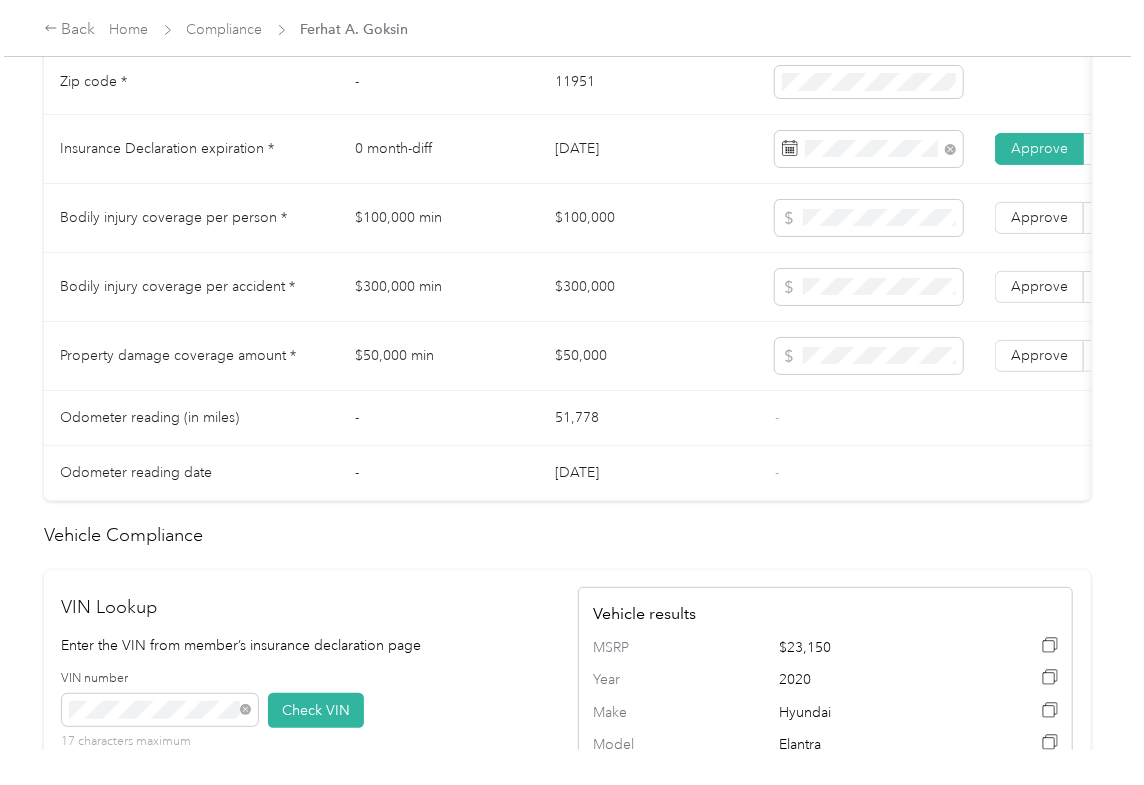scroll, scrollTop: 1069, scrollLeft: 0, axis: vertical 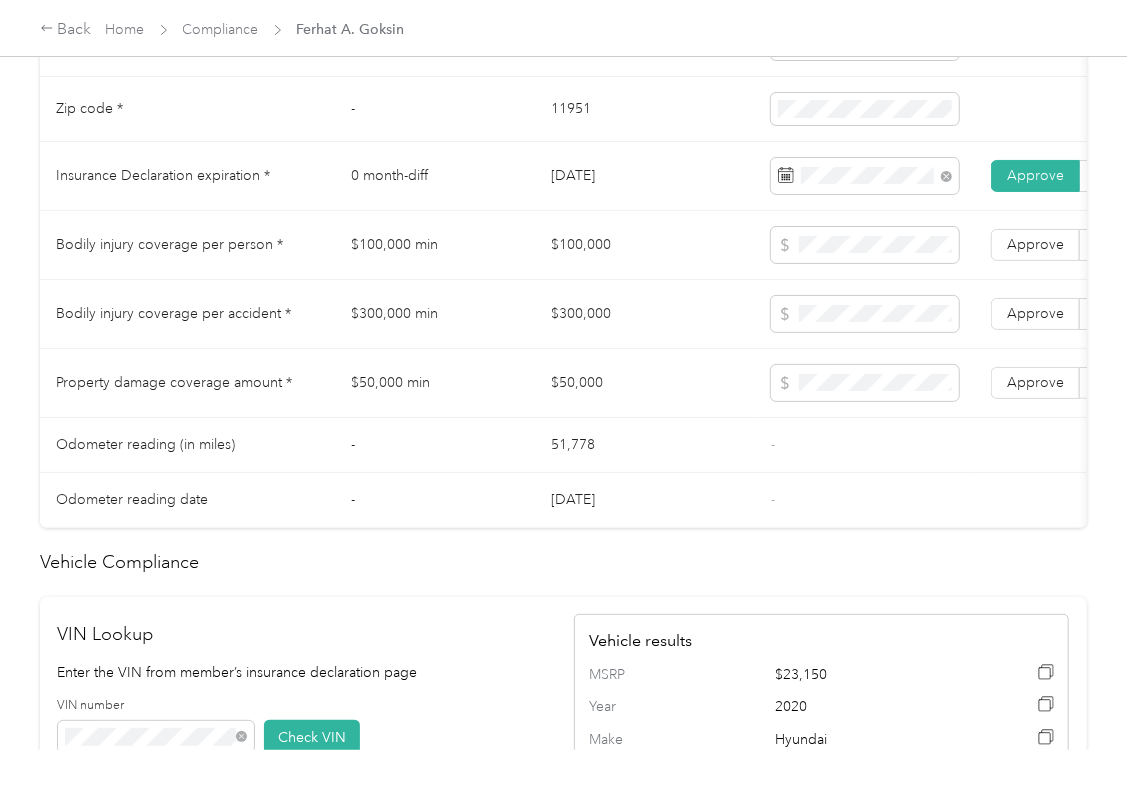 click on "$100,000" at bounding box center [645, 245] 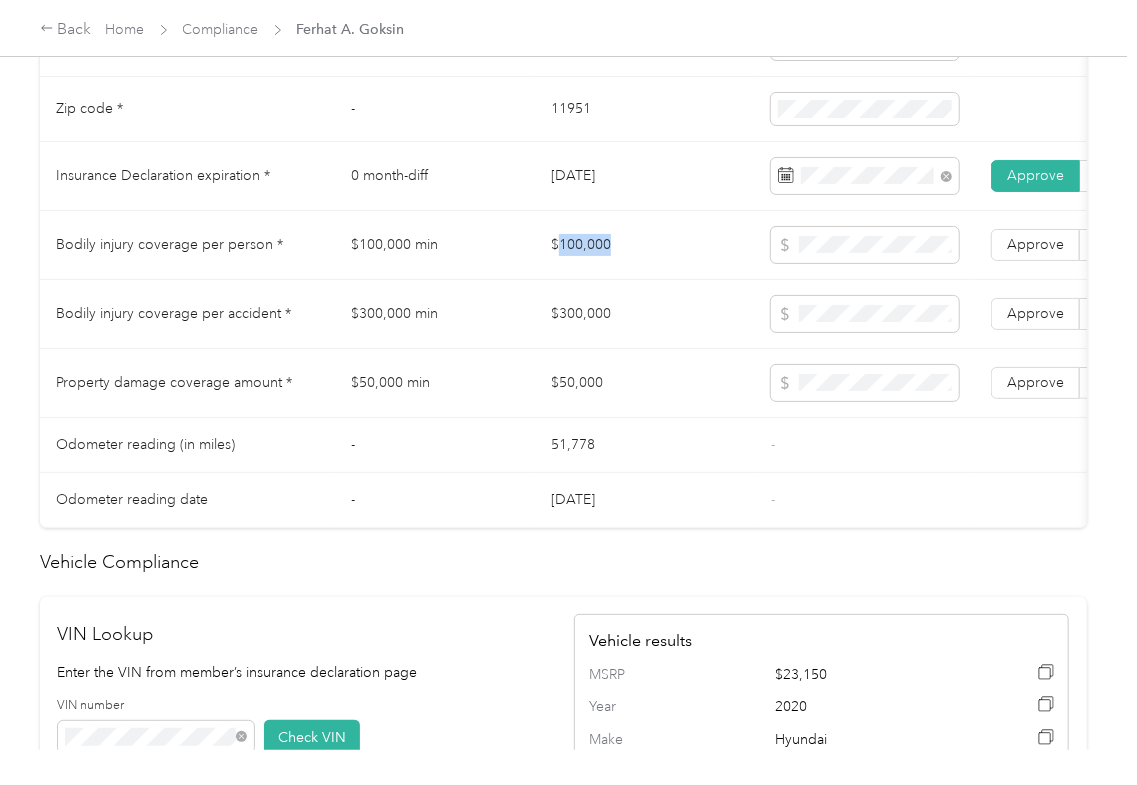 click on "$100,000" at bounding box center [645, 245] 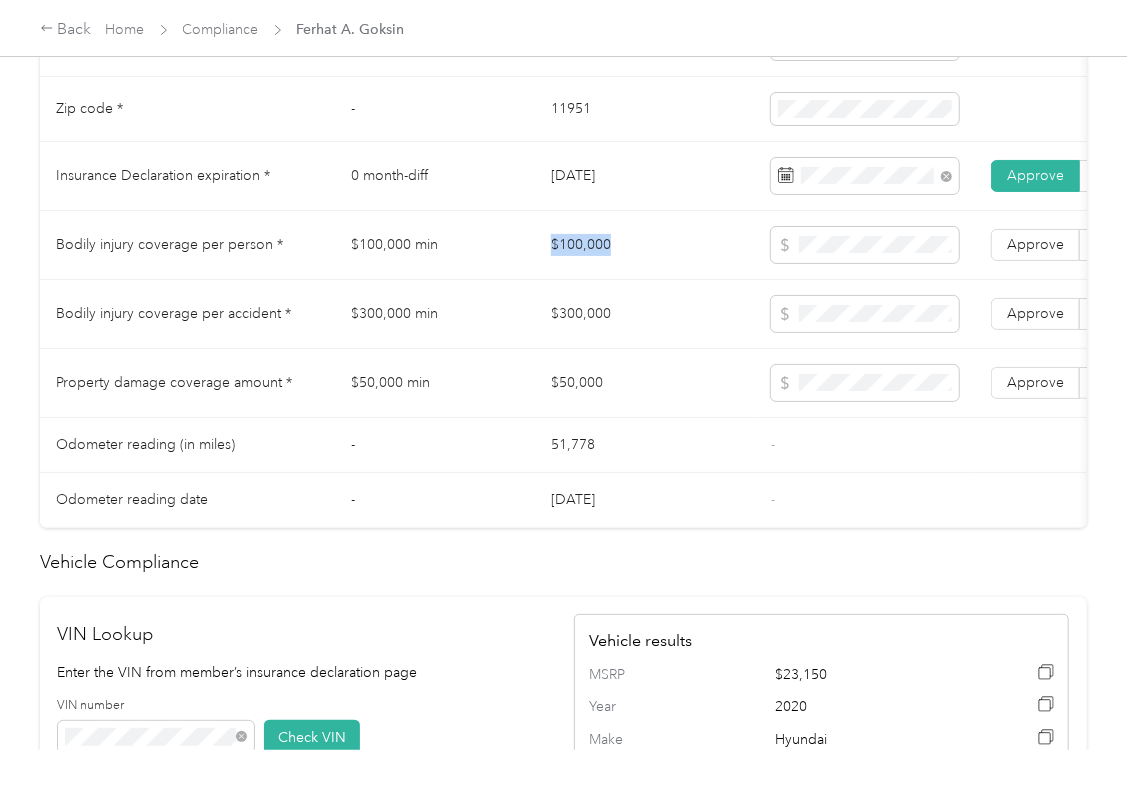 click on "$100,000" at bounding box center (645, 245) 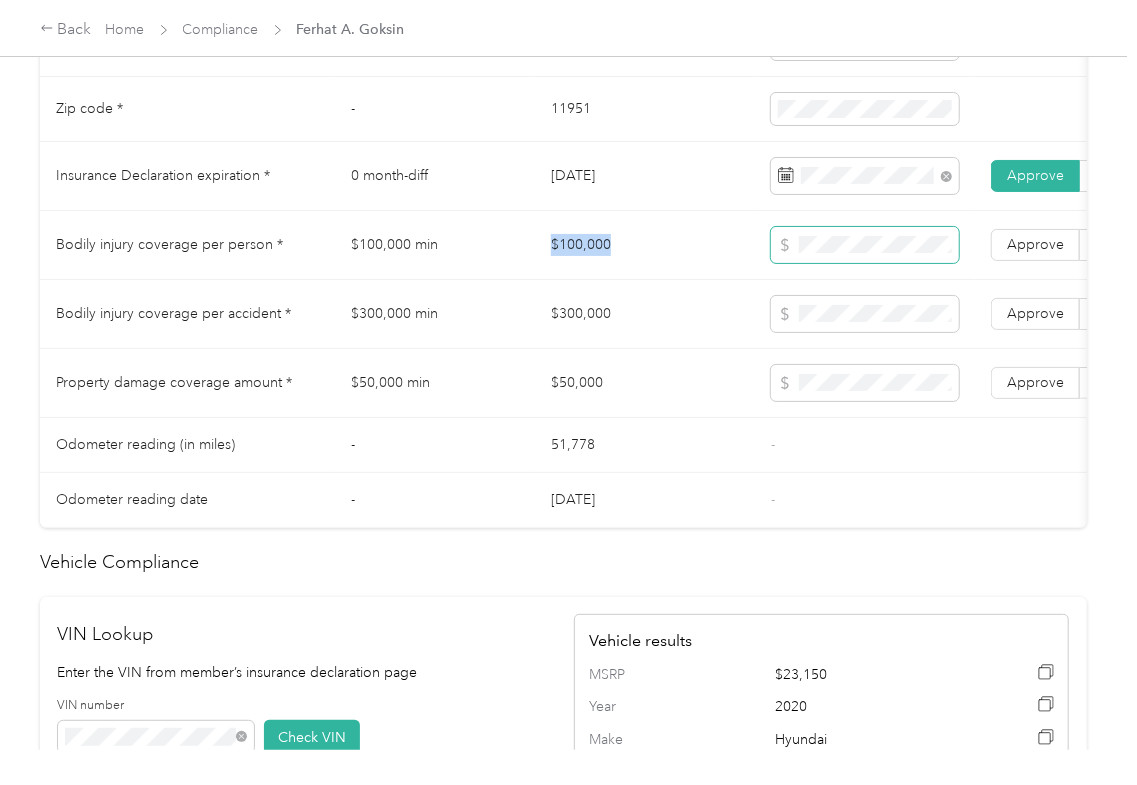 copy on "$100,000" 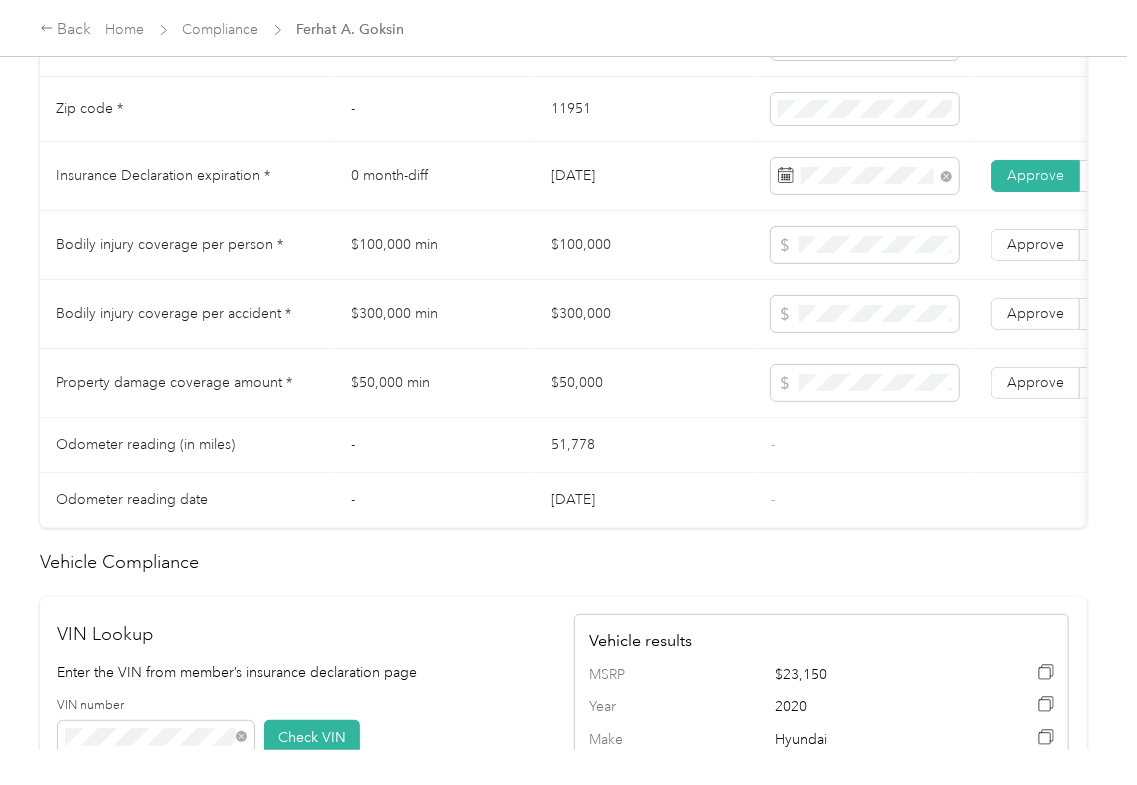 click on "$300,000" at bounding box center (645, 314) 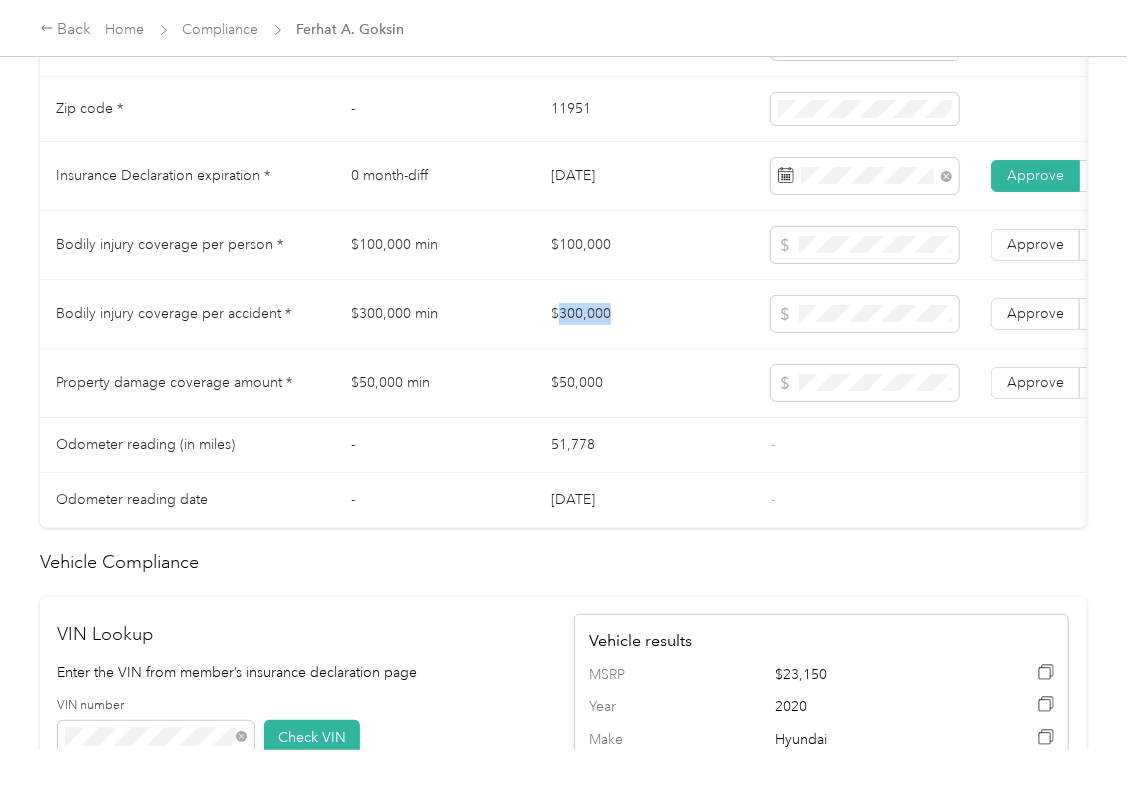 click on "$300,000" at bounding box center [645, 314] 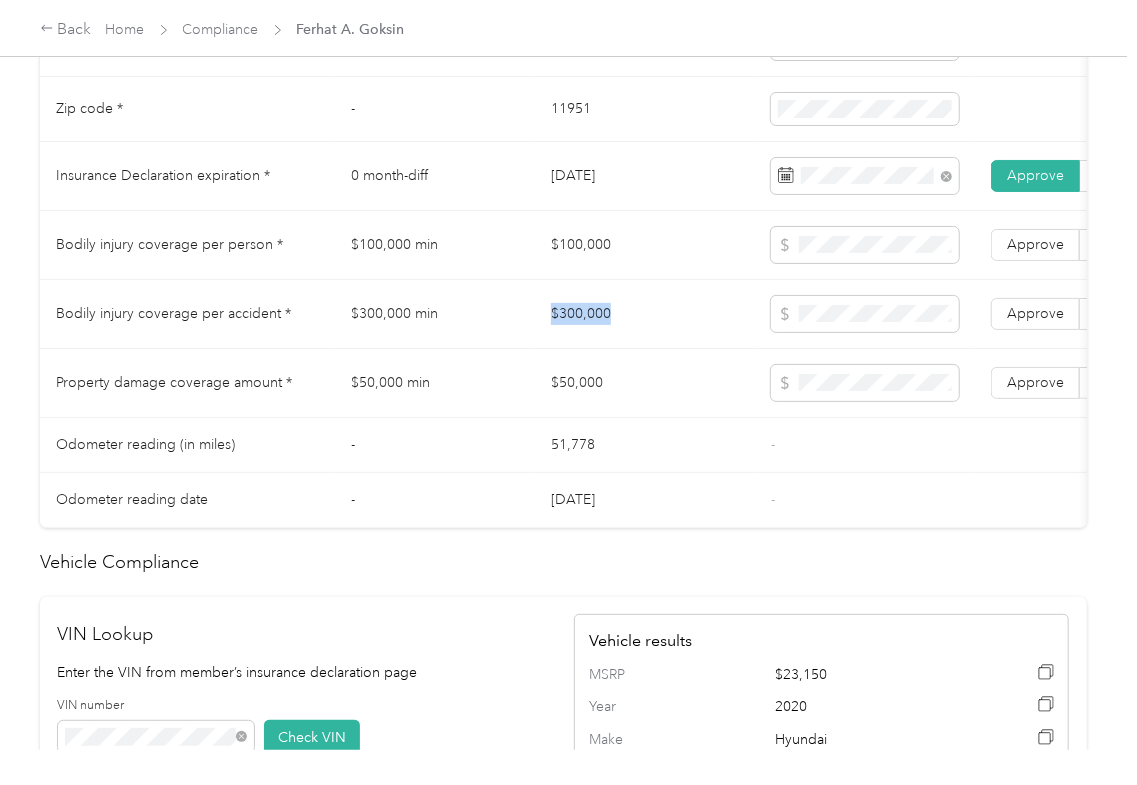 click on "$300,000" at bounding box center (645, 314) 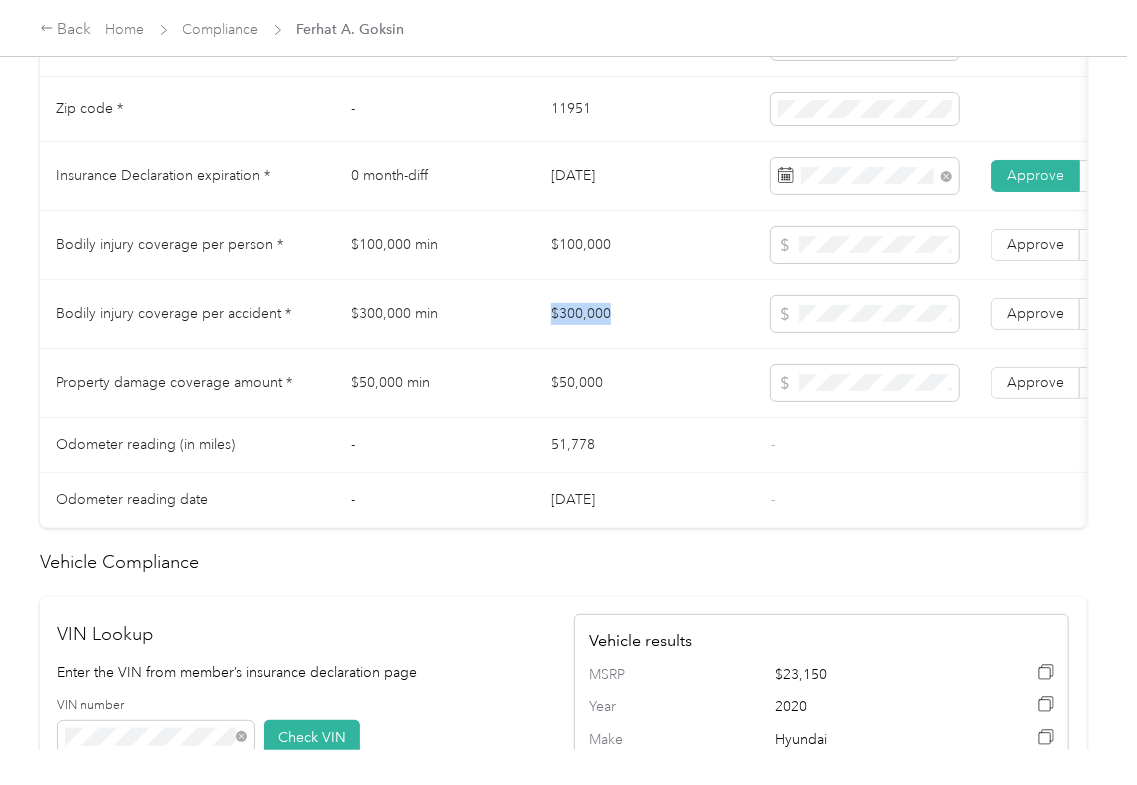 copy on "$300,000" 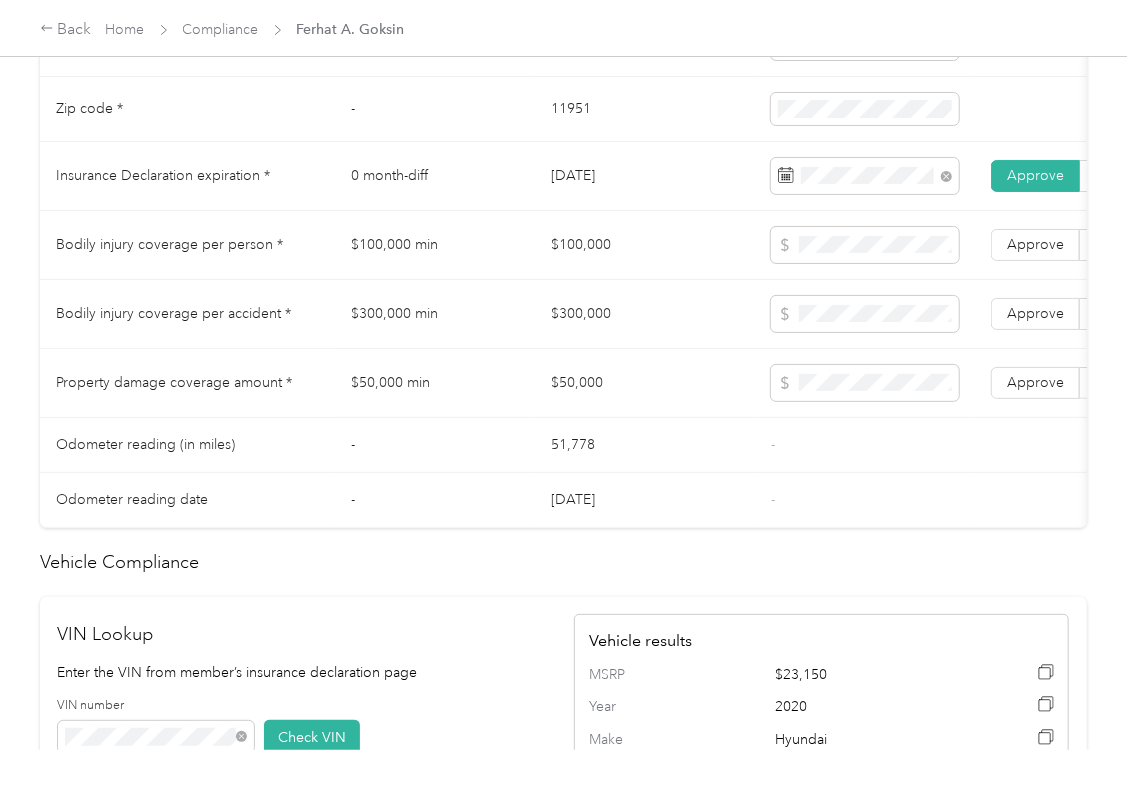 click on "$50,000" at bounding box center [645, 383] 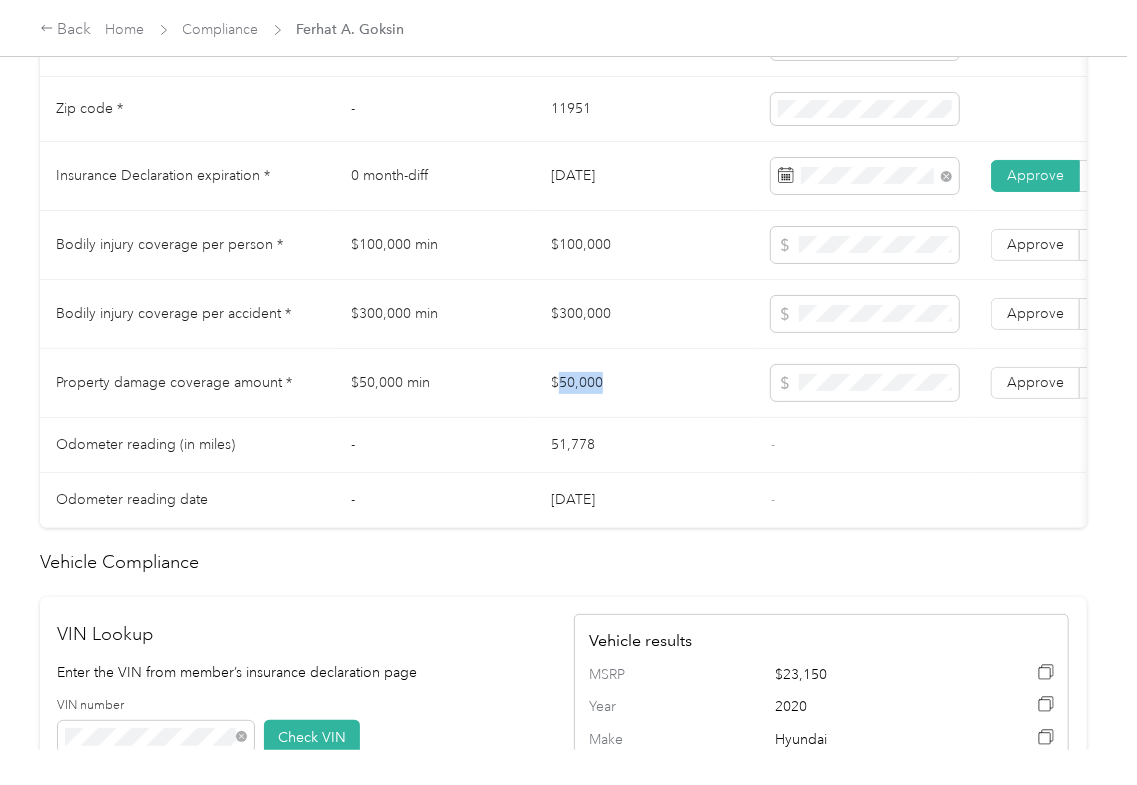 click on "$50,000" at bounding box center (645, 383) 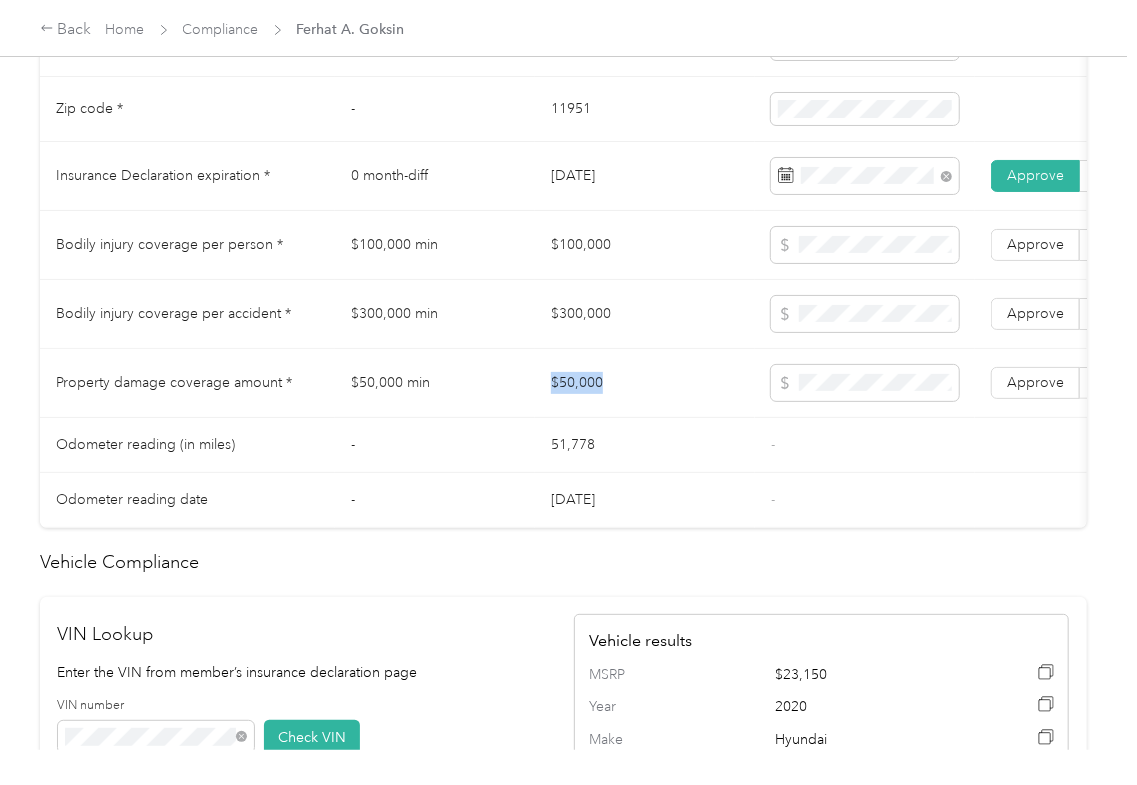 click on "$50,000" at bounding box center [645, 383] 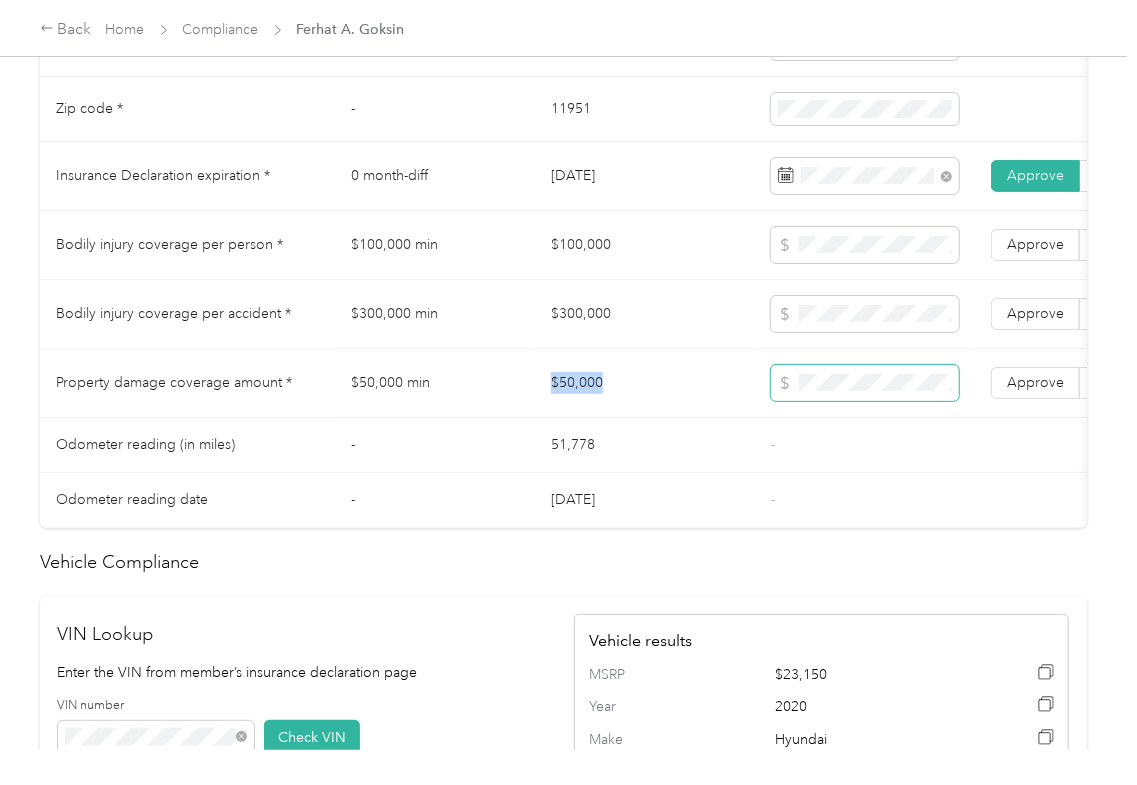 copy on "$50,000" 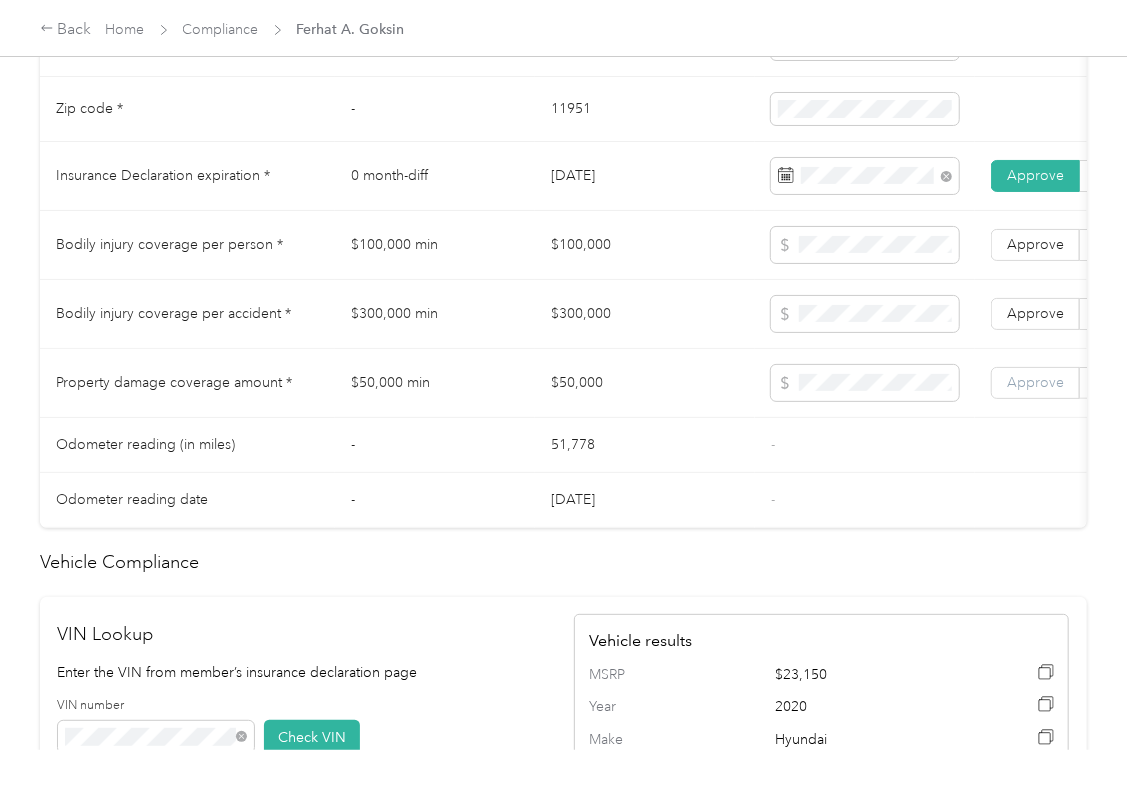 click on "Approve" at bounding box center [1035, 383] 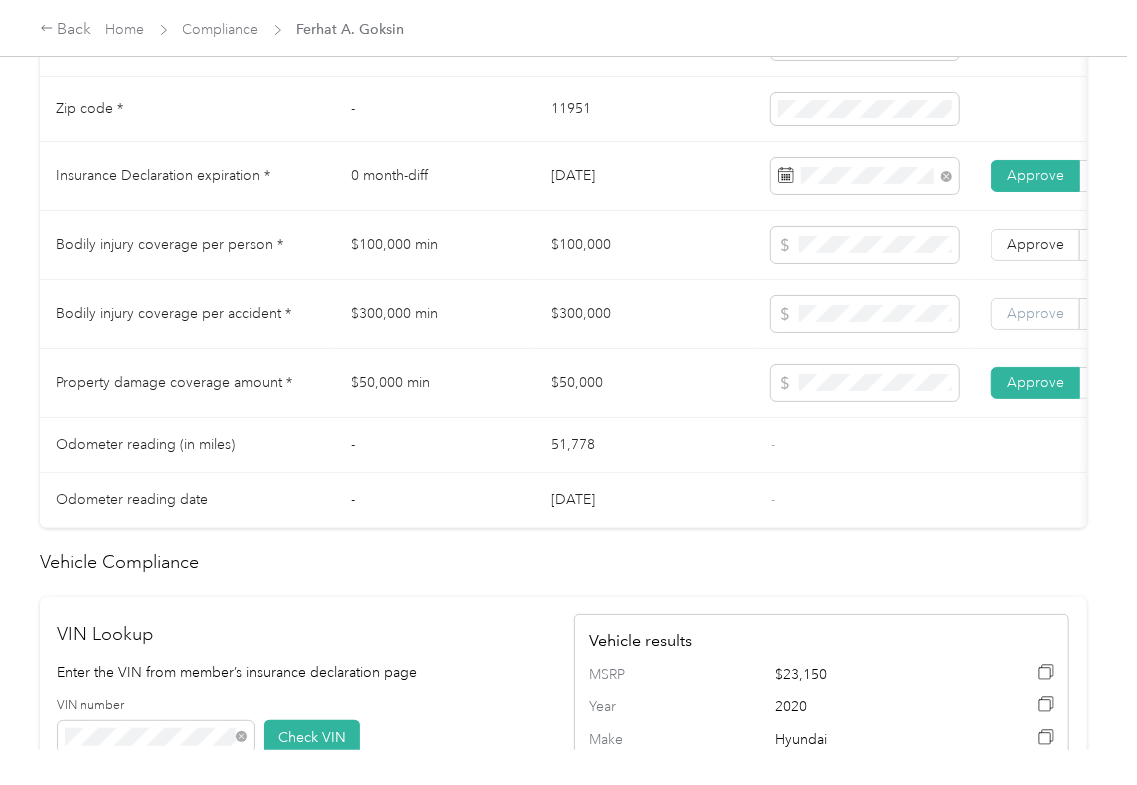 click on "Approve" at bounding box center (1035, 313) 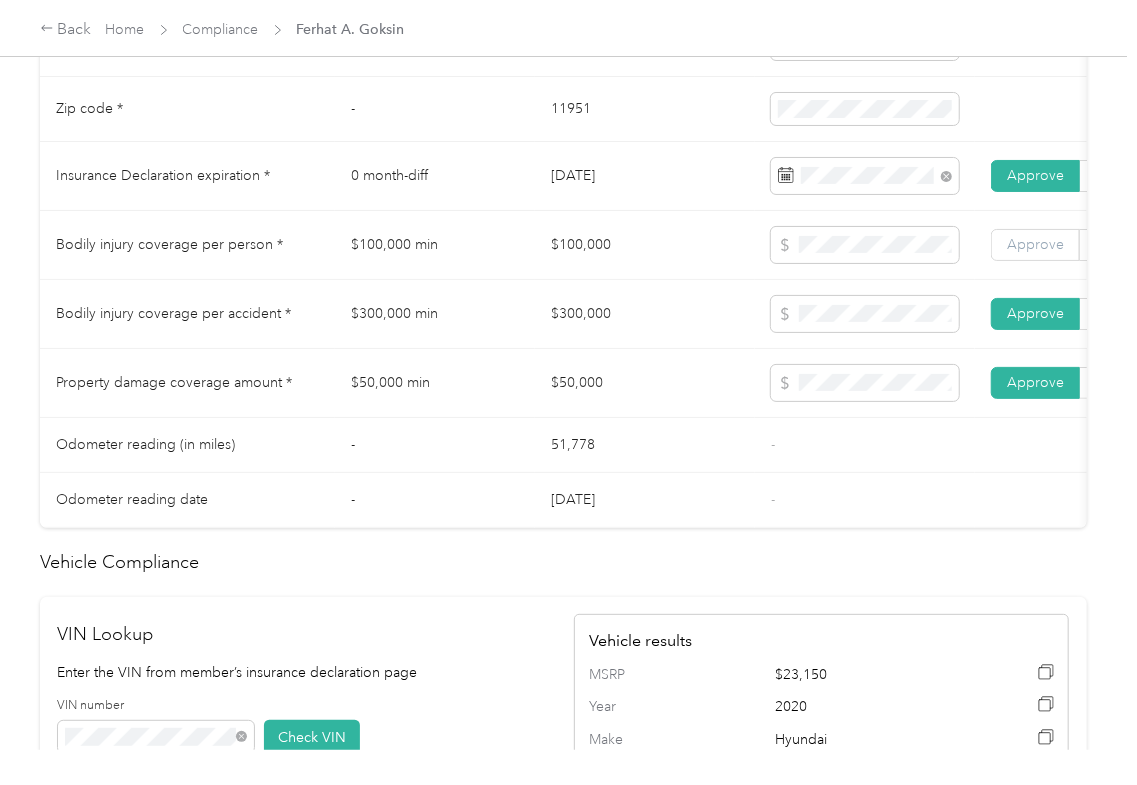 click on "Approve" at bounding box center [1035, 244] 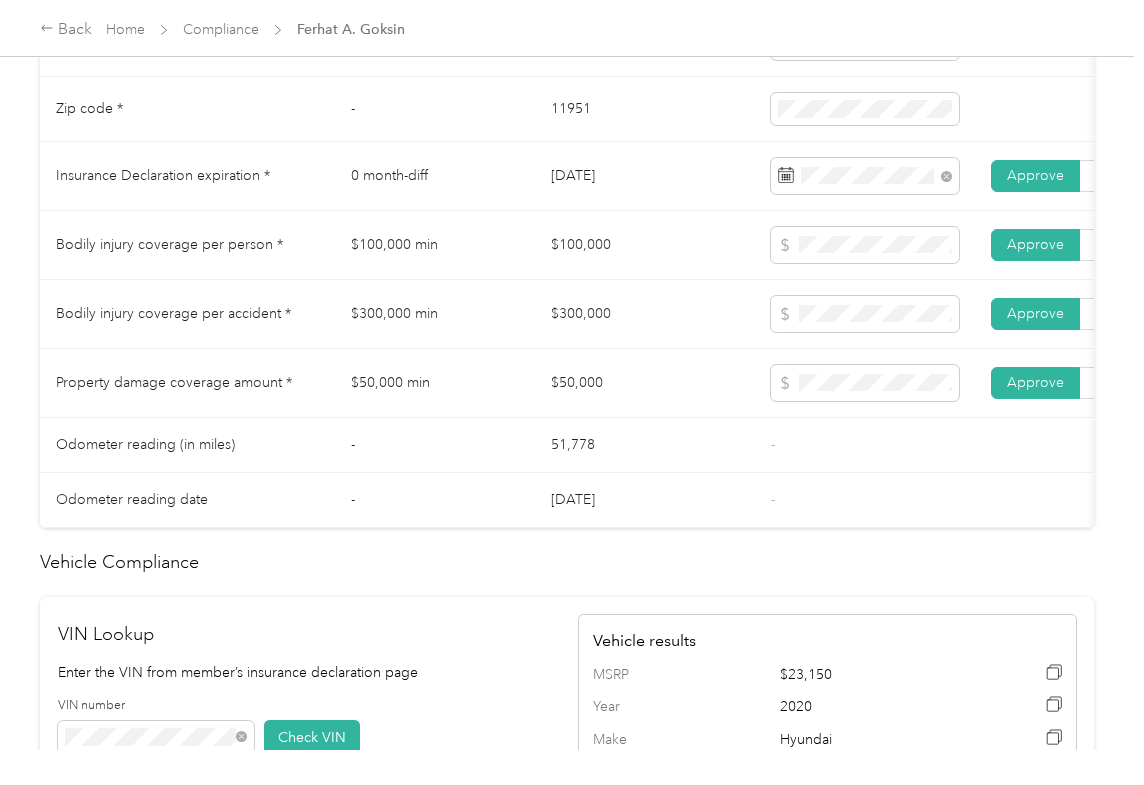 click on "51,778" at bounding box center (645, 445) 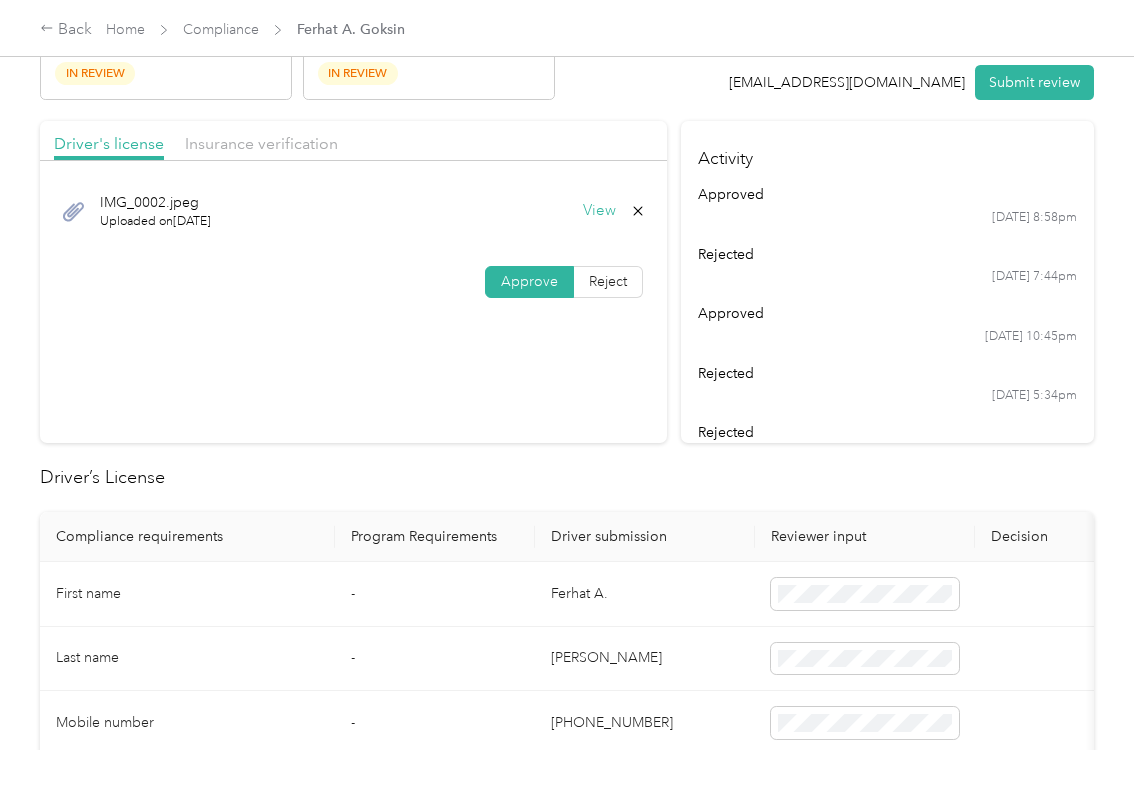 scroll, scrollTop: 0, scrollLeft: 0, axis: both 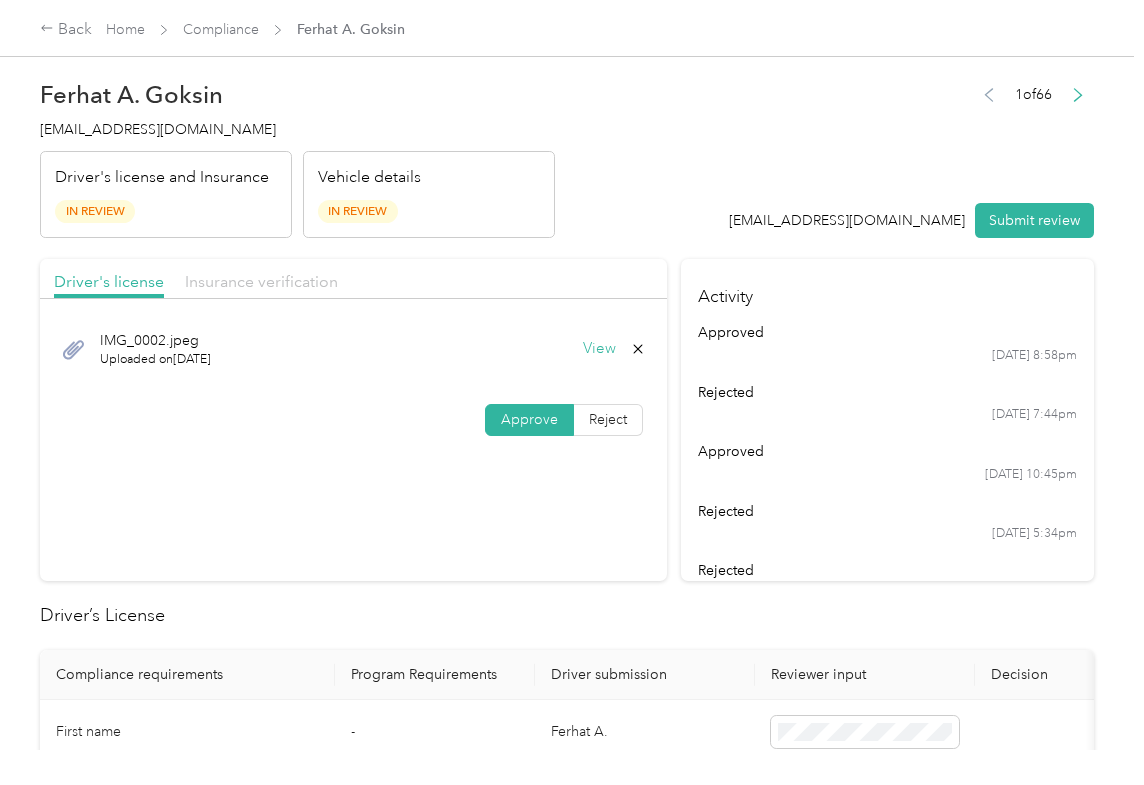 click on "Insurance verification" at bounding box center (261, 281) 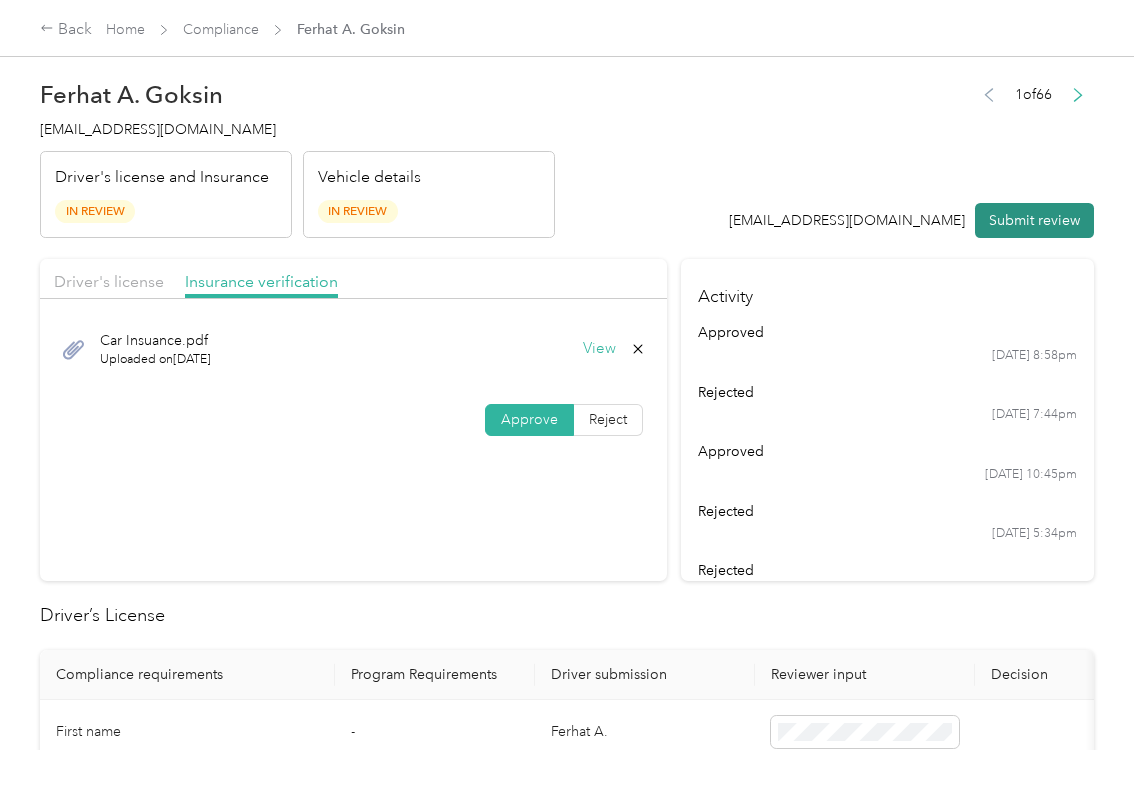 click on "Submit review" at bounding box center (1034, 220) 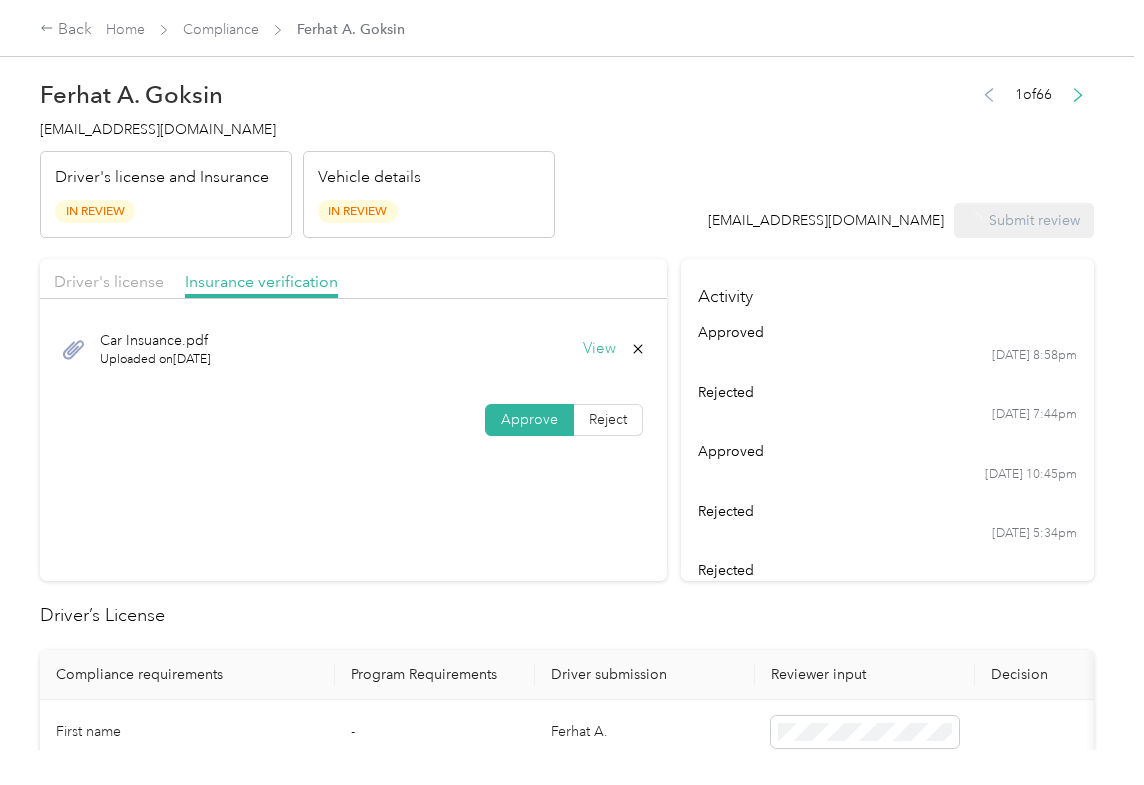click on "Ferhat A. [PERSON_NAME] [PERSON_NAME][EMAIL_ADDRESS][DOMAIN_NAME] Driver's license and Insurance In Review Vehicle details In Review" at bounding box center [297, 154] 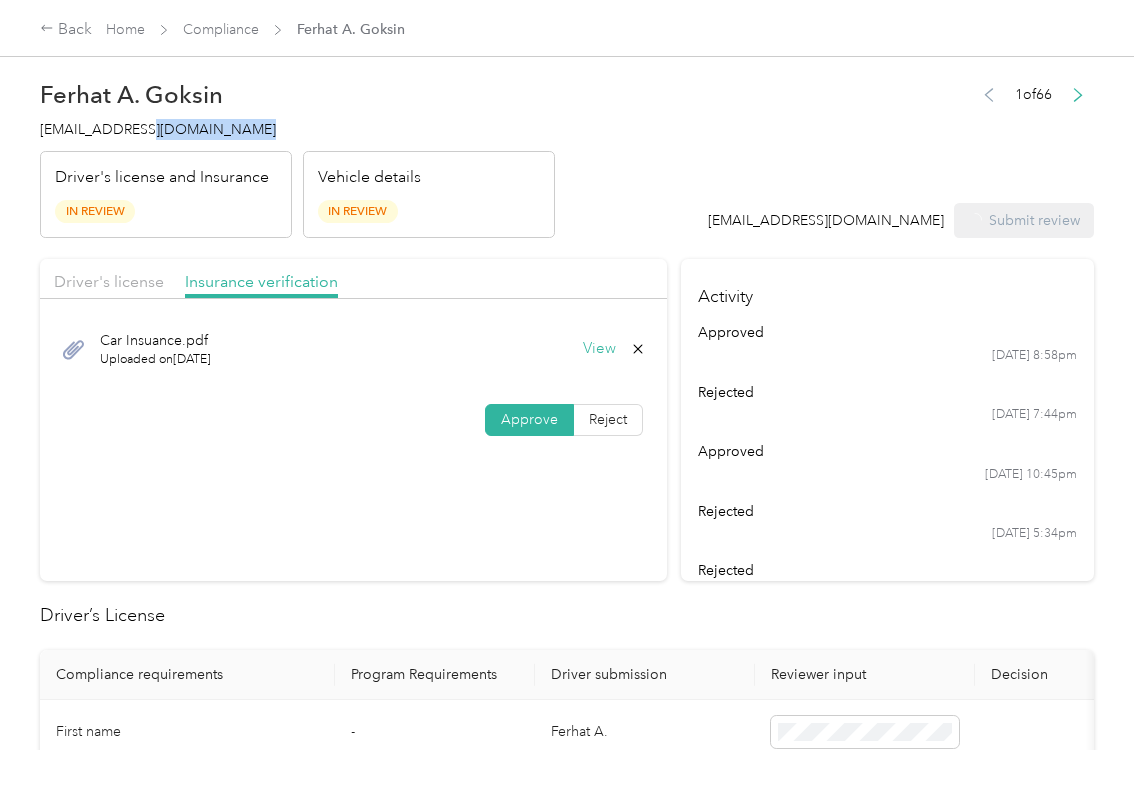 click on "[EMAIL_ADDRESS][DOMAIN_NAME]" at bounding box center (158, 129) 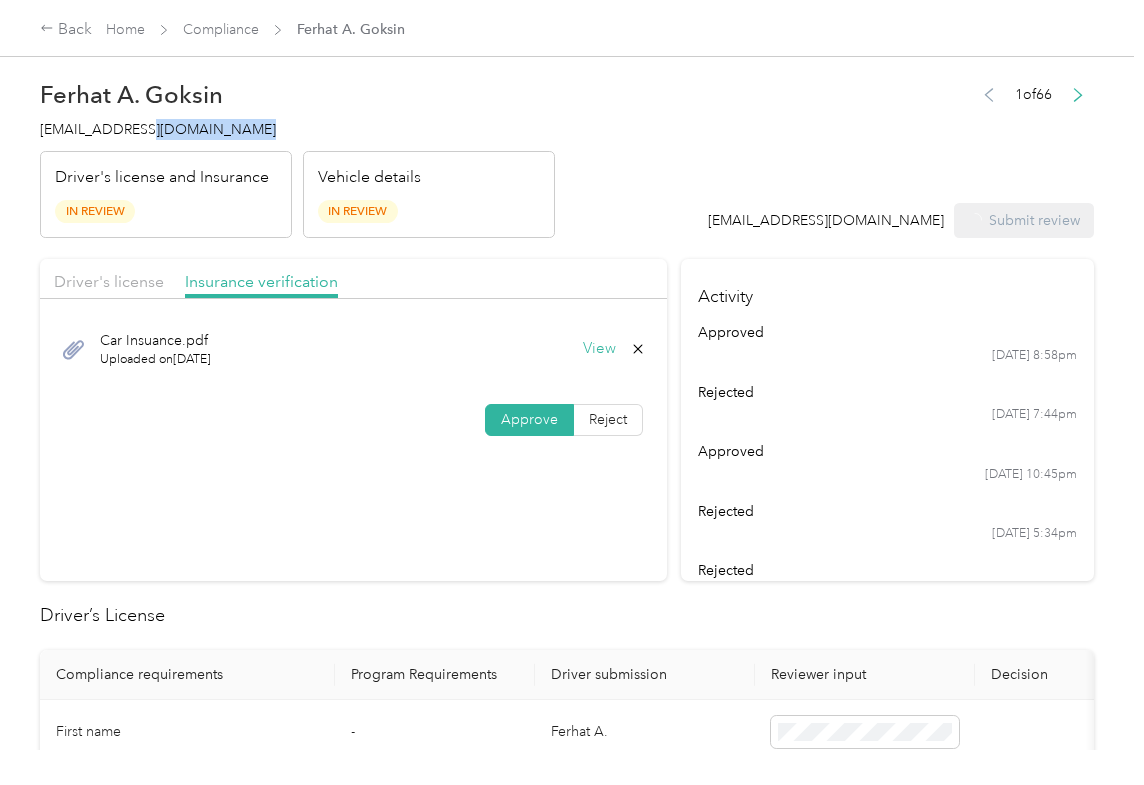 click on "[EMAIL_ADDRESS][DOMAIN_NAME]" at bounding box center (158, 129) 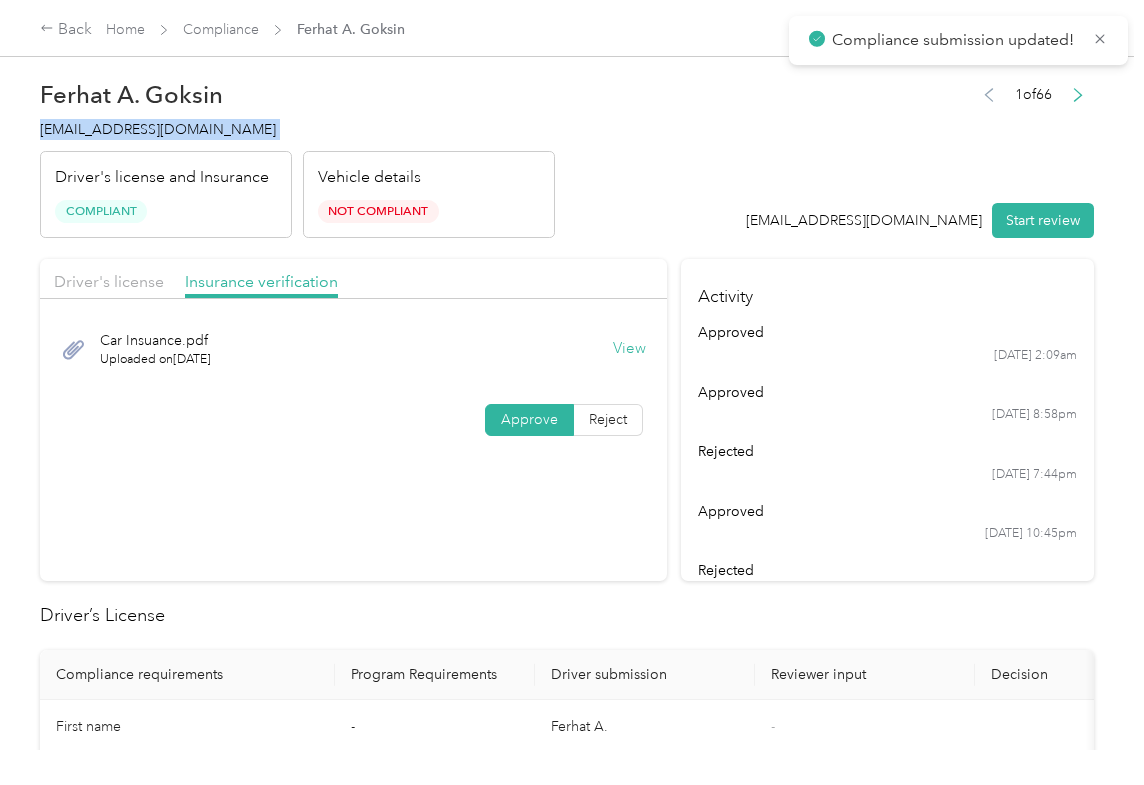 click on "[EMAIL_ADDRESS][DOMAIN_NAME]" at bounding box center [158, 129] 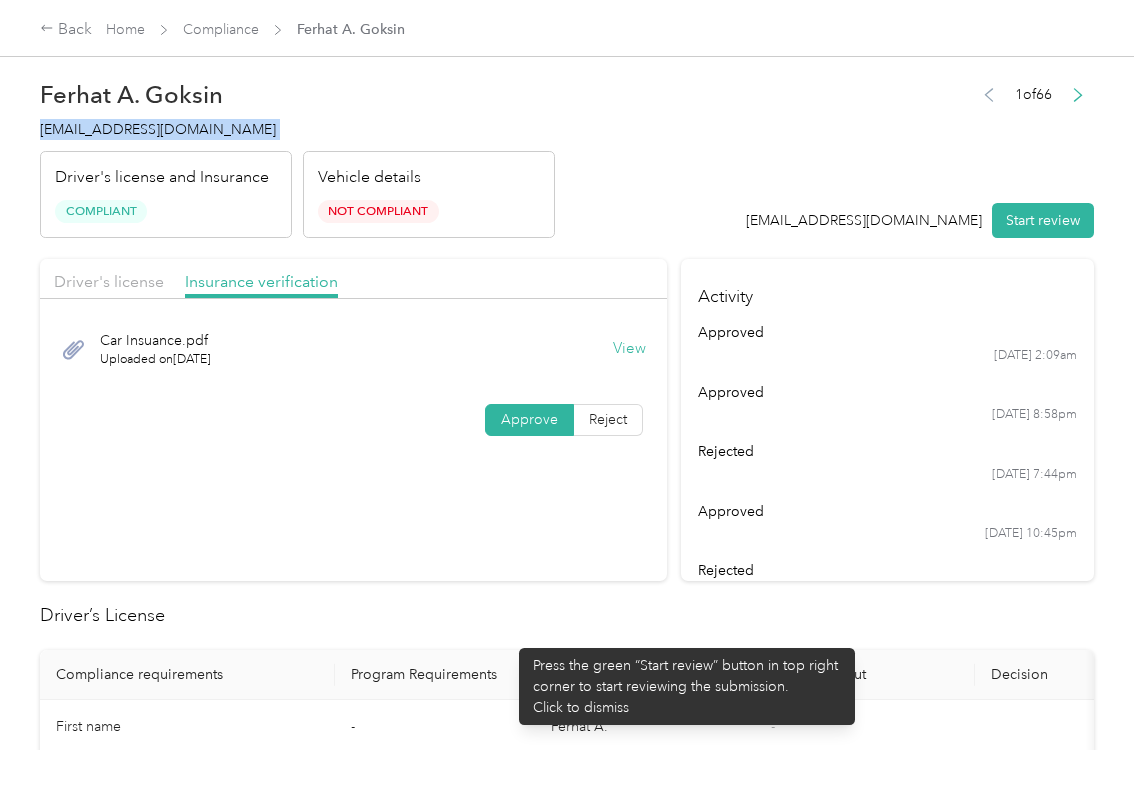 click on "Driver's license Insurance verification Car Insuance.pdf Uploaded on  [DATE] View Approve Reject Activity approved [DATE] 2:09am approved [DATE] 8:58pm rejected [DATE] 7:44pm approved [DATE] 10:45pm rejected [DATE] 5:34pm rejected [DATE] 10:54pm Driver’s License  Compliance requirements Program Requirements Driver submission Reviewer input Decision Rejection reason             First name - [PERSON_NAME] - Last name - Goksin - Mobile number - [PHONE_NUMBER] - Driver License expiration * 0 month-diff [DATE] - Approve Reject Insurance Declaration Compliance requirements Program Requirements Driver submission Reviewer input Decision Rejection reason             State * - [US_STATE] - Zip code * - 23234 - Insurance Declaration expiration * 0 month-diff [DATE] - Approve Reject Bodily injury coverage per person * $100,000 min $100,000 - Approve Reject Bodily injury coverage per accident * $300,000 min $300,000 - Approve Reject Property damage coverage amount * $50,000 min $50,000 - Approve Reject -" at bounding box center [567, 1259] 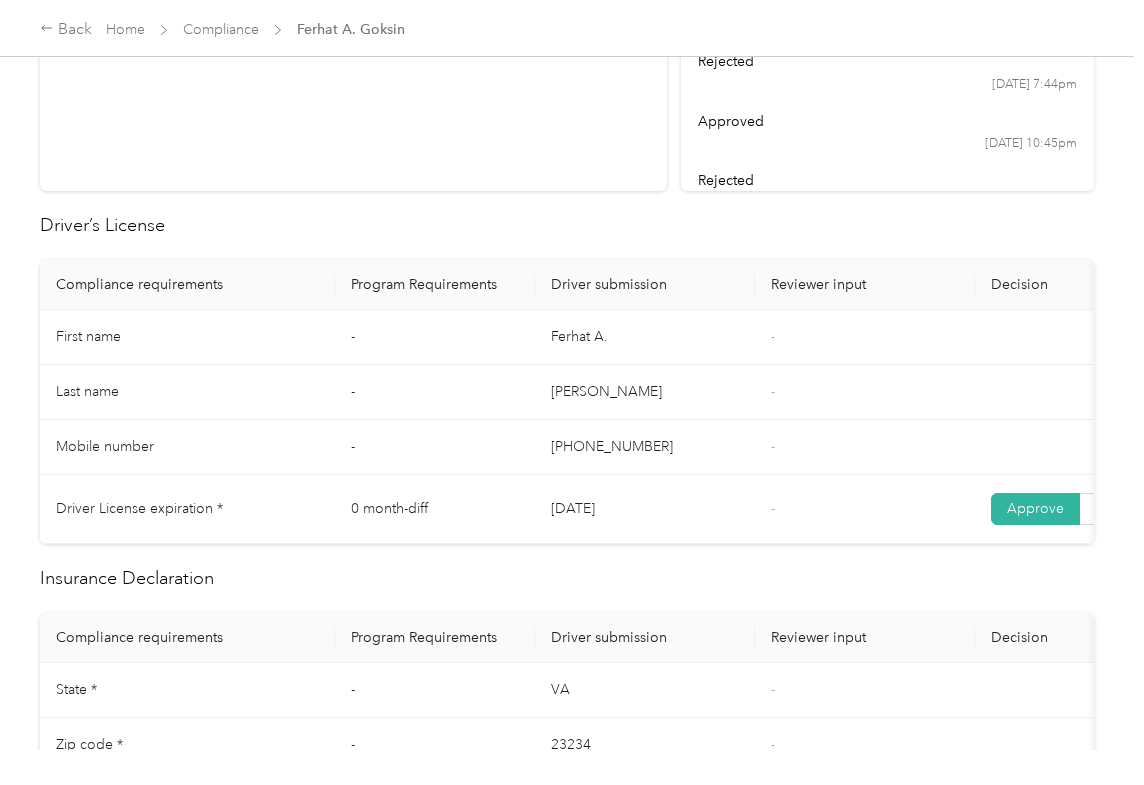 scroll, scrollTop: 400, scrollLeft: 0, axis: vertical 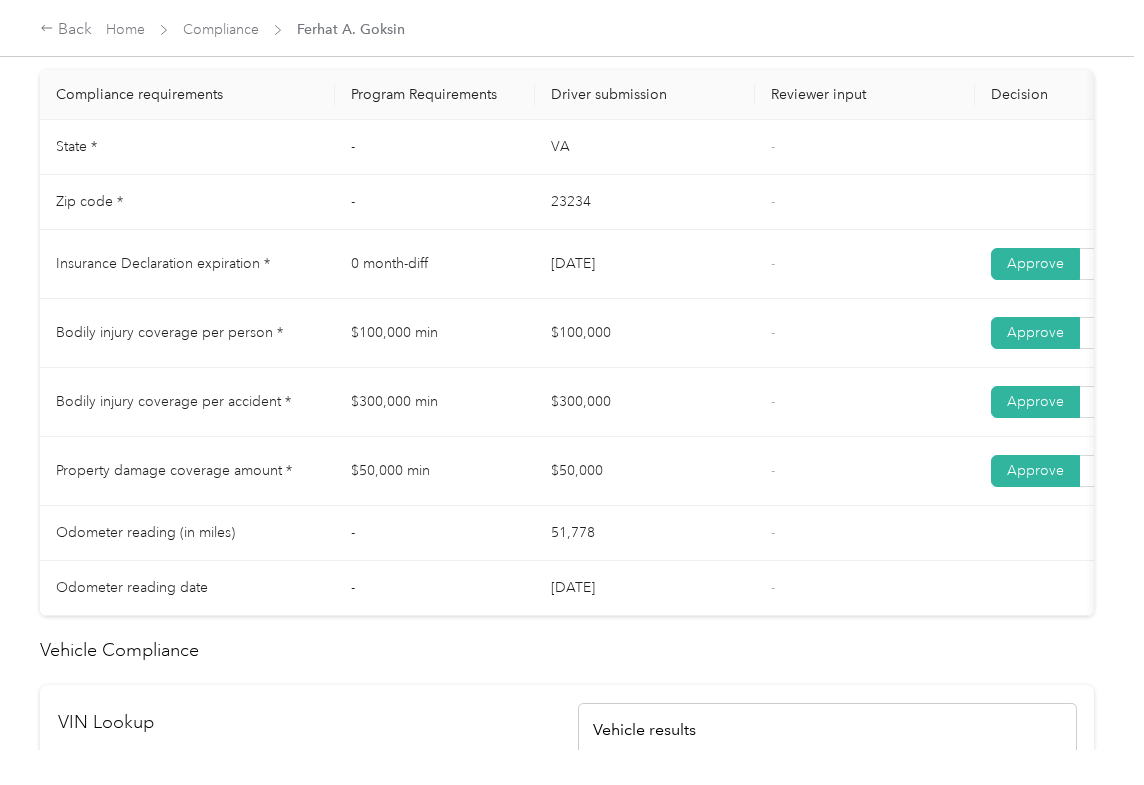 drag, startPoint x: 486, startPoint y: 277, endPoint x: 685, endPoint y: 277, distance: 199 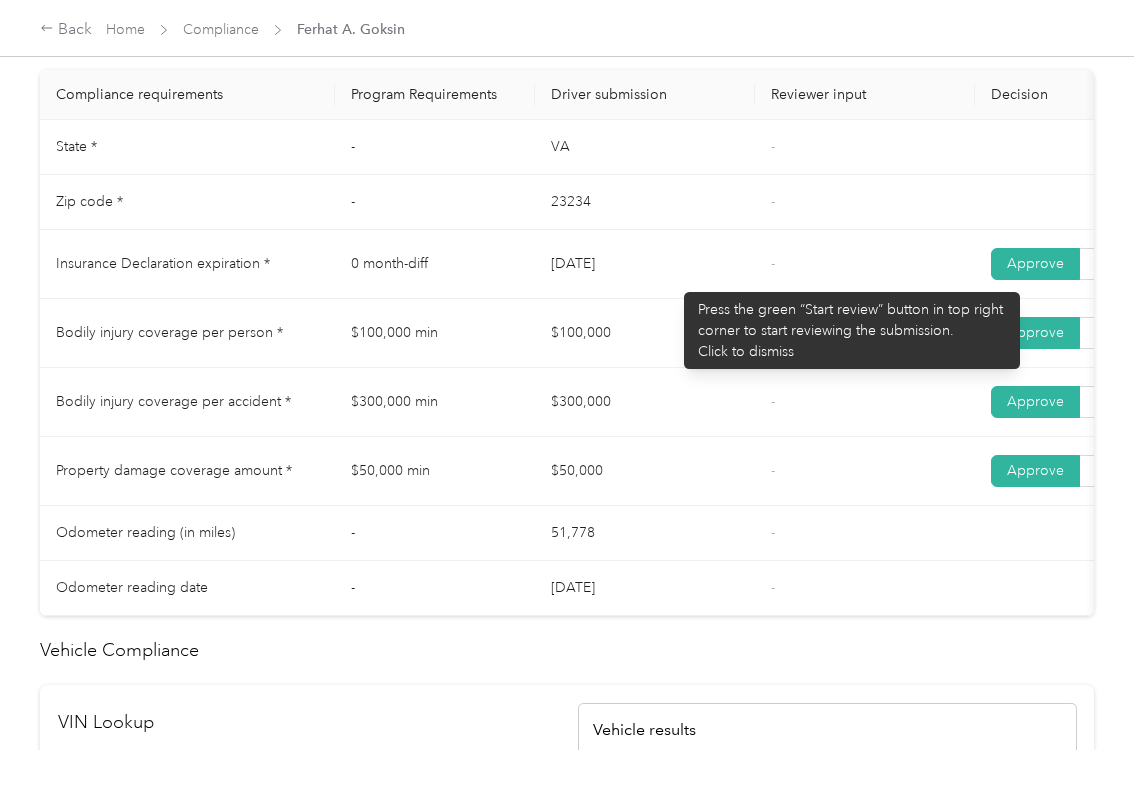 click on "[DATE]" at bounding box center (645, 264) 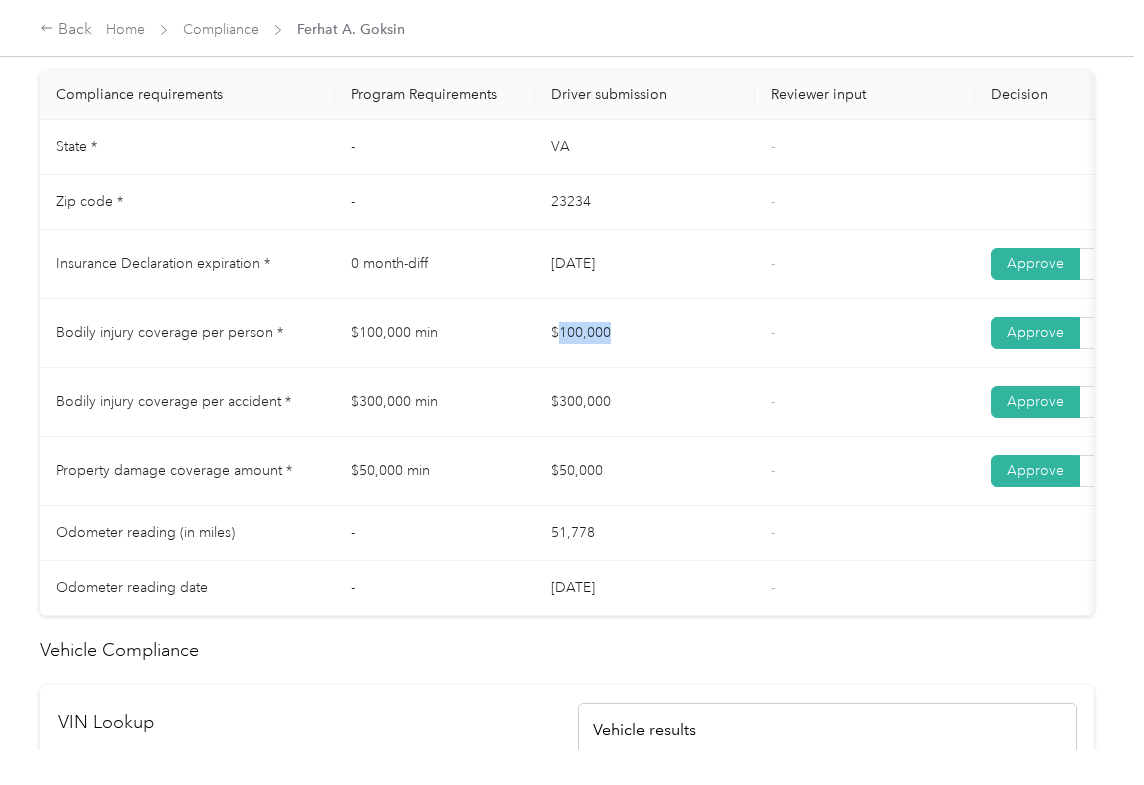 drag, startPoint x: 578, startPoint y: 330, endPoint x: 636, endPoint y: 357, distance: 63.97656 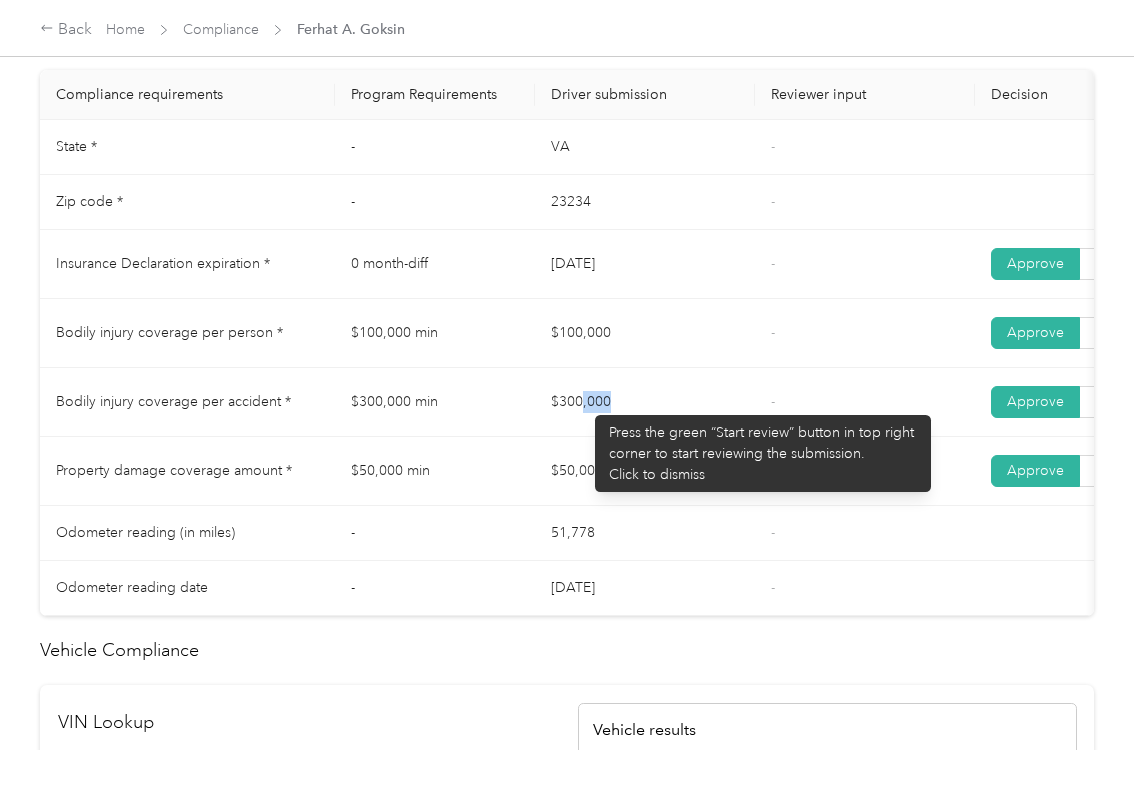 drag, startPoint x: 585, startPoint y: 405, endPoint x: 626, endPoint y: 465, distance: 72.67049 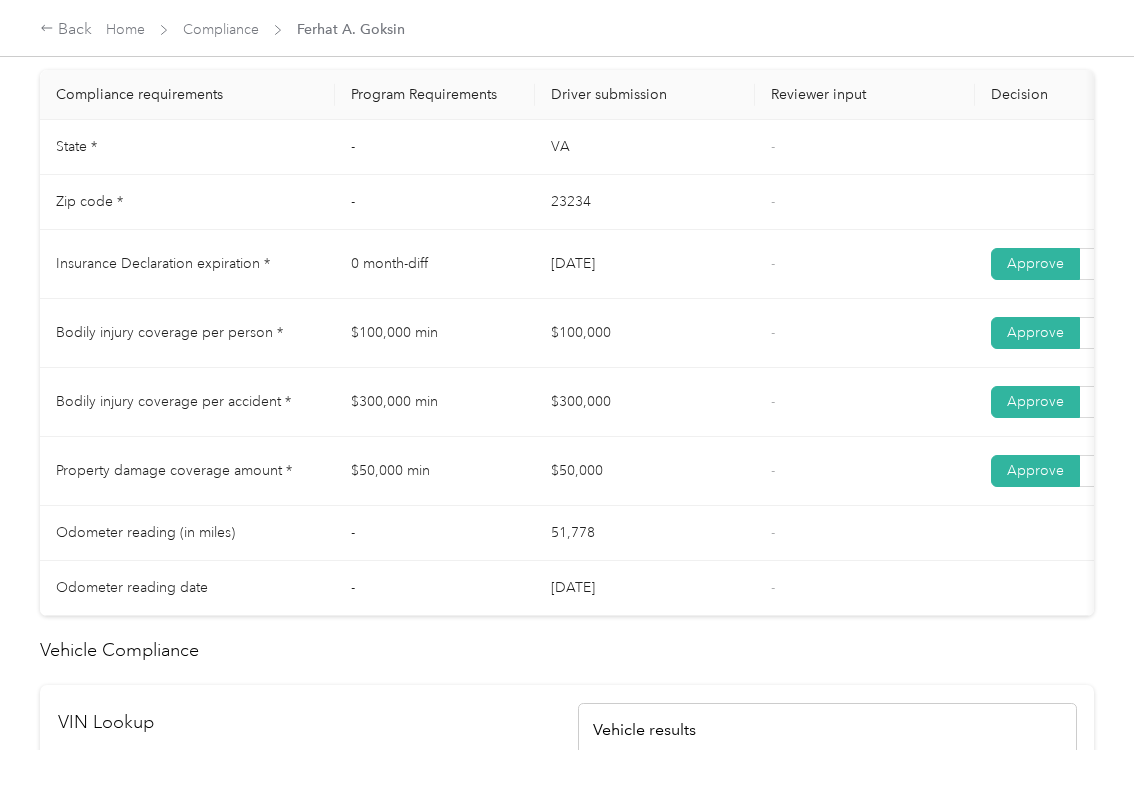 drag, startPoint x: 600, startPoint y: 492, endPoint x: 706, endPoint y: 500, distance: 106.30146 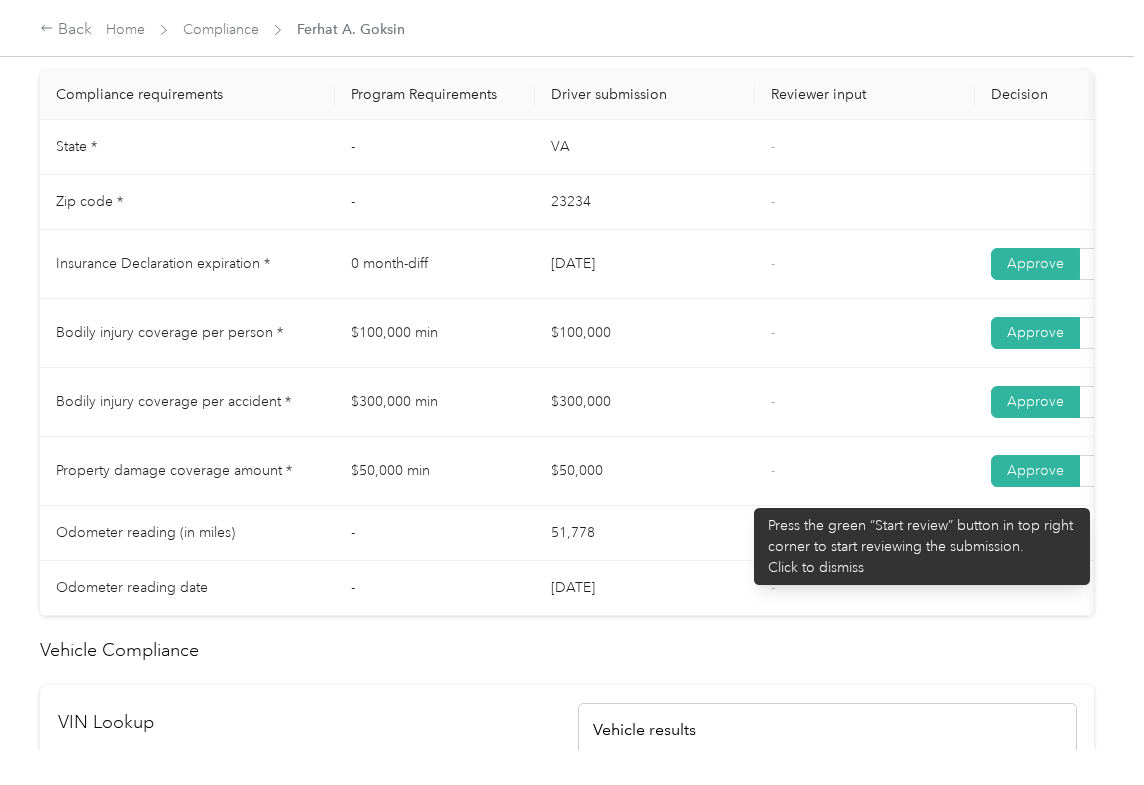 click on "$50,000" at bounding box center (645, 471) 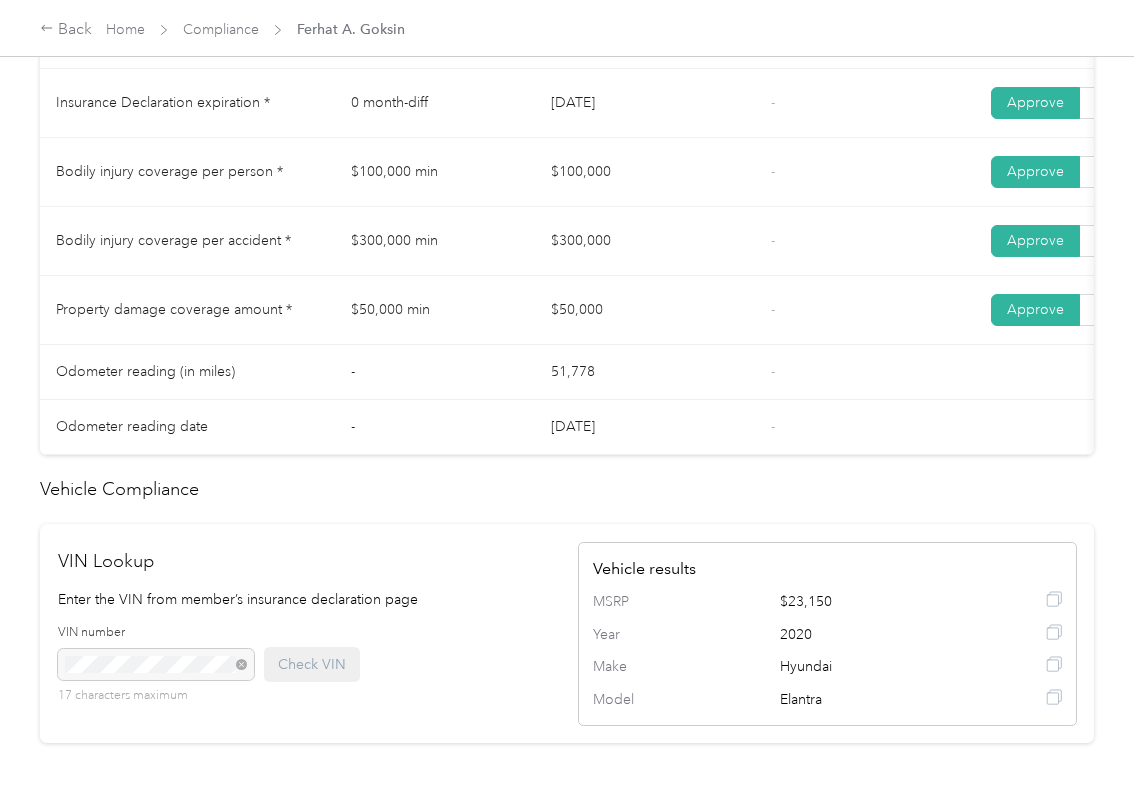 scroll, scrollTop: 1738, scrollLeft: 0, axis: vertical 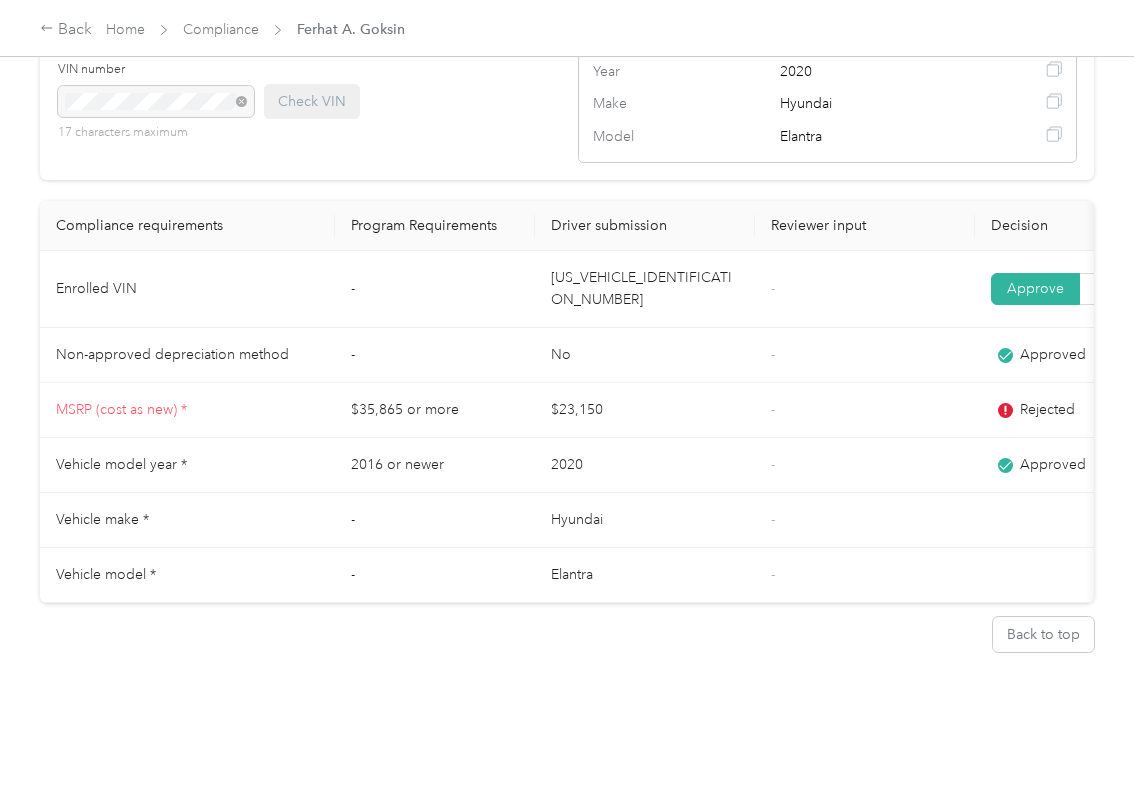 click on "[US_VEHICLE_IDENTIFICATION_NUMBER]" at bounding box center (645, 289) 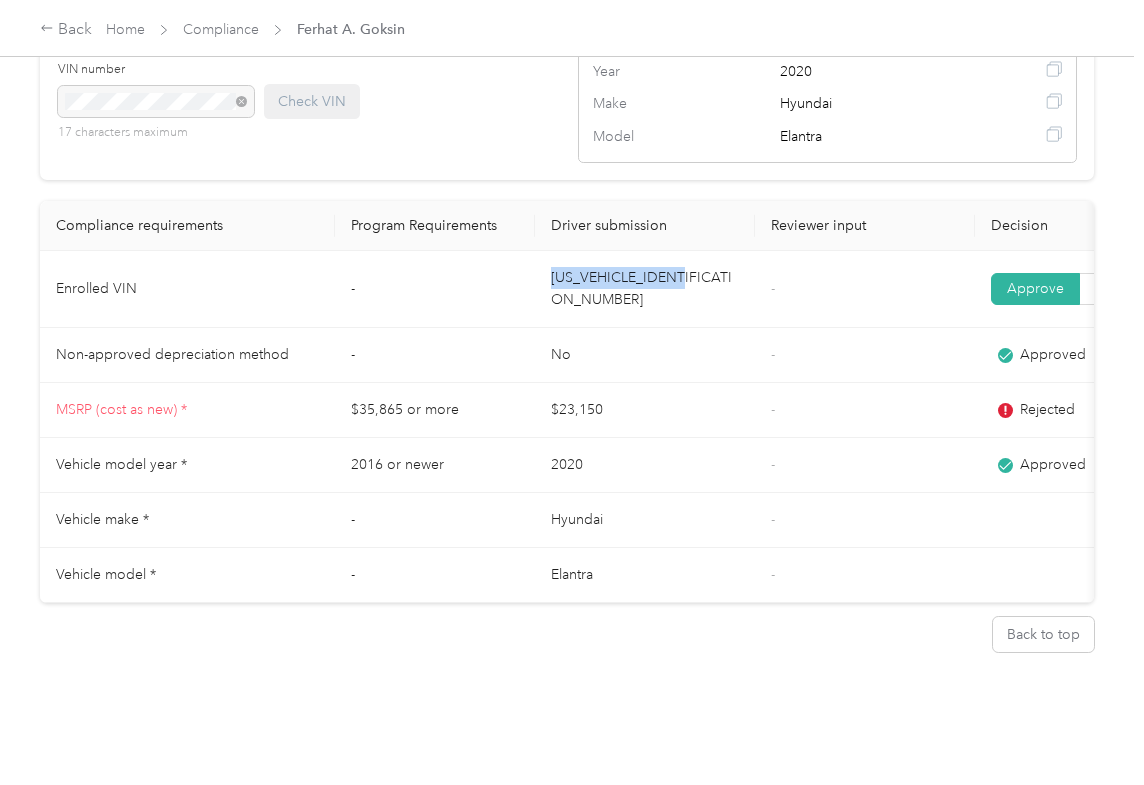 click on "[US_VEHICLE_IDENTIFICATION_NUMBER]" at bounding box center [645, 289] 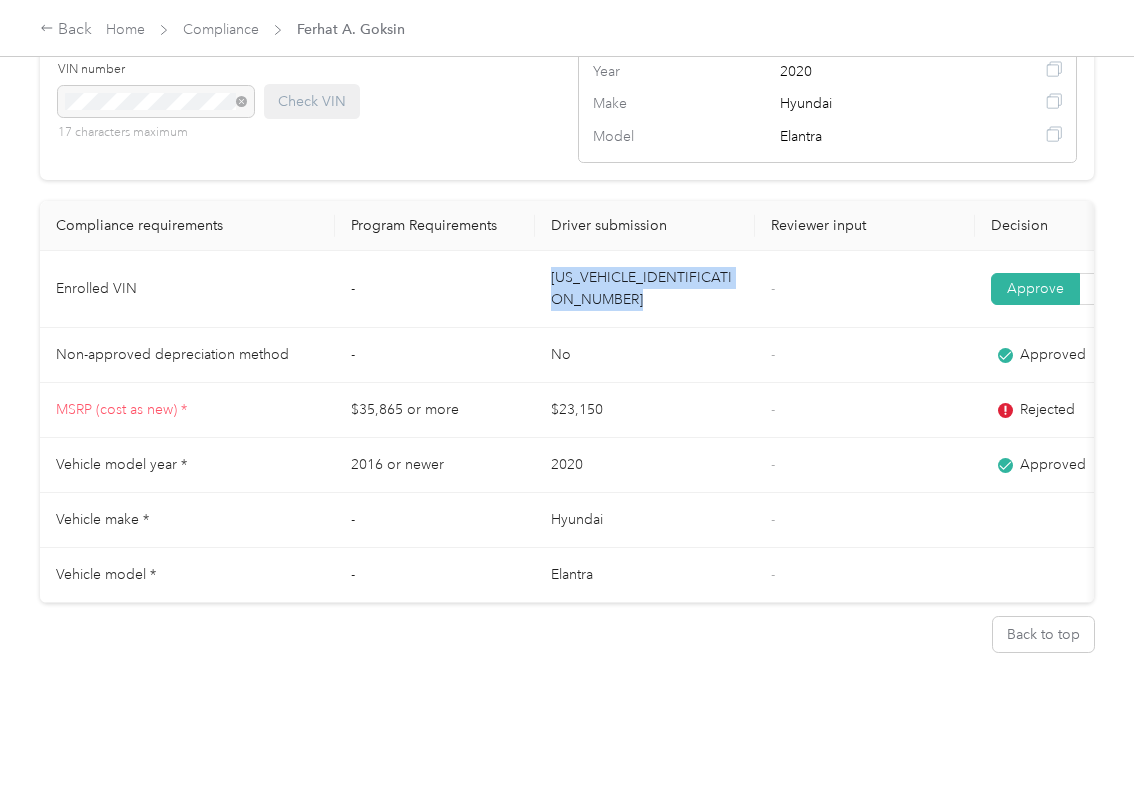 click on "[US_VEHICLE_IDENTIFICATION_NUMBER]" at bounding box center (645, 289) 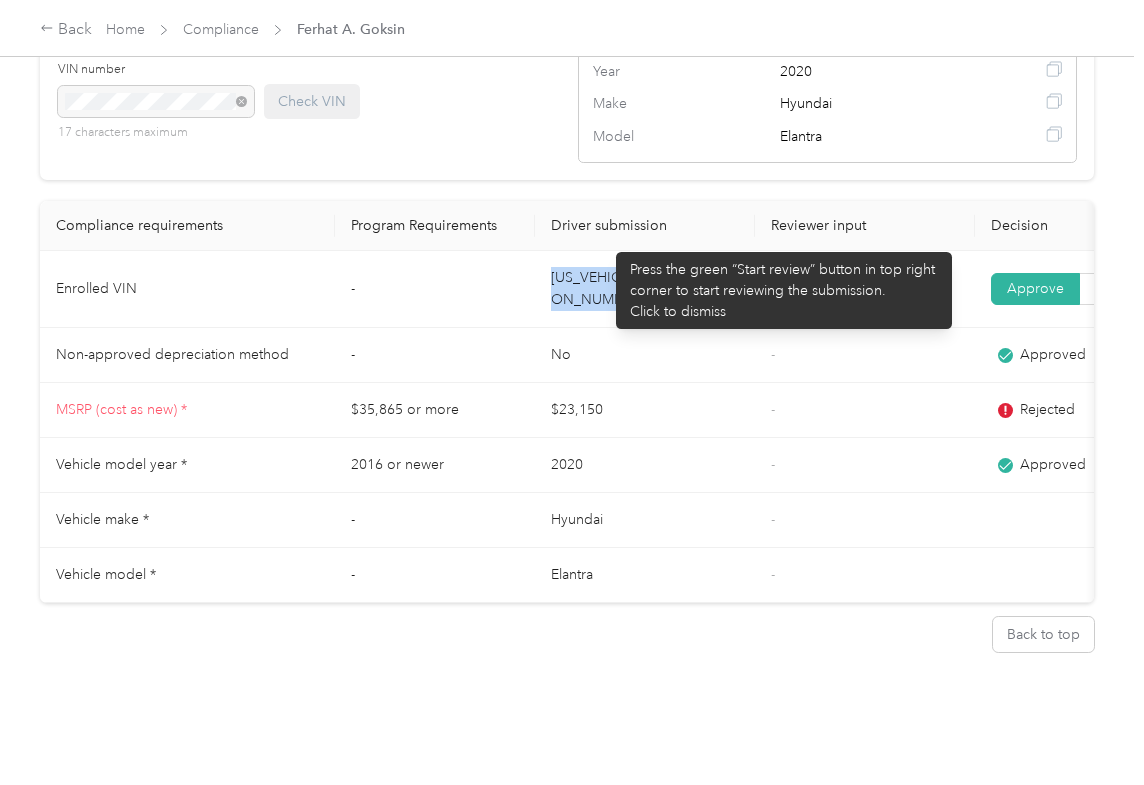 copy on "[US_VEHICLE_IDENTIFICATION_NUMBER]" 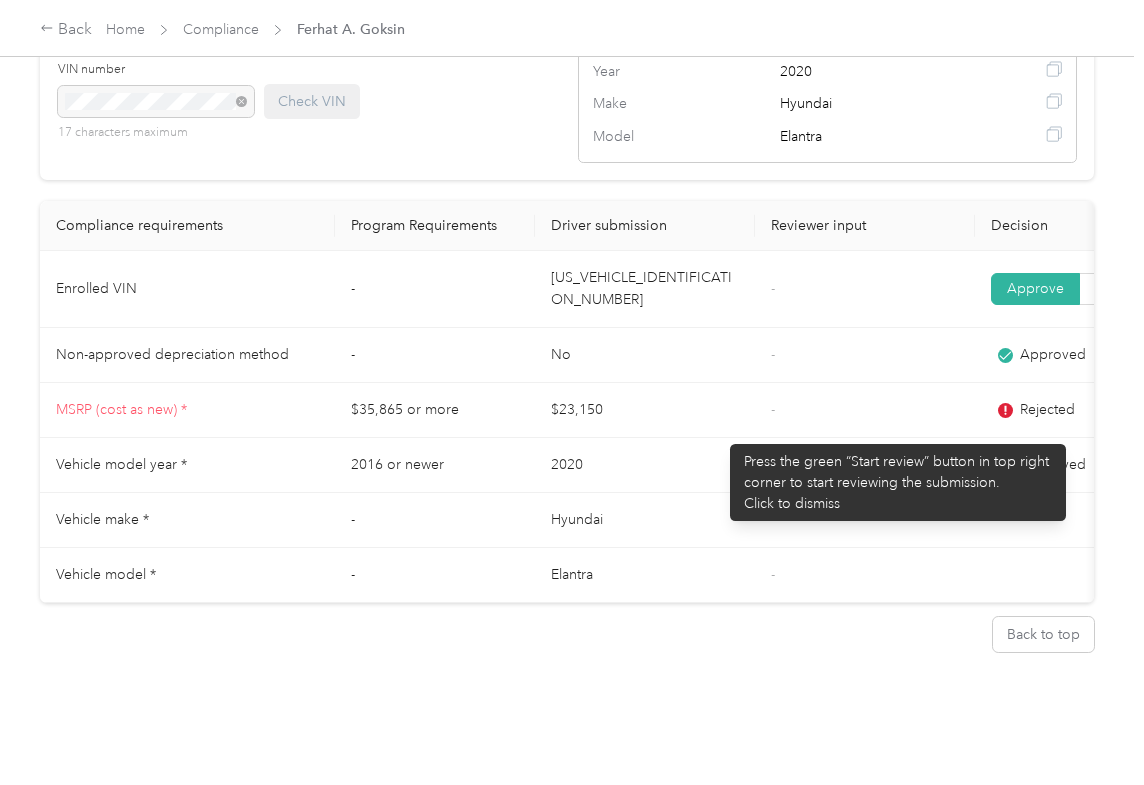 click on "2020" at bounding box center [645, 465] 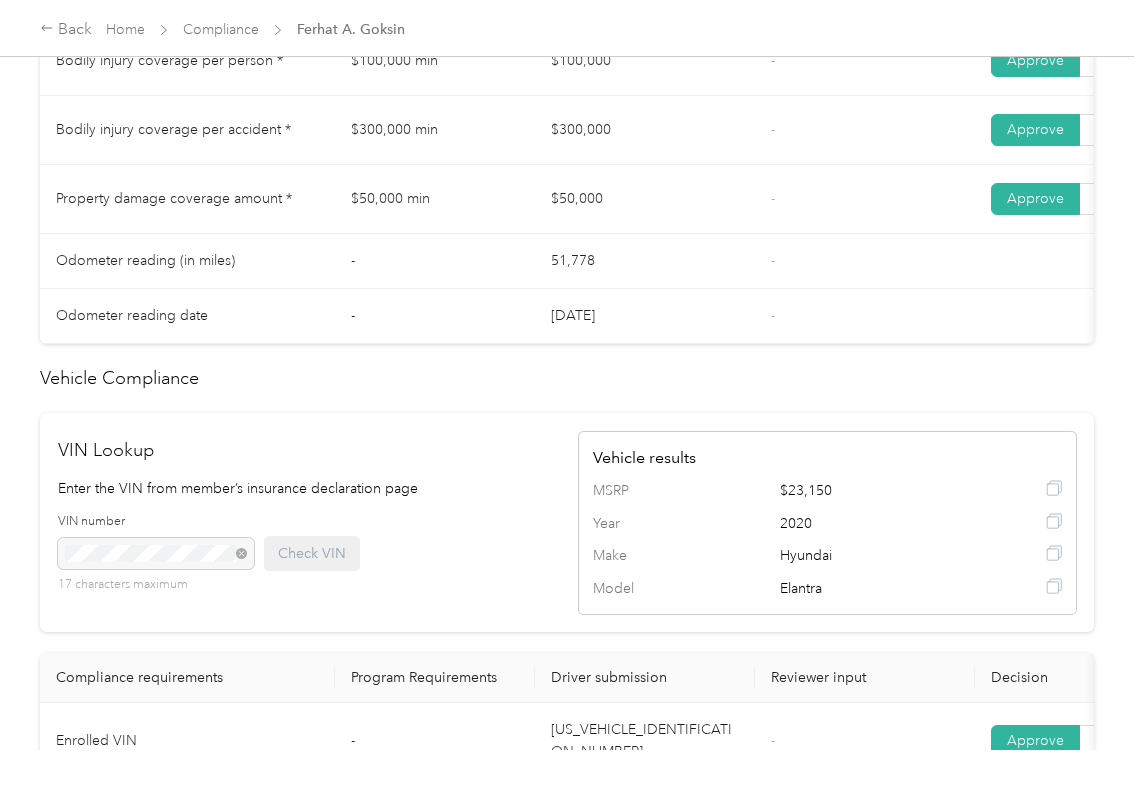 scroll, scrollTop: 938, scrollLeft: 0, axis: vertical 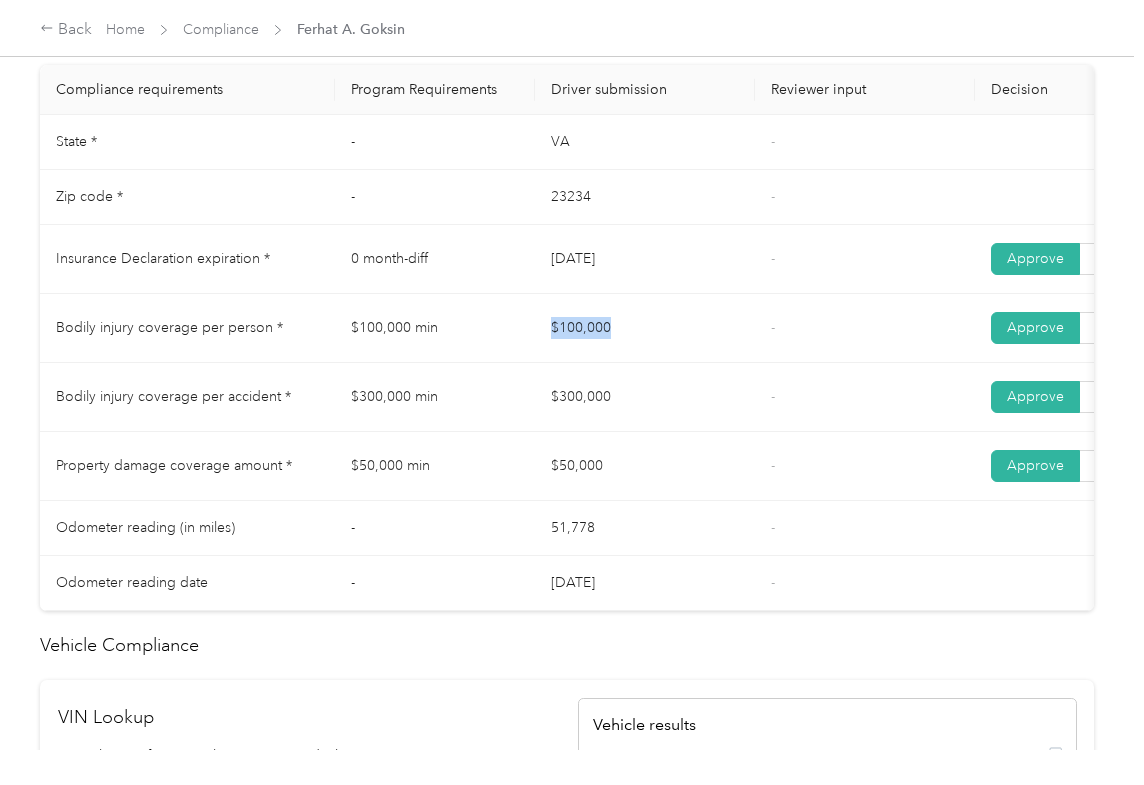 click on "$100,000" at bounding box center [645, 328] 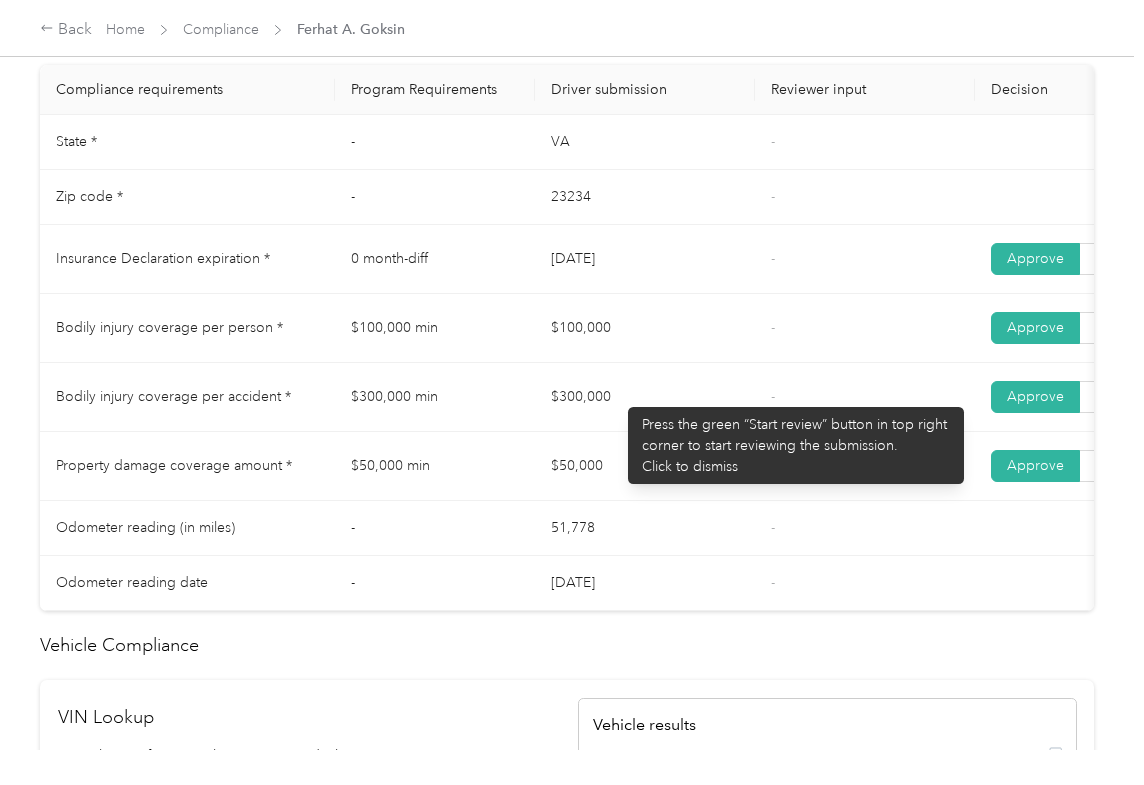 drag, startPoint x: 578, startPoint y: 425, endPoint x: 646, endPoint y: 445, distance: 70.88018 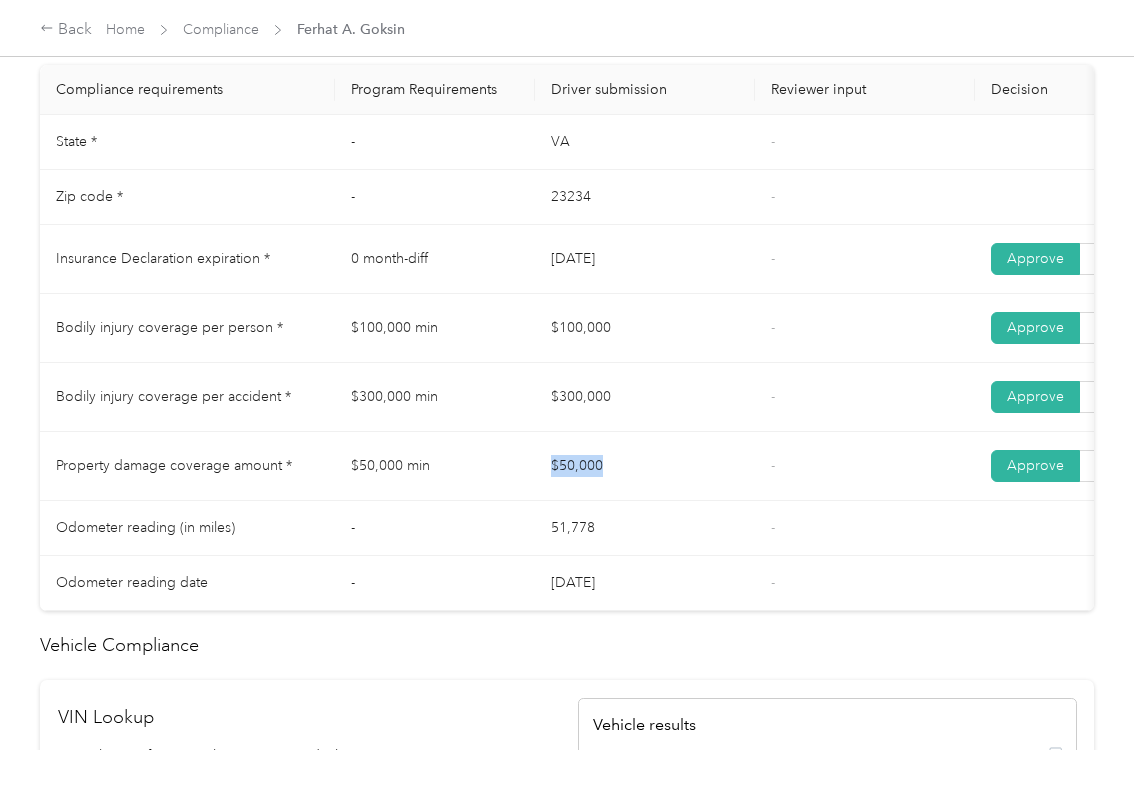 drag, startPoint x: 629, startPoint y: 485, endPoint x: 708, endPoint y: 474, distance: 79.762146 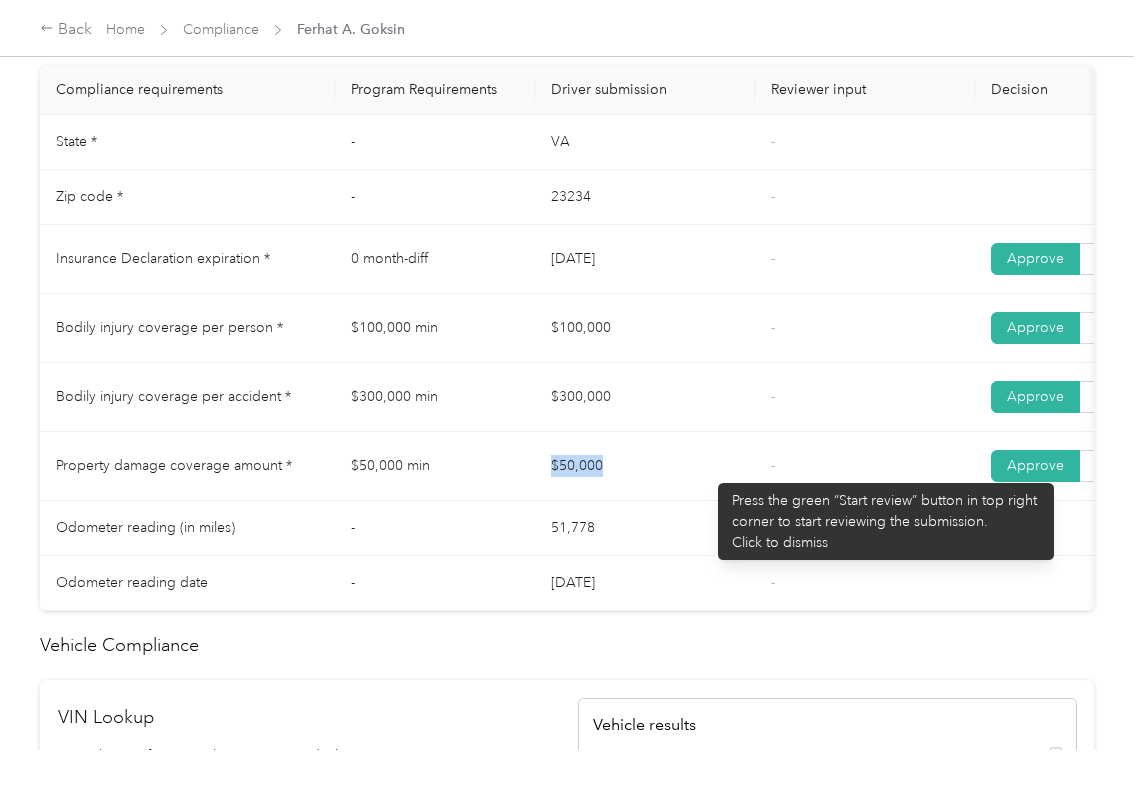 click on "$50,000" at bounding box center [645, 466] 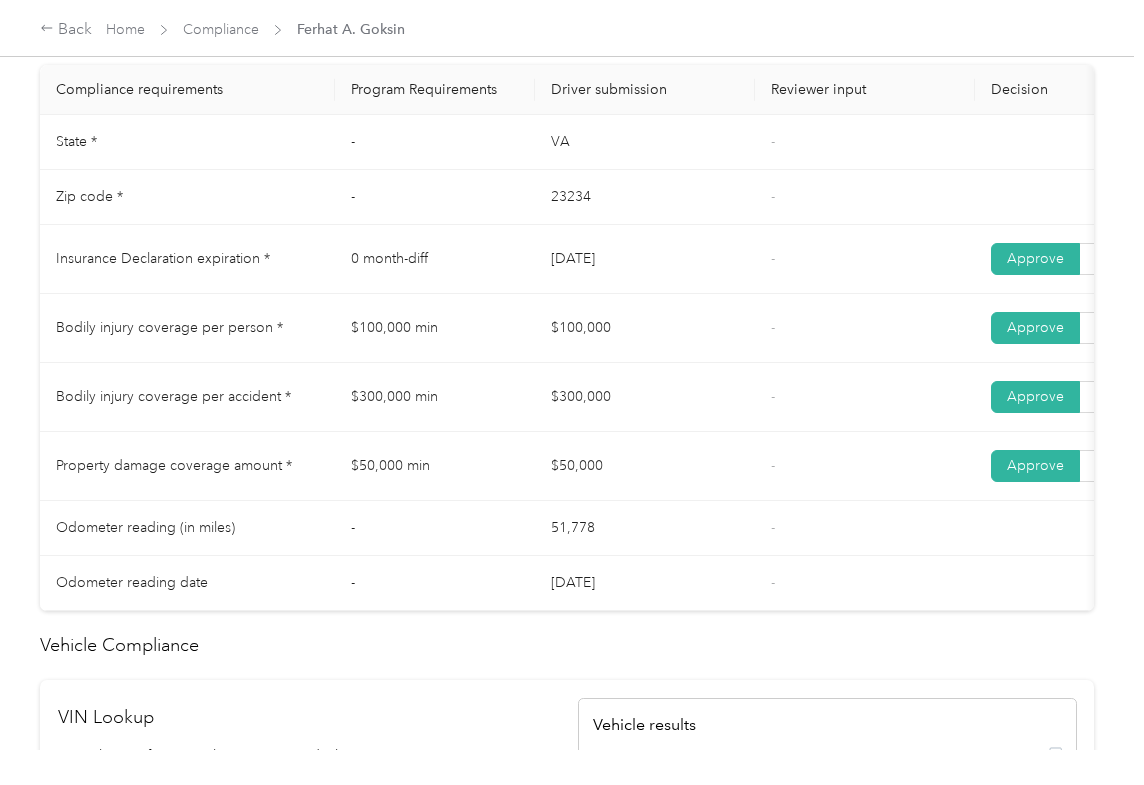 scroll, scrollTop: 0, scrollLeft: 0, axis: both 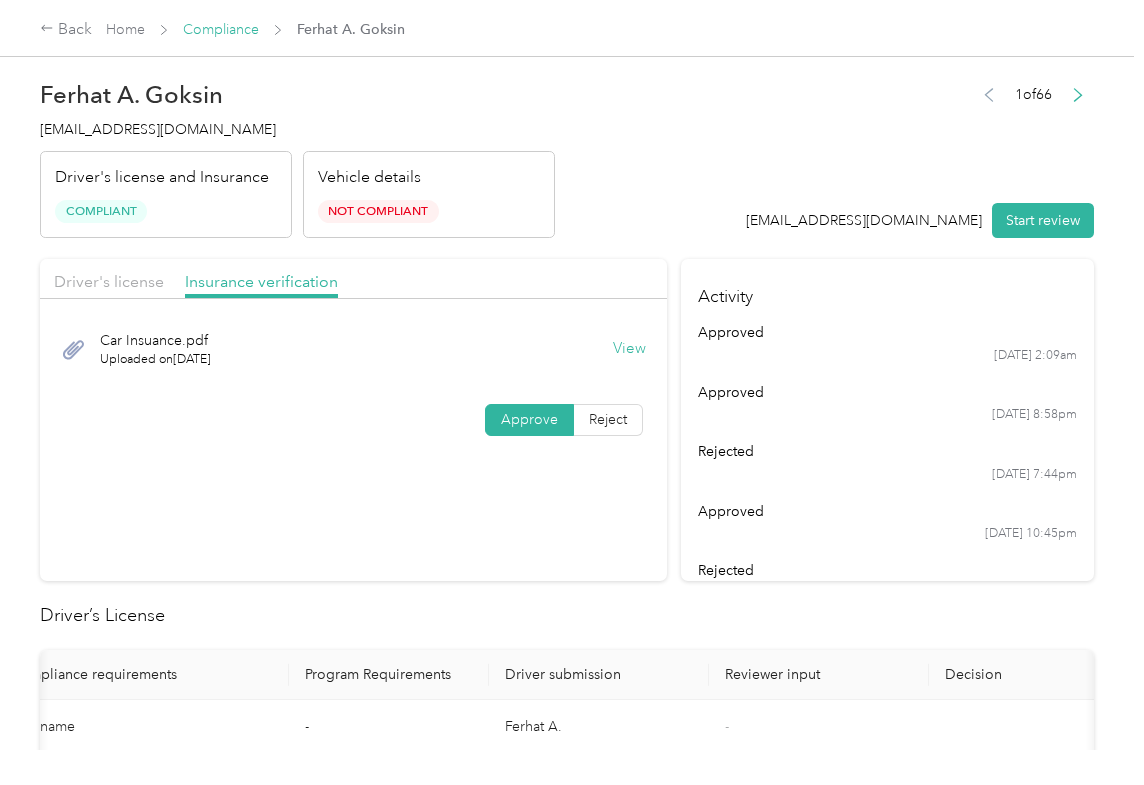 click on "Compliance" at bounding box center (221, 29) 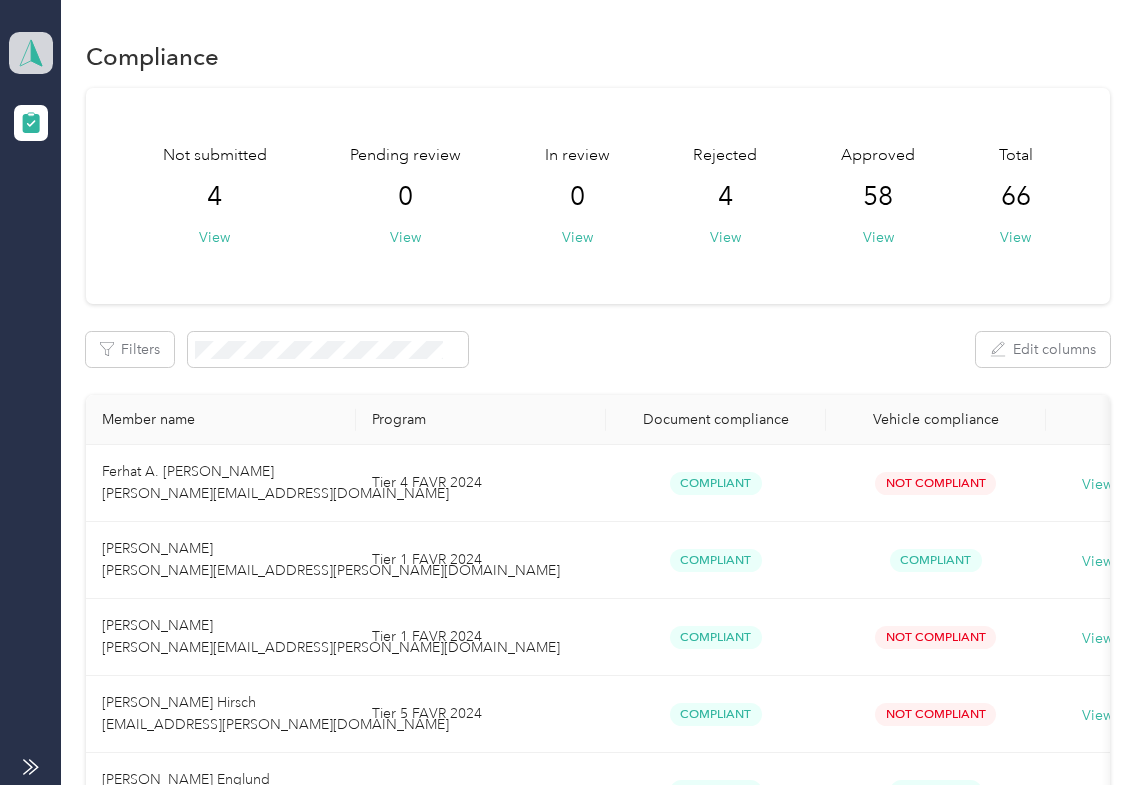 click 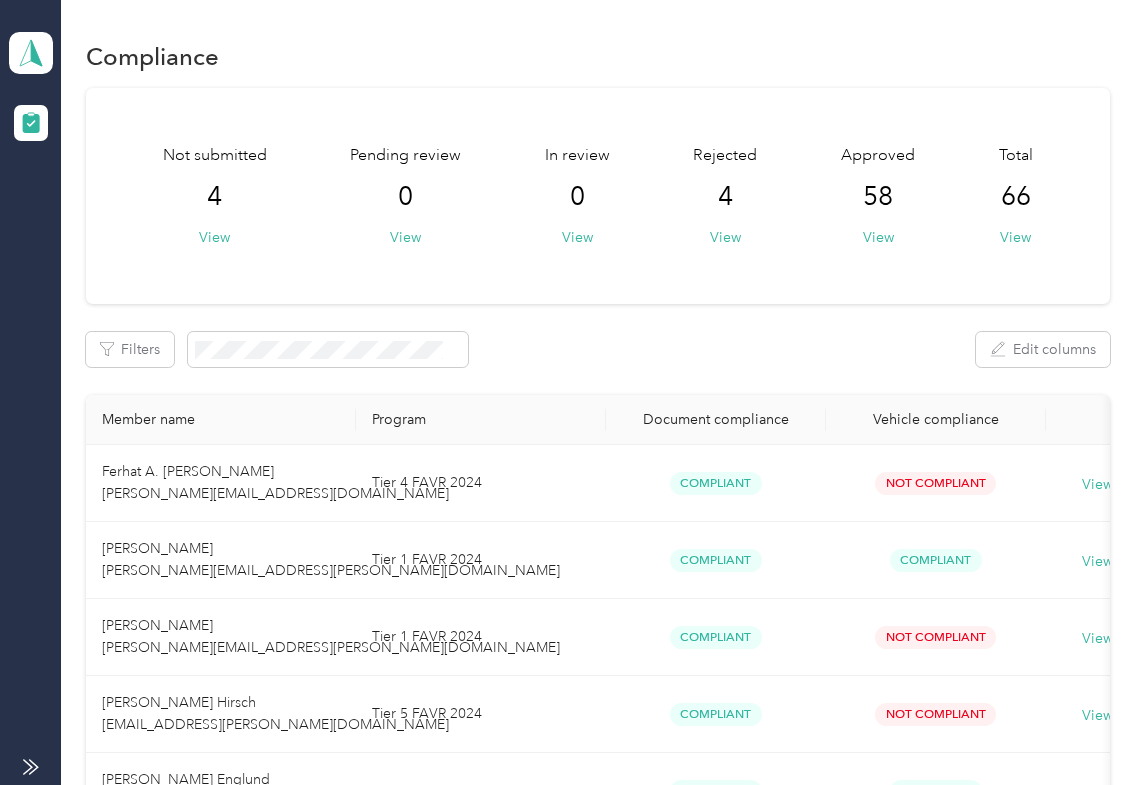 click on "Log out" at bounding box center [64, 209] 